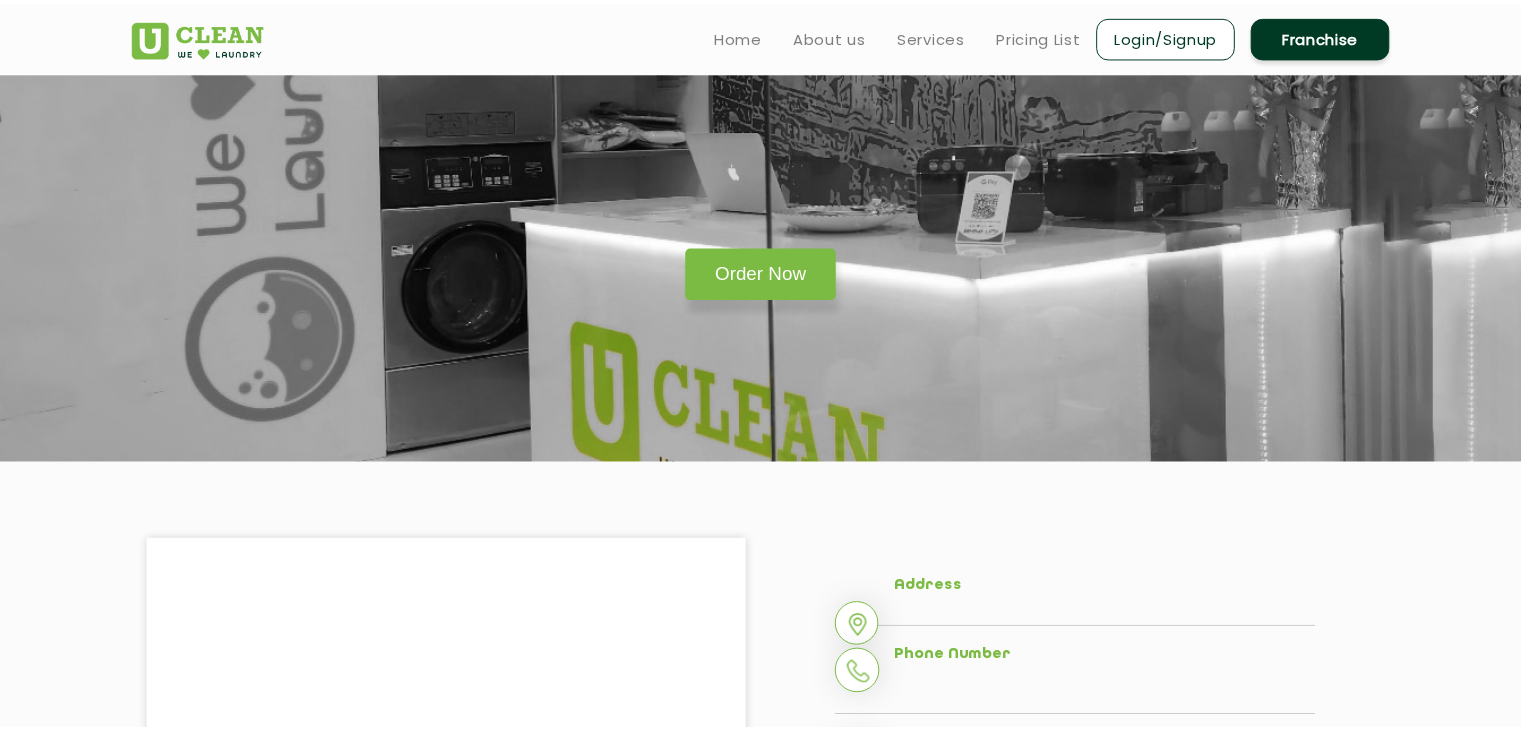 scroll, scrollTop: 0, scrollLeft: 0, axis: both 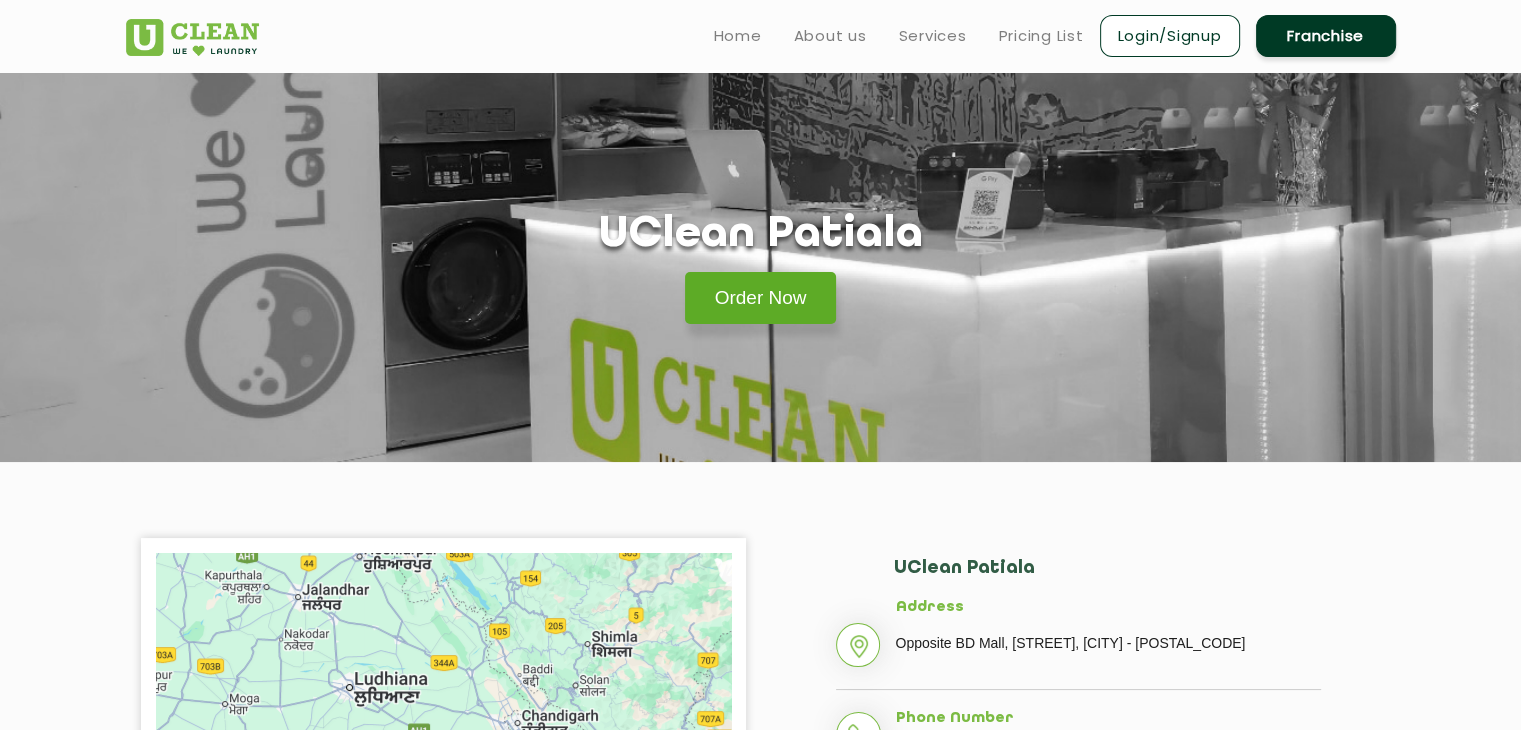 click on "Order Now" 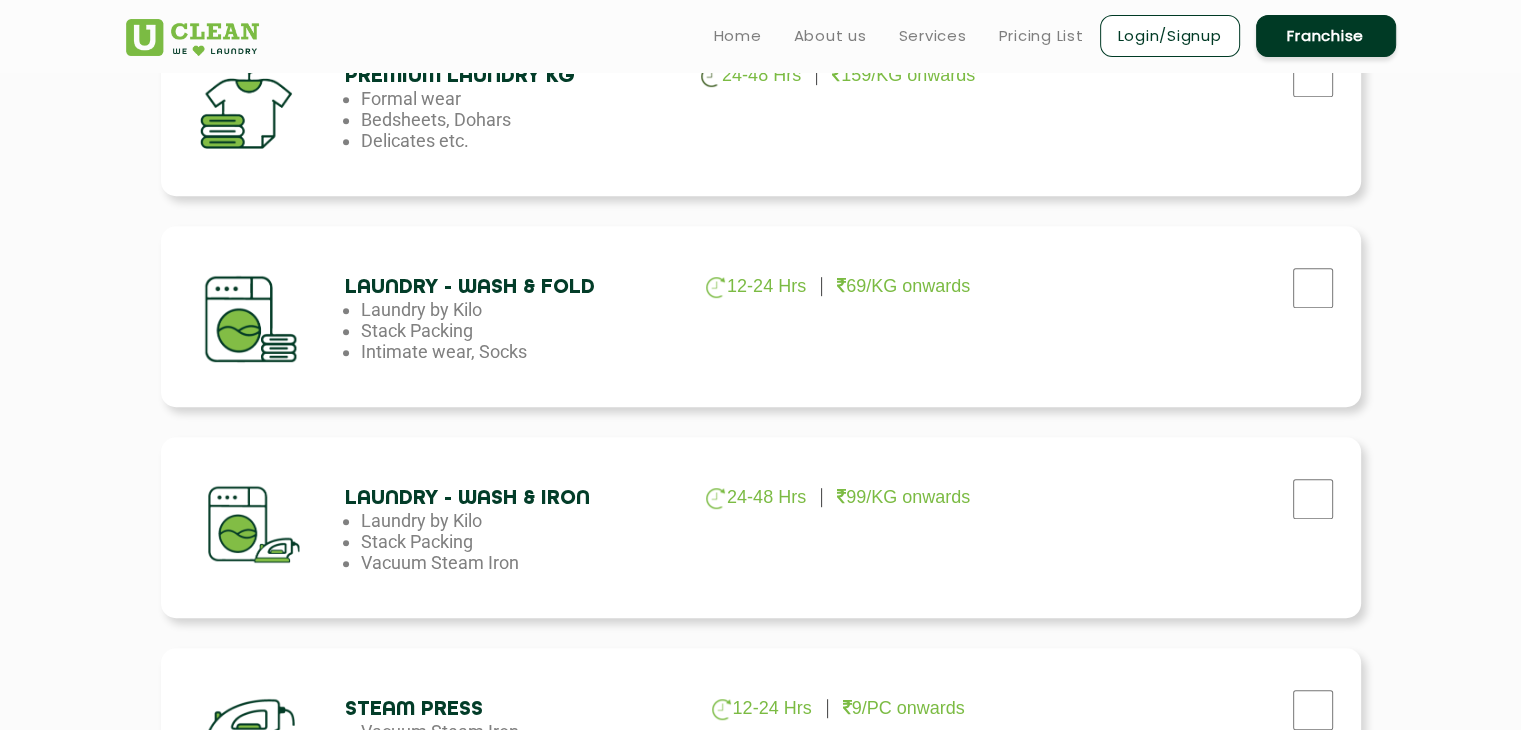 scroll, scrollTop: 967, scrollLeft: 0, axis: vertical 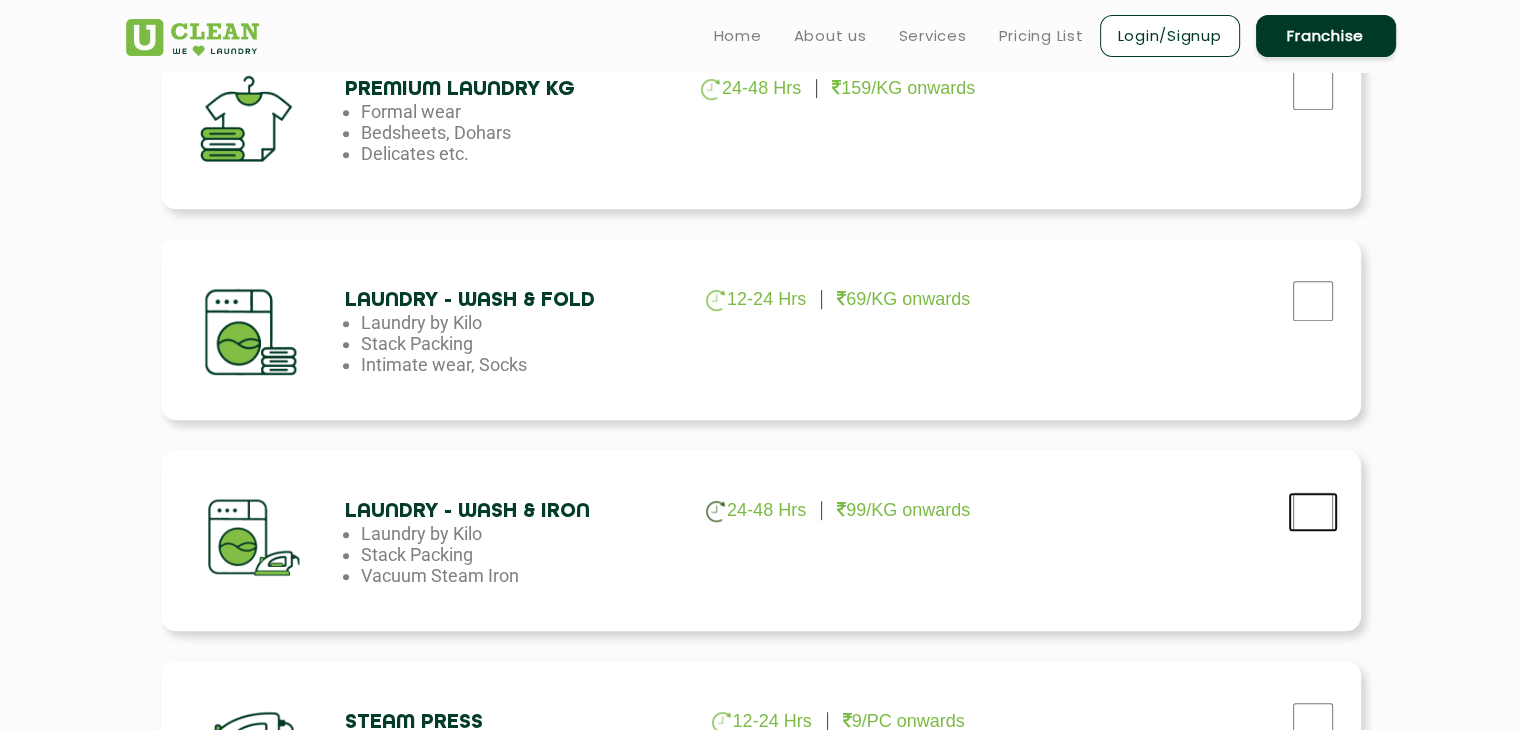 click at bounding box center (1313, -121) 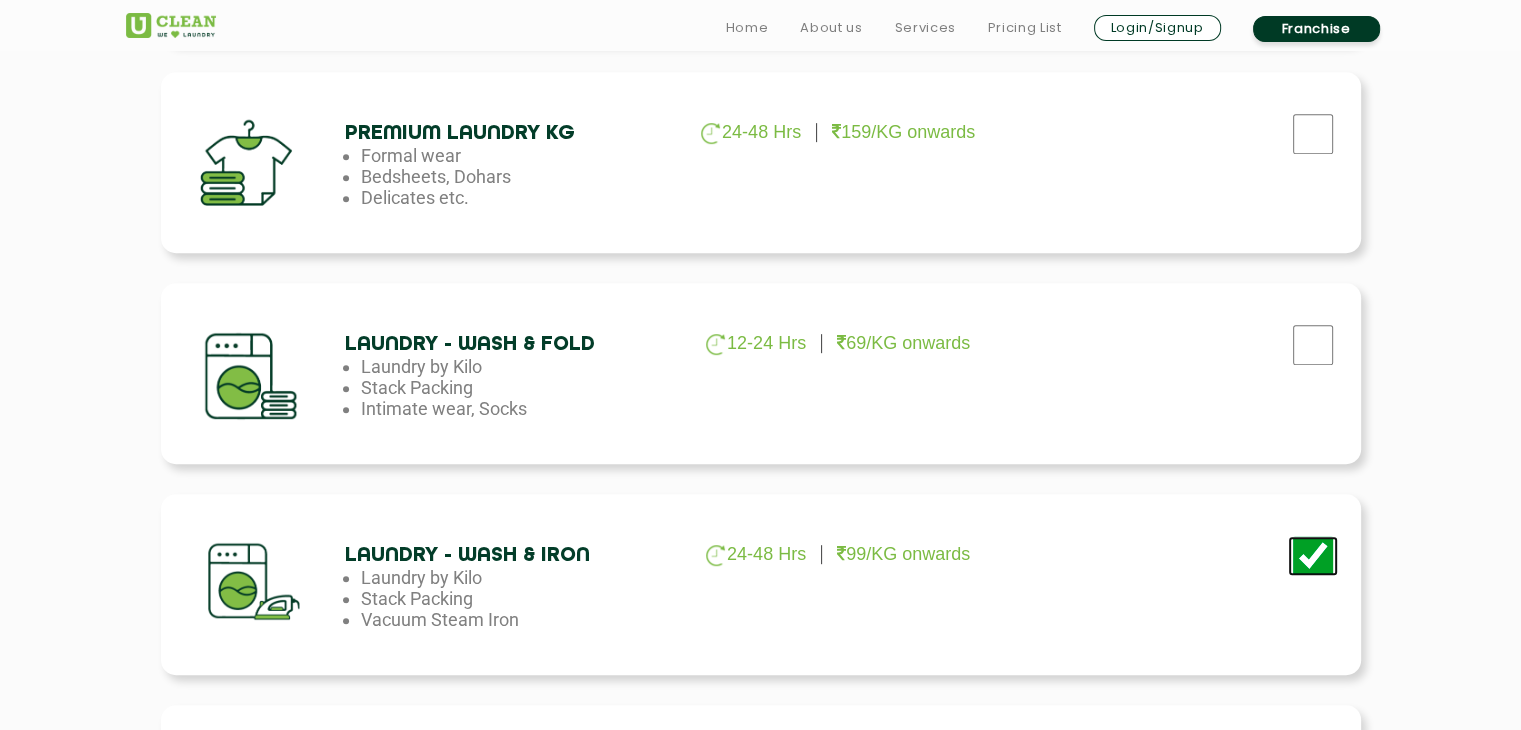 scroll, scrollTop: 1235, scrollLeft: 0, axis: vertical 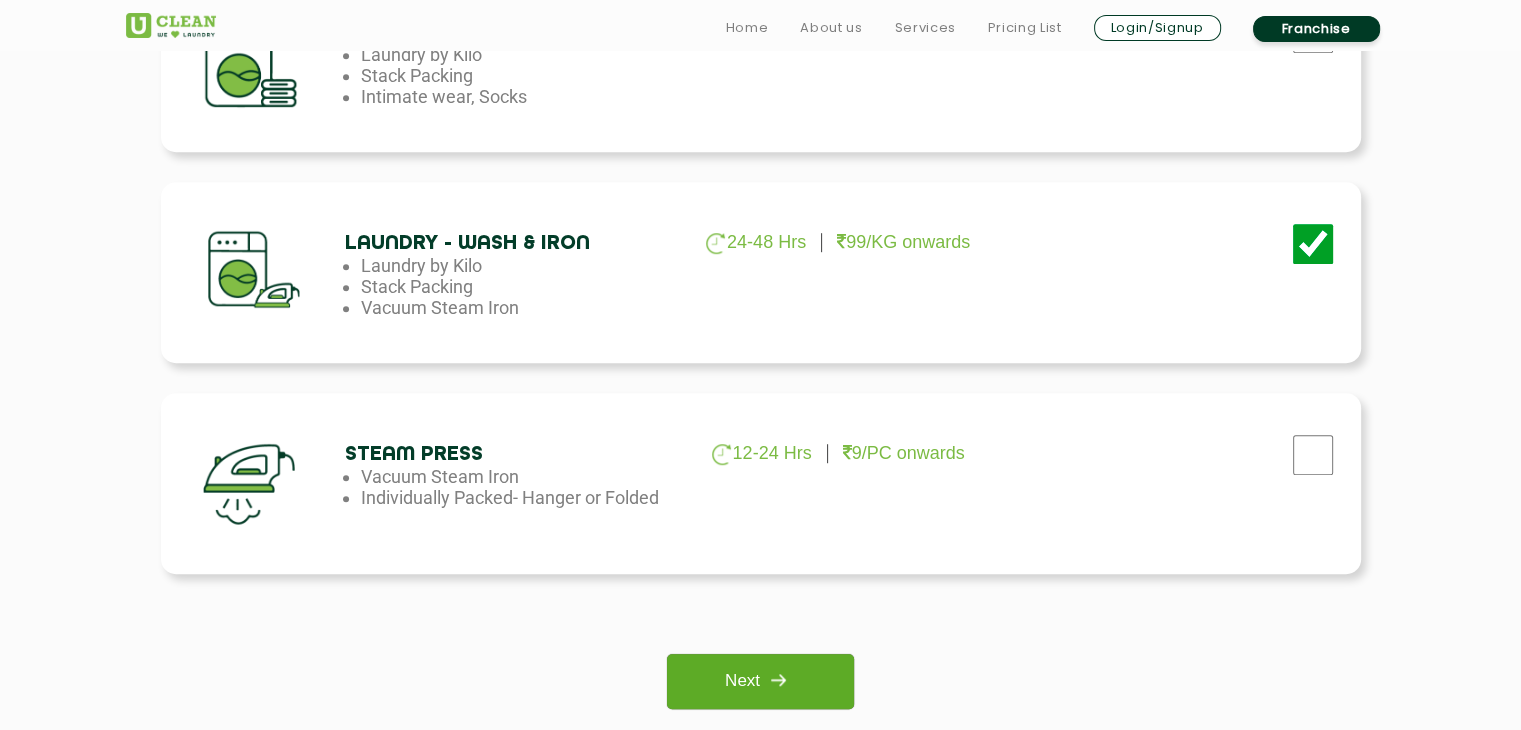 click at bounding box center (778, 680) 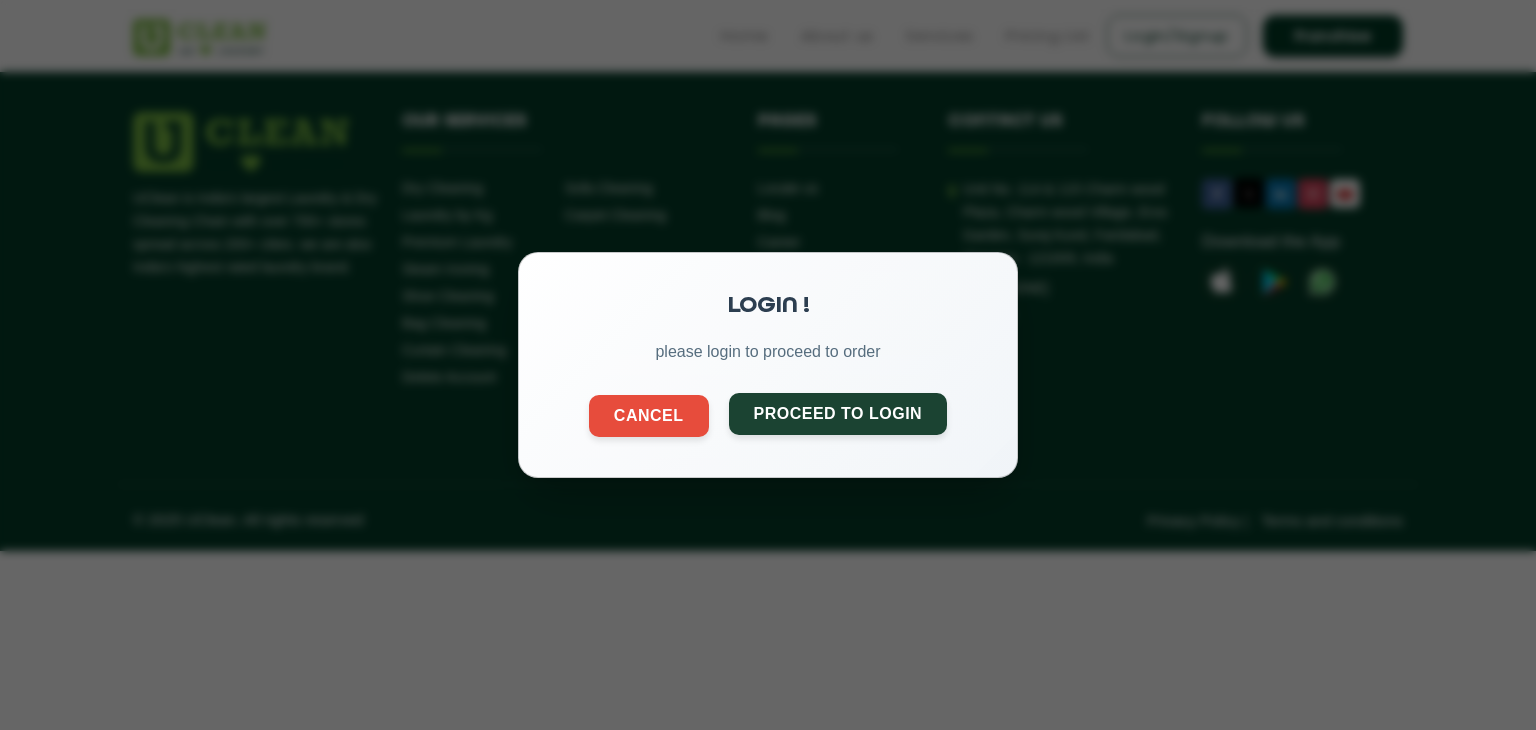 click on "Proceed to Login" 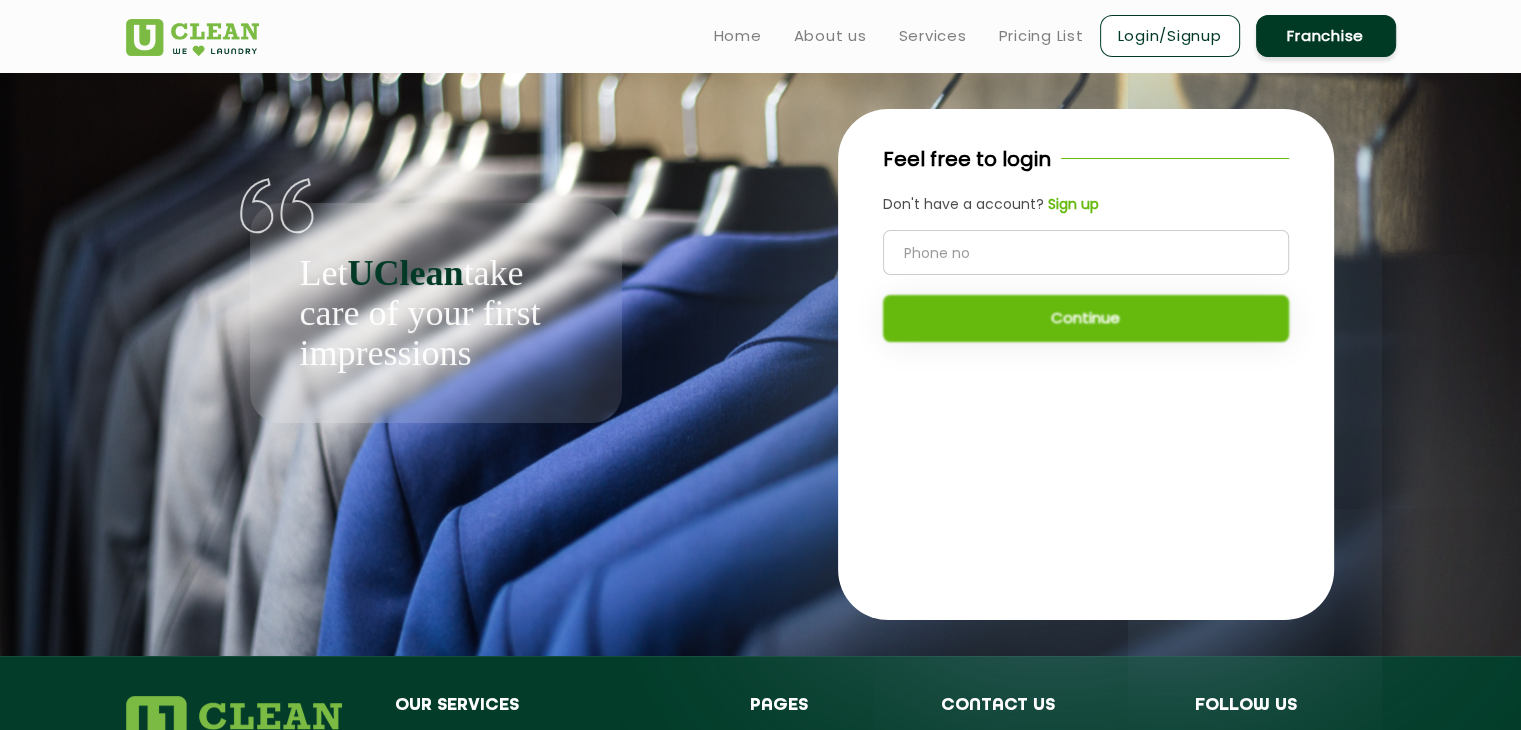 click 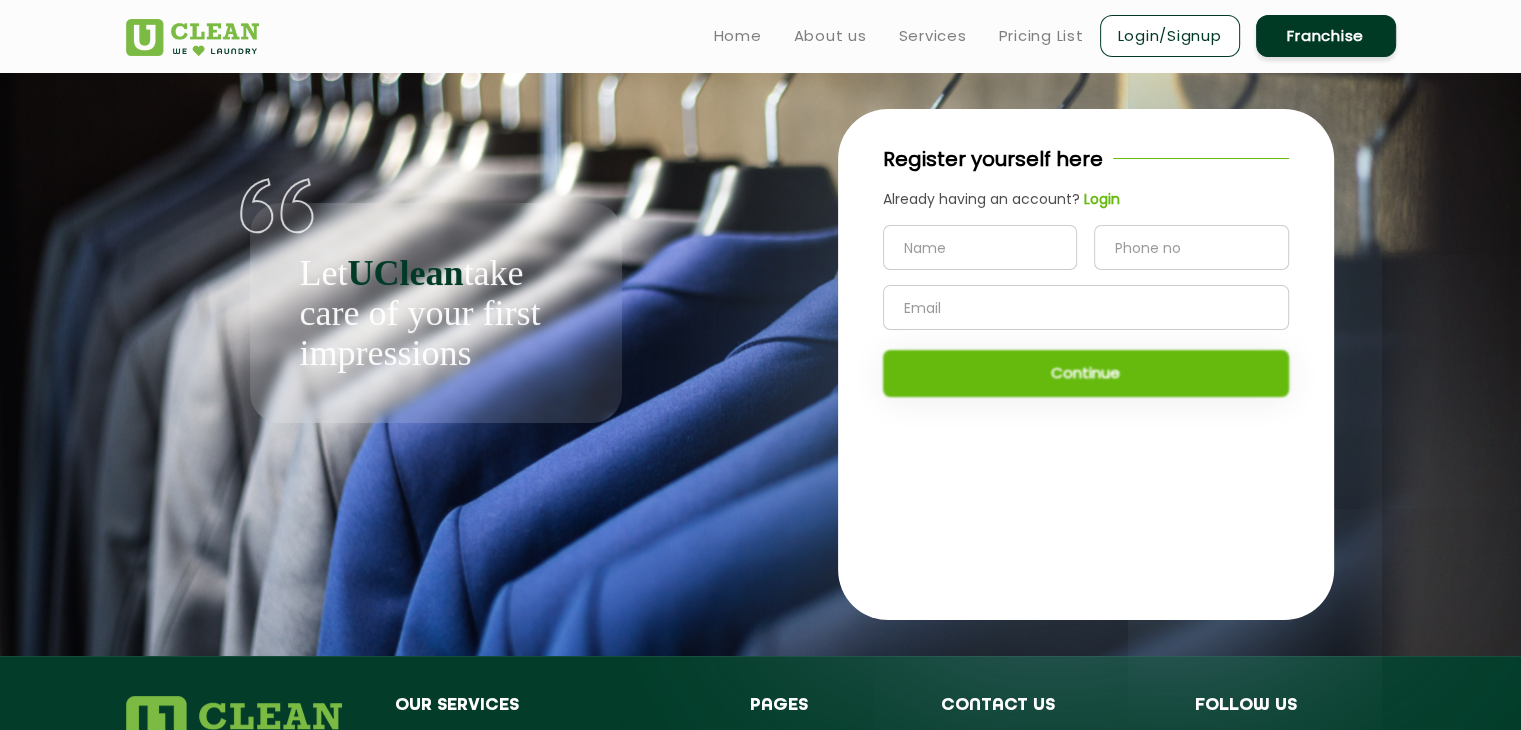 click 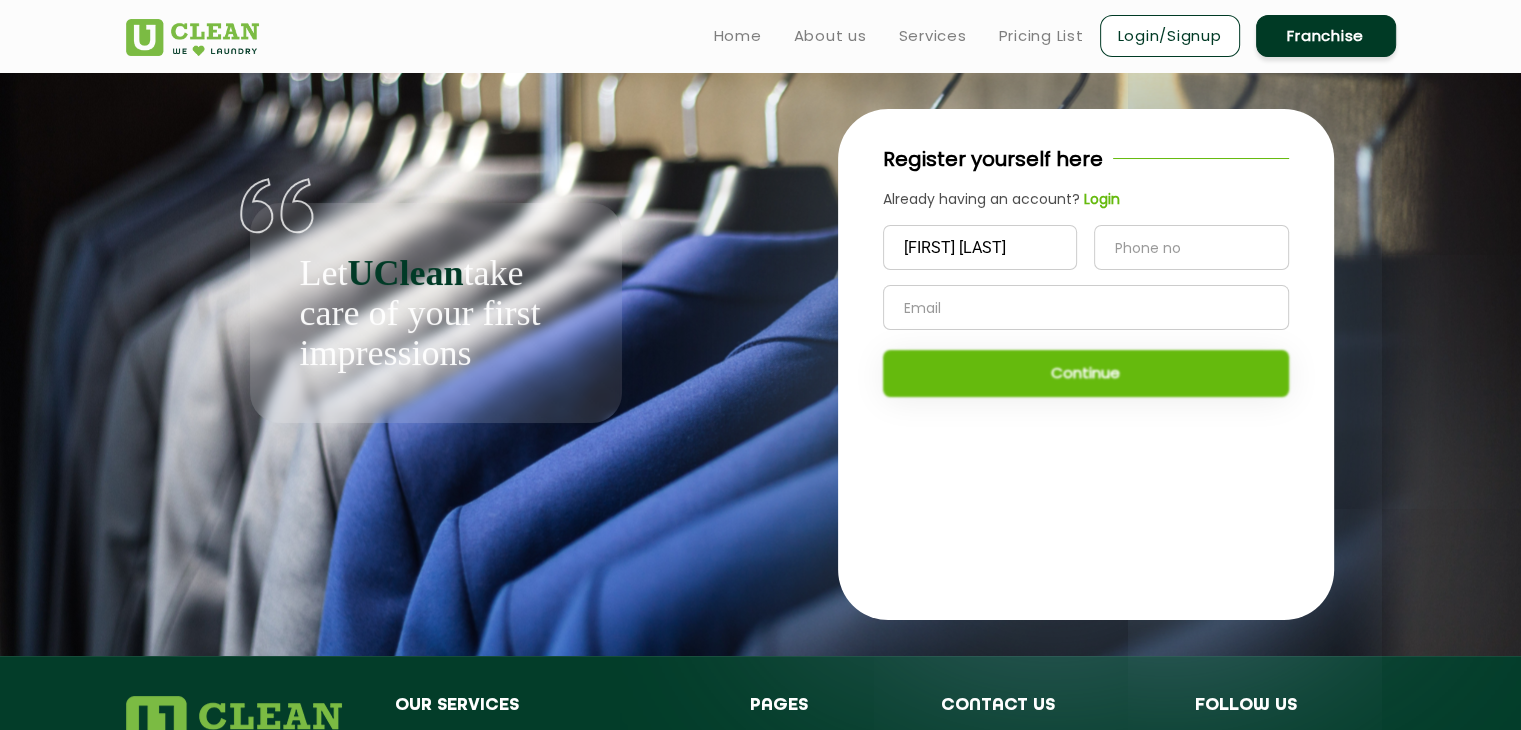 type on "[FIRST]" 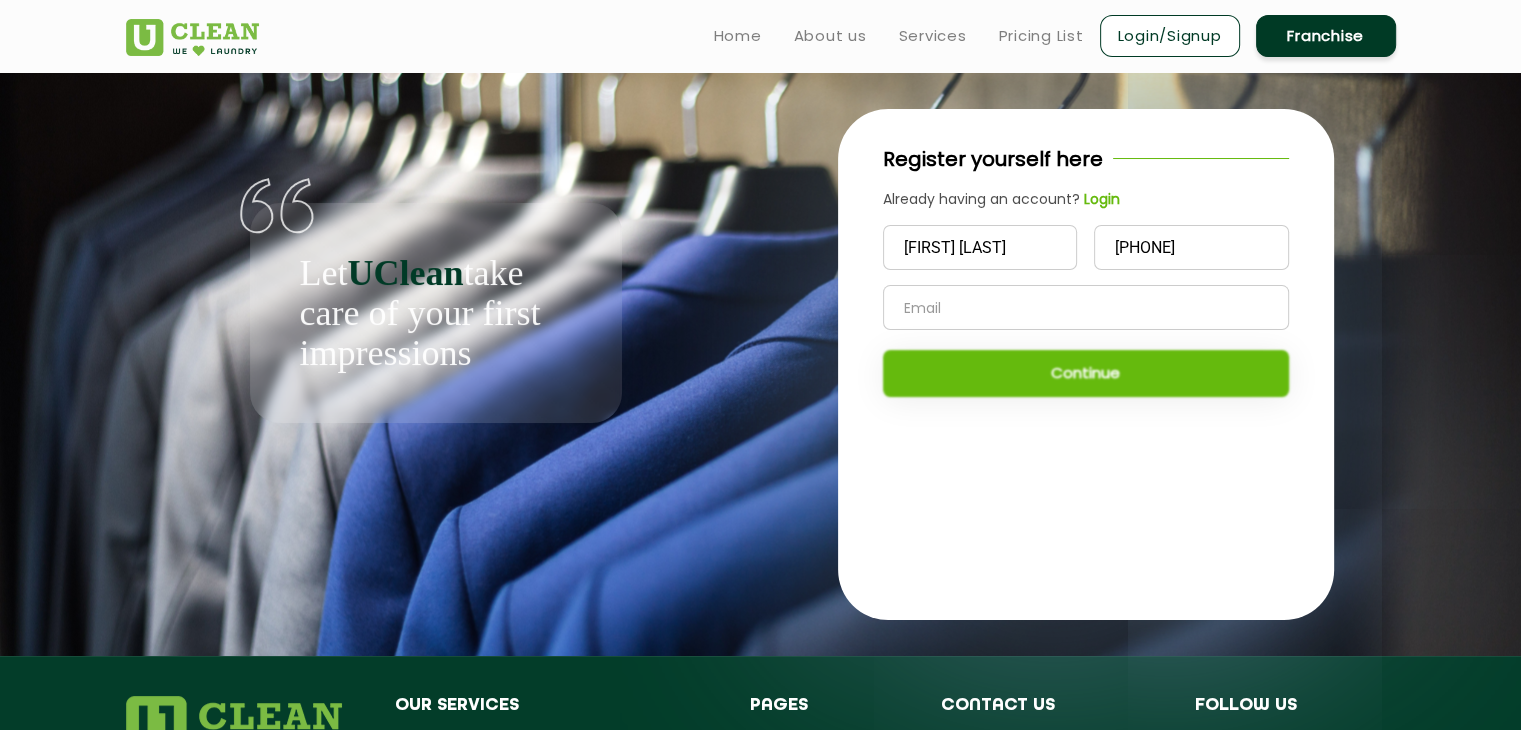type on "+91 [PHONE]" 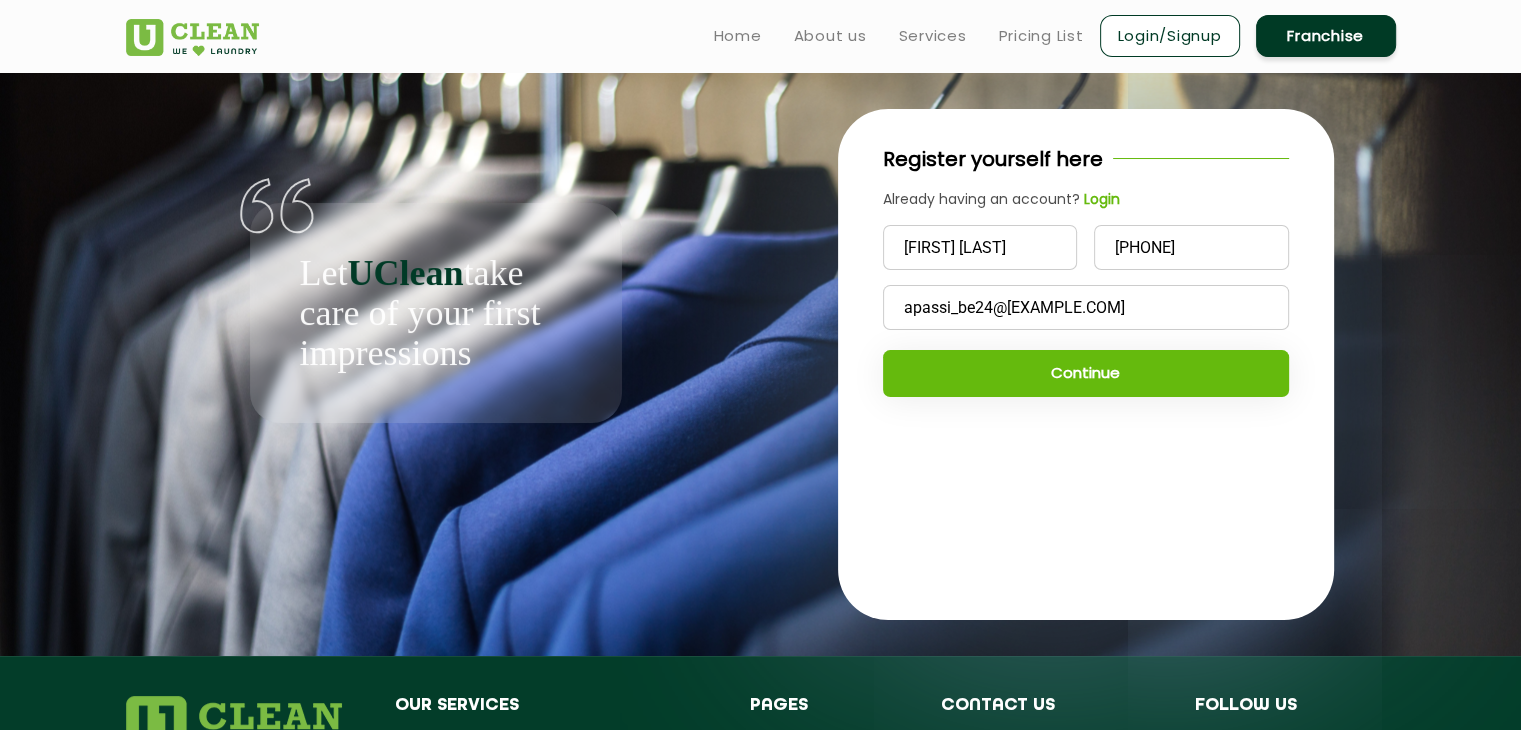 type on "apassi_be24@[DOMAIN].com" 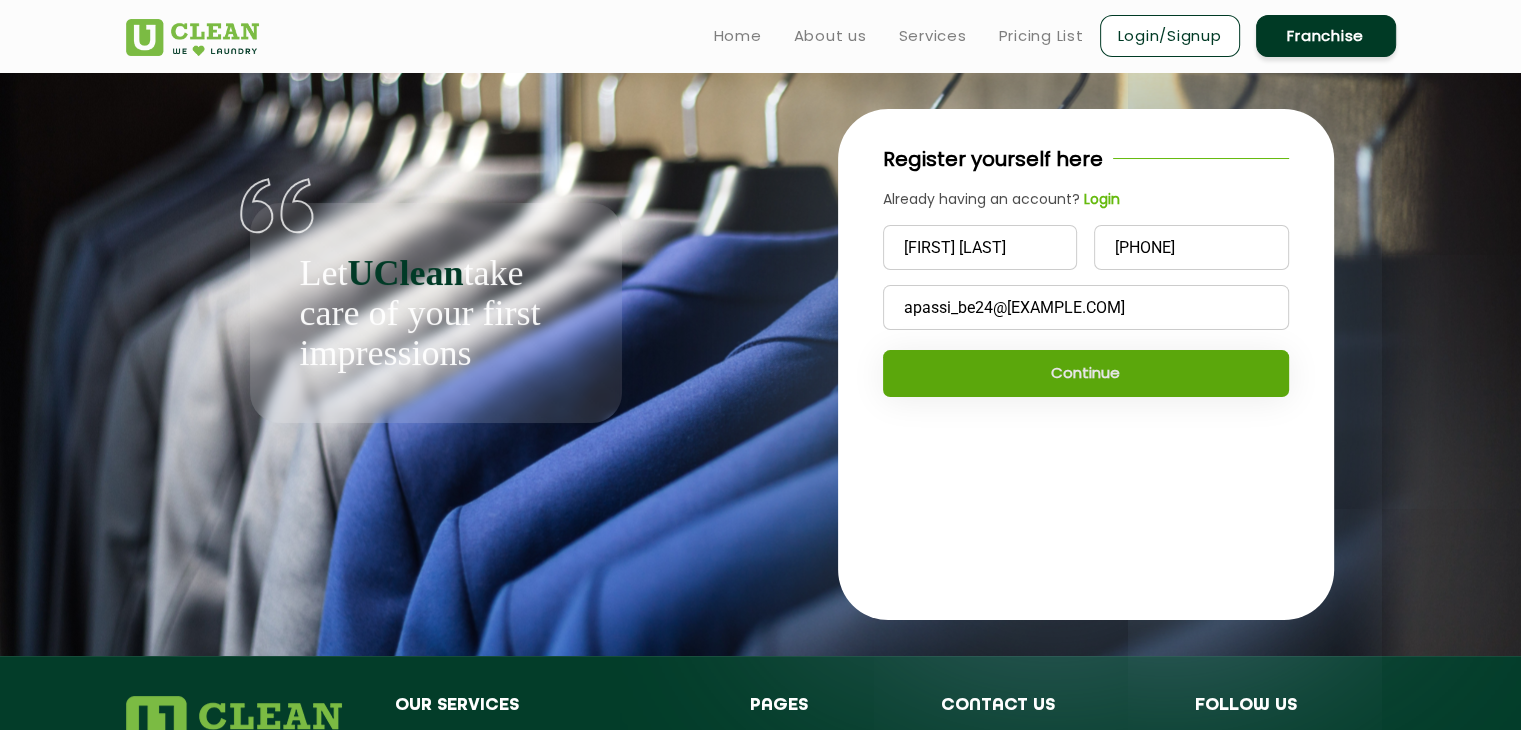 click on "Continue" 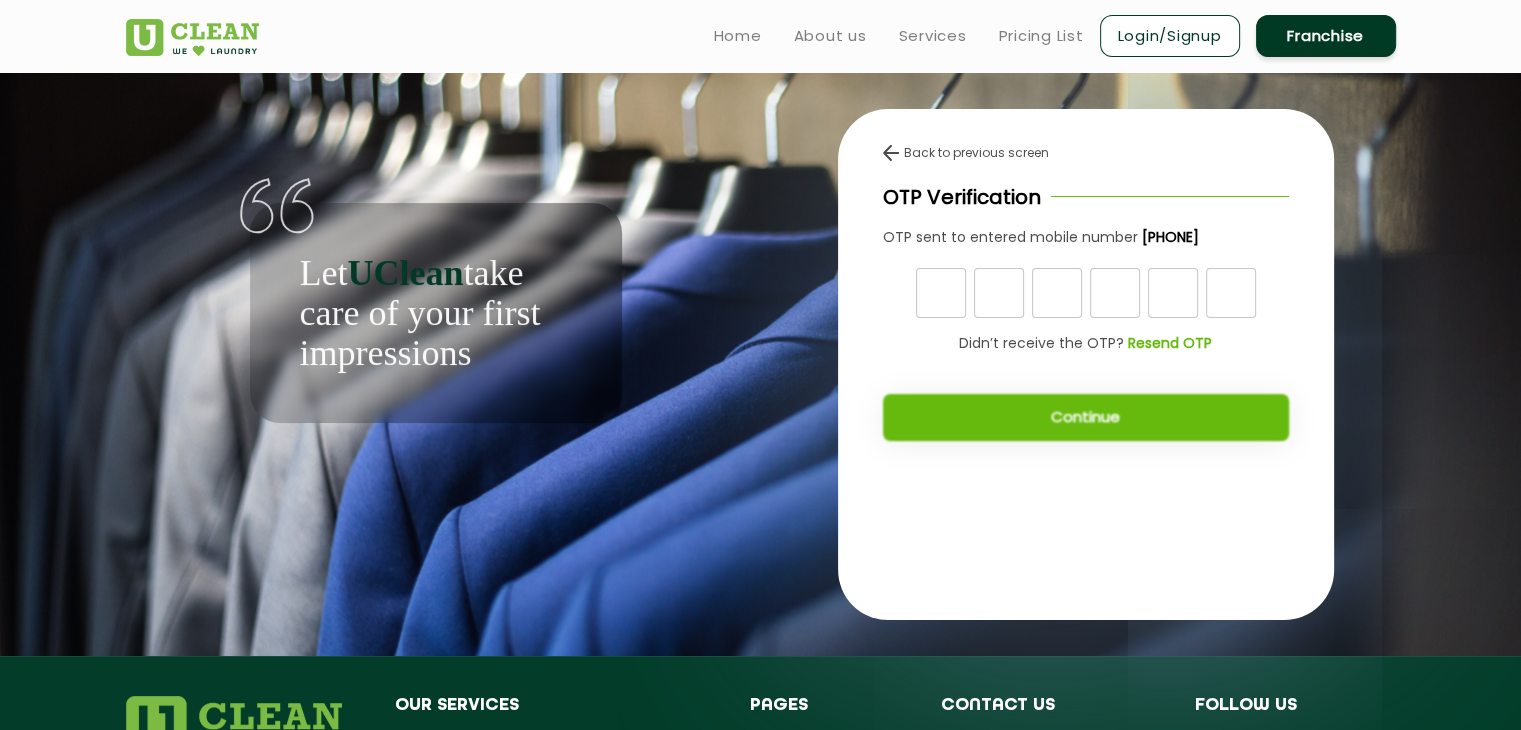 click on "Resend OTP" 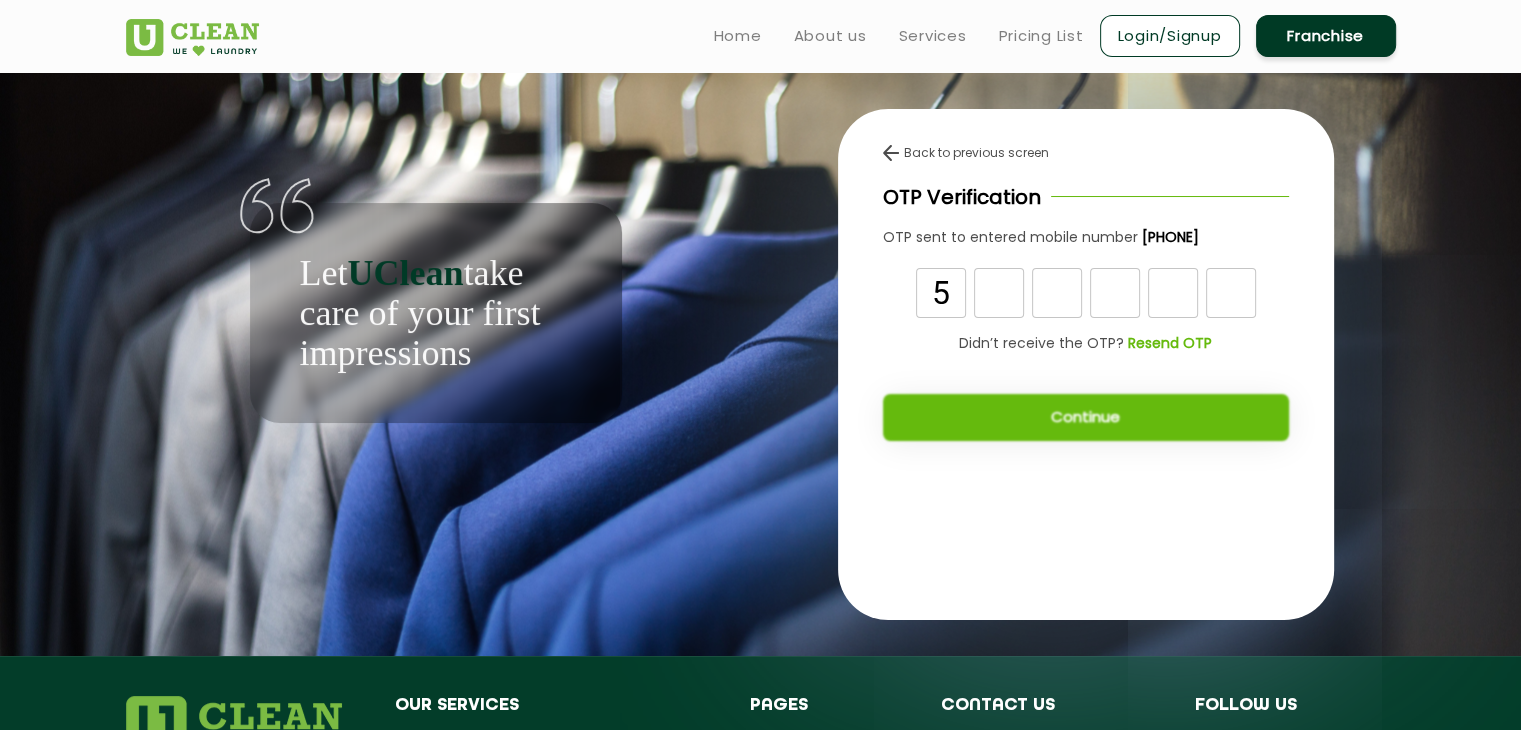 type on "5" 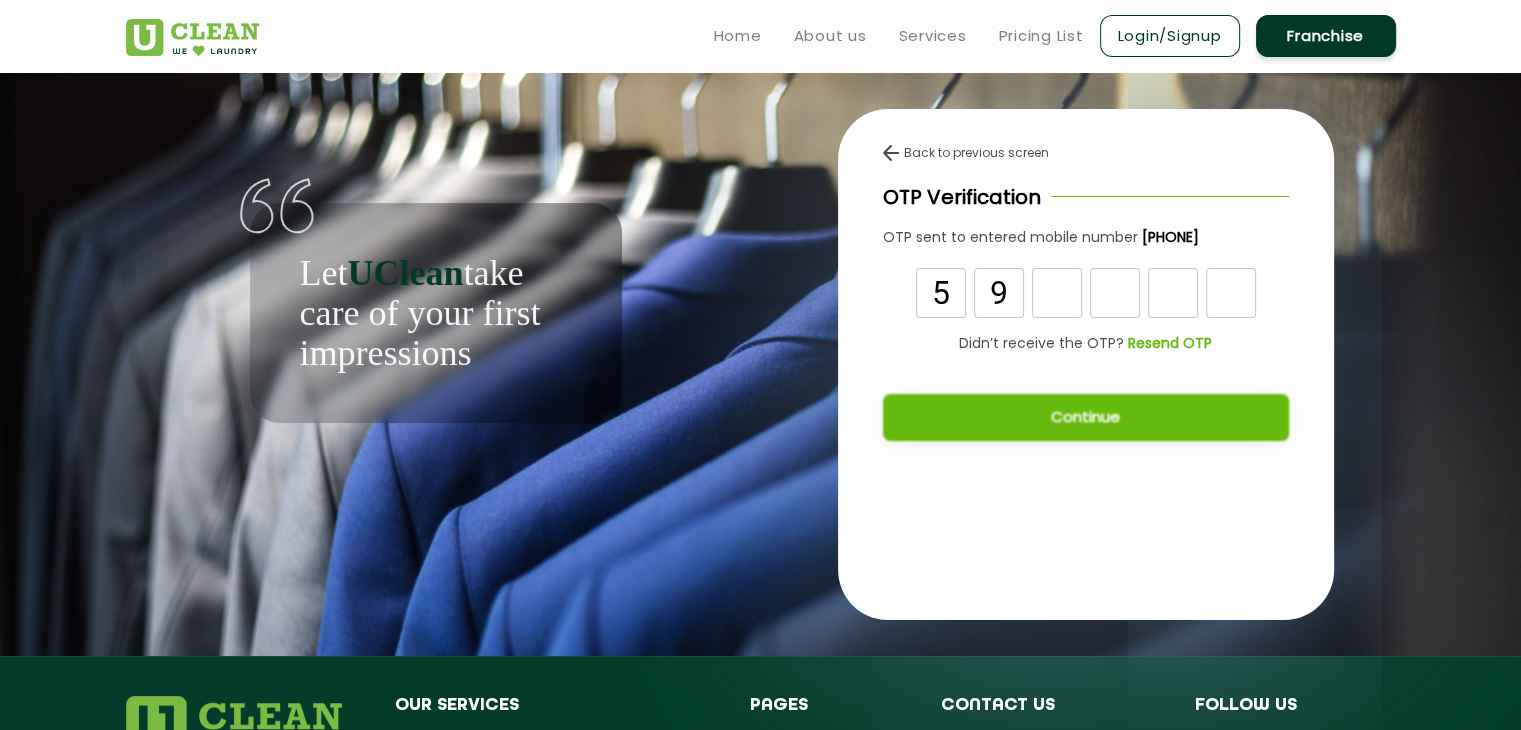 type on "9" 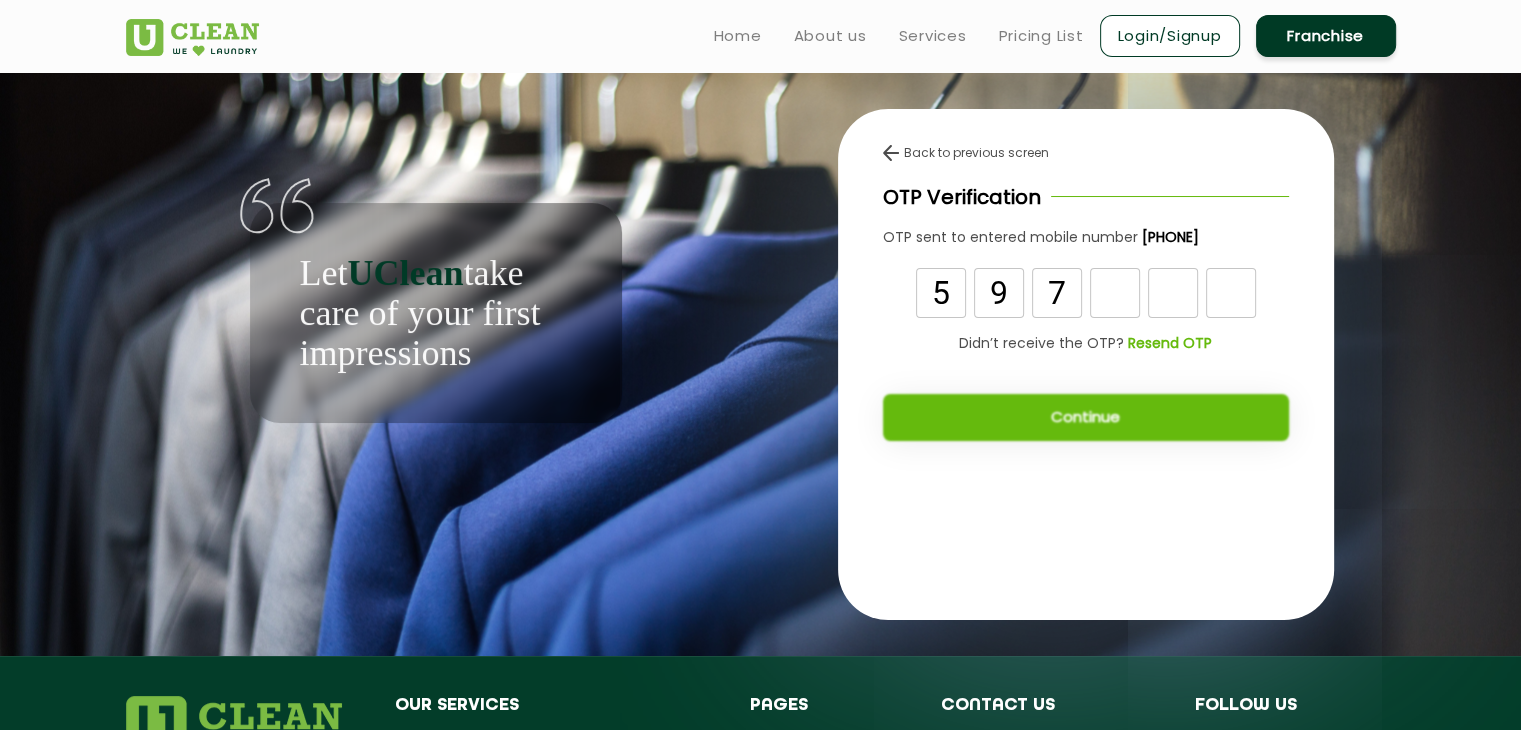type on "7" 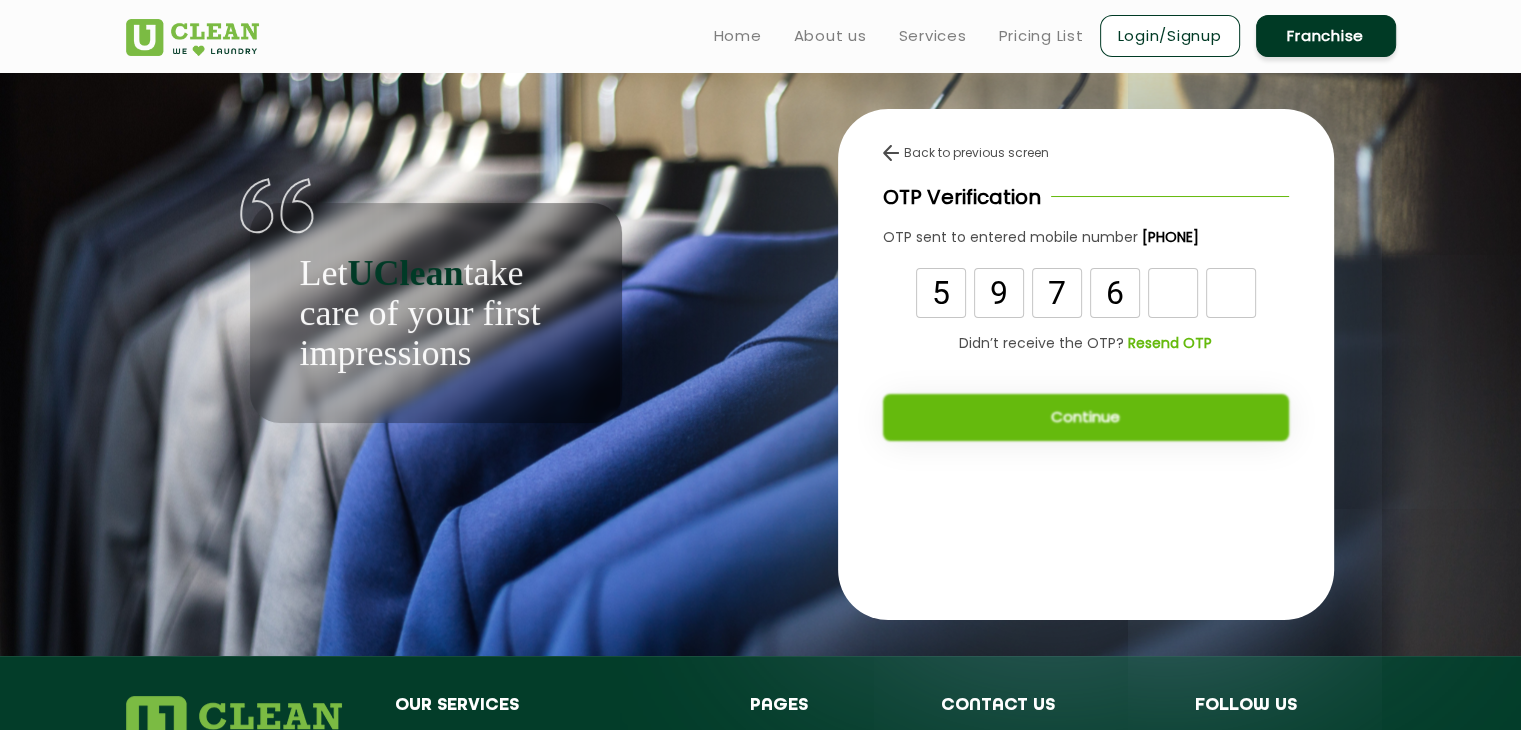 type on "6" 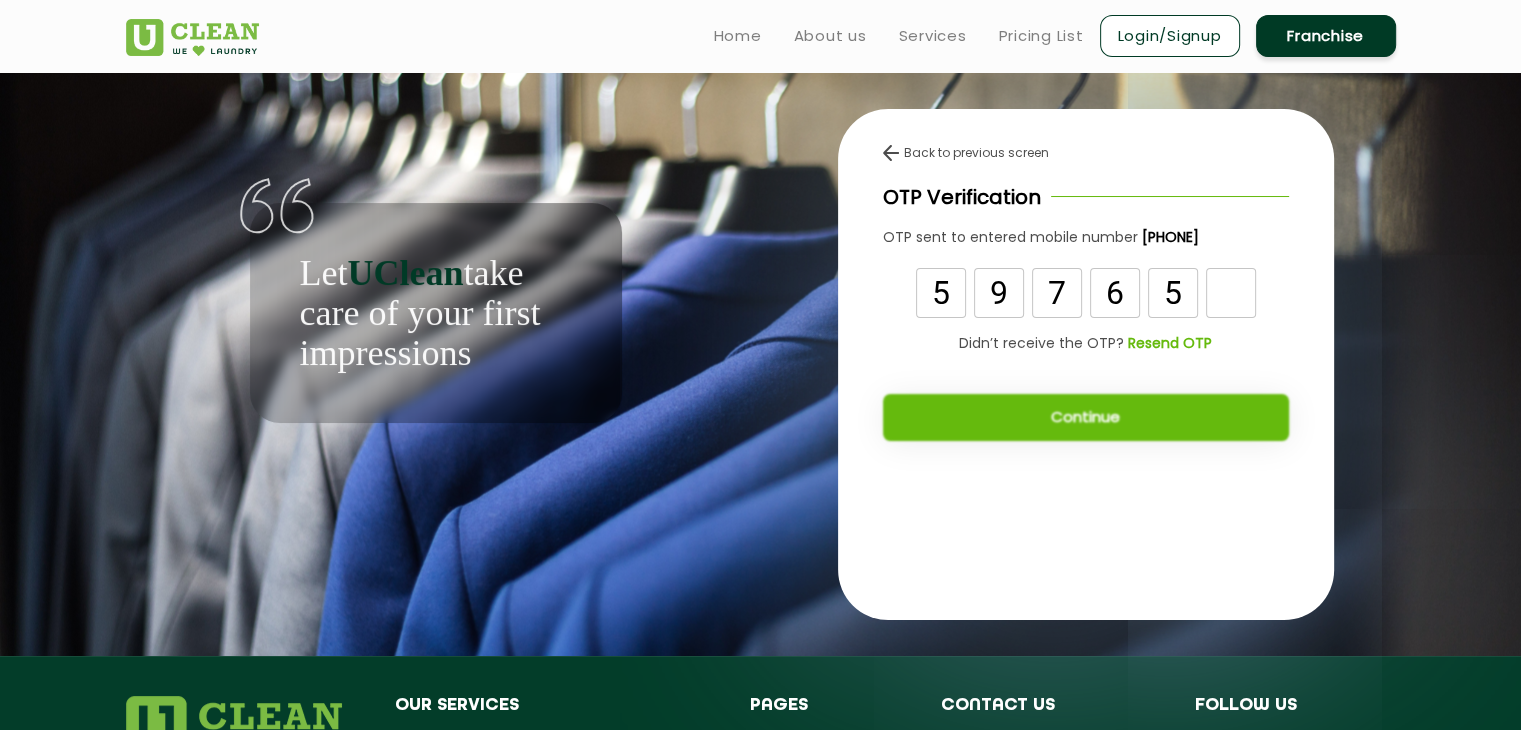 type on "5" 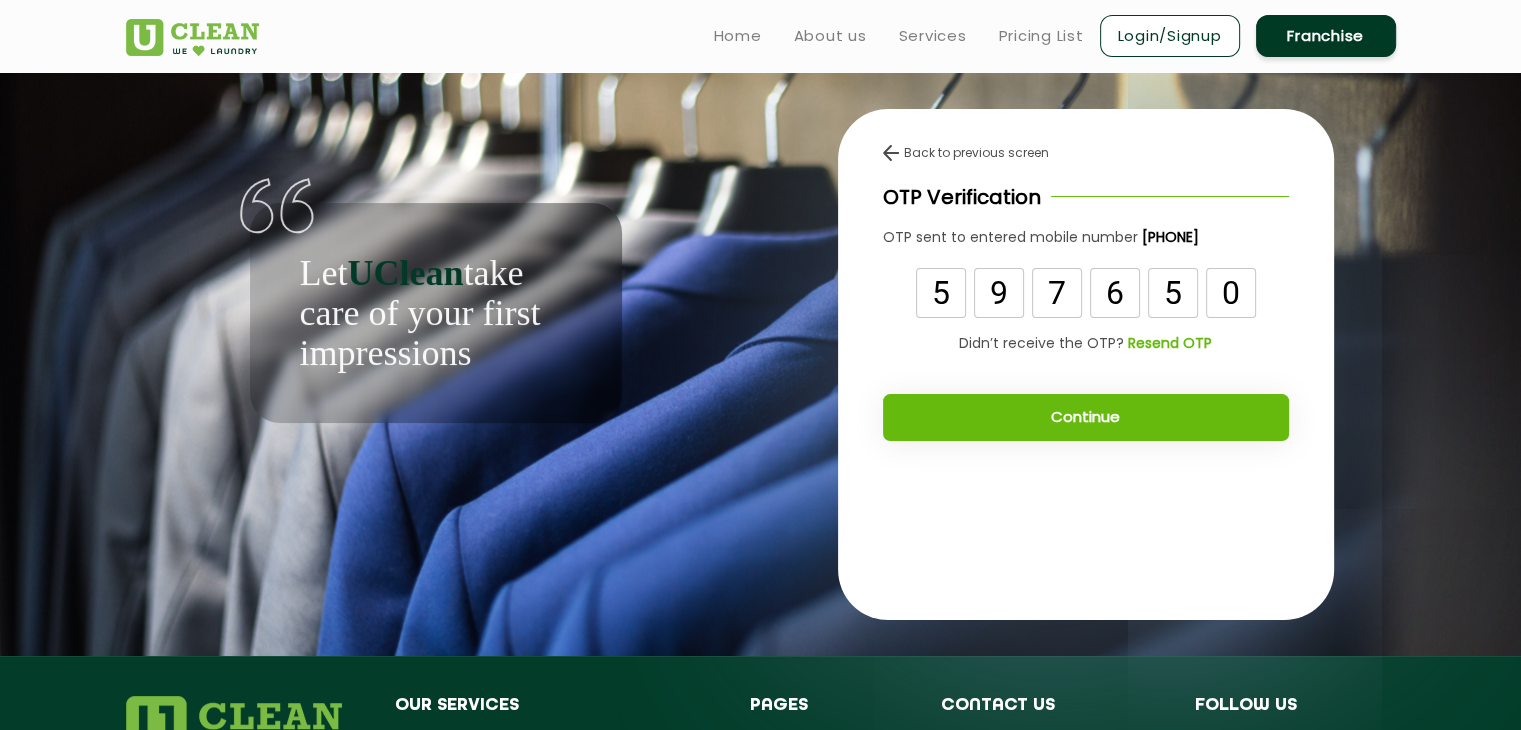 type on "0" 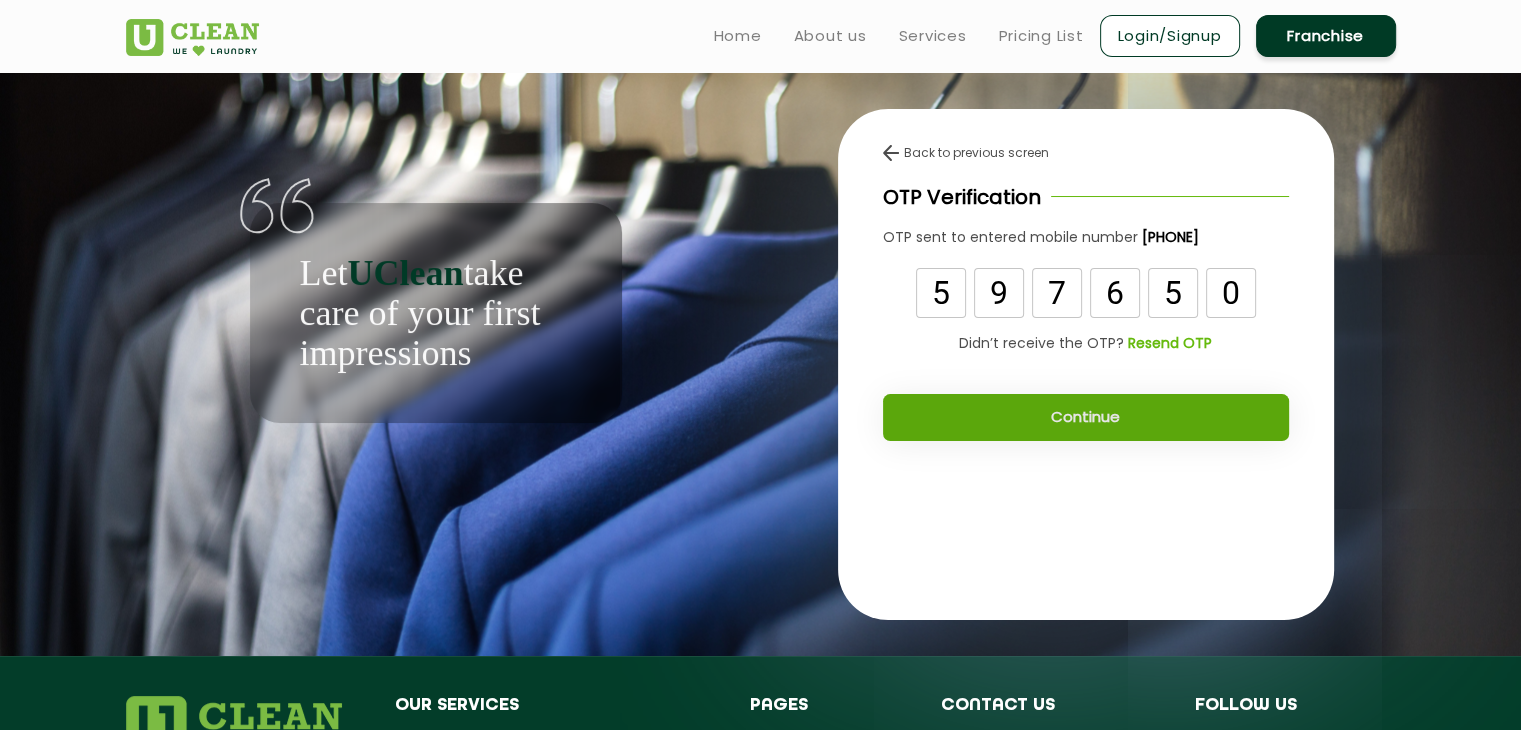 click on "Continue" 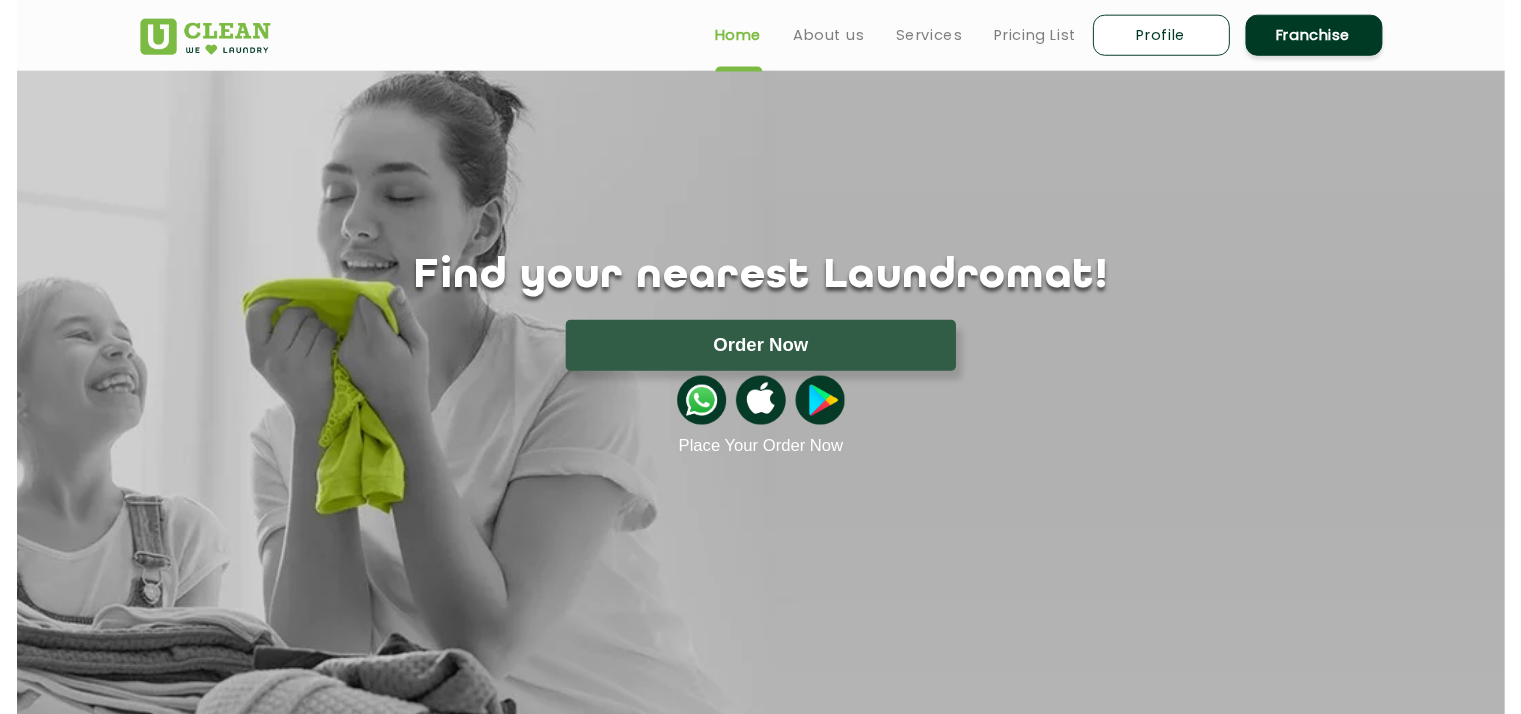 scroll, scrollTop: 0, scrollLeft: 0, axis: both 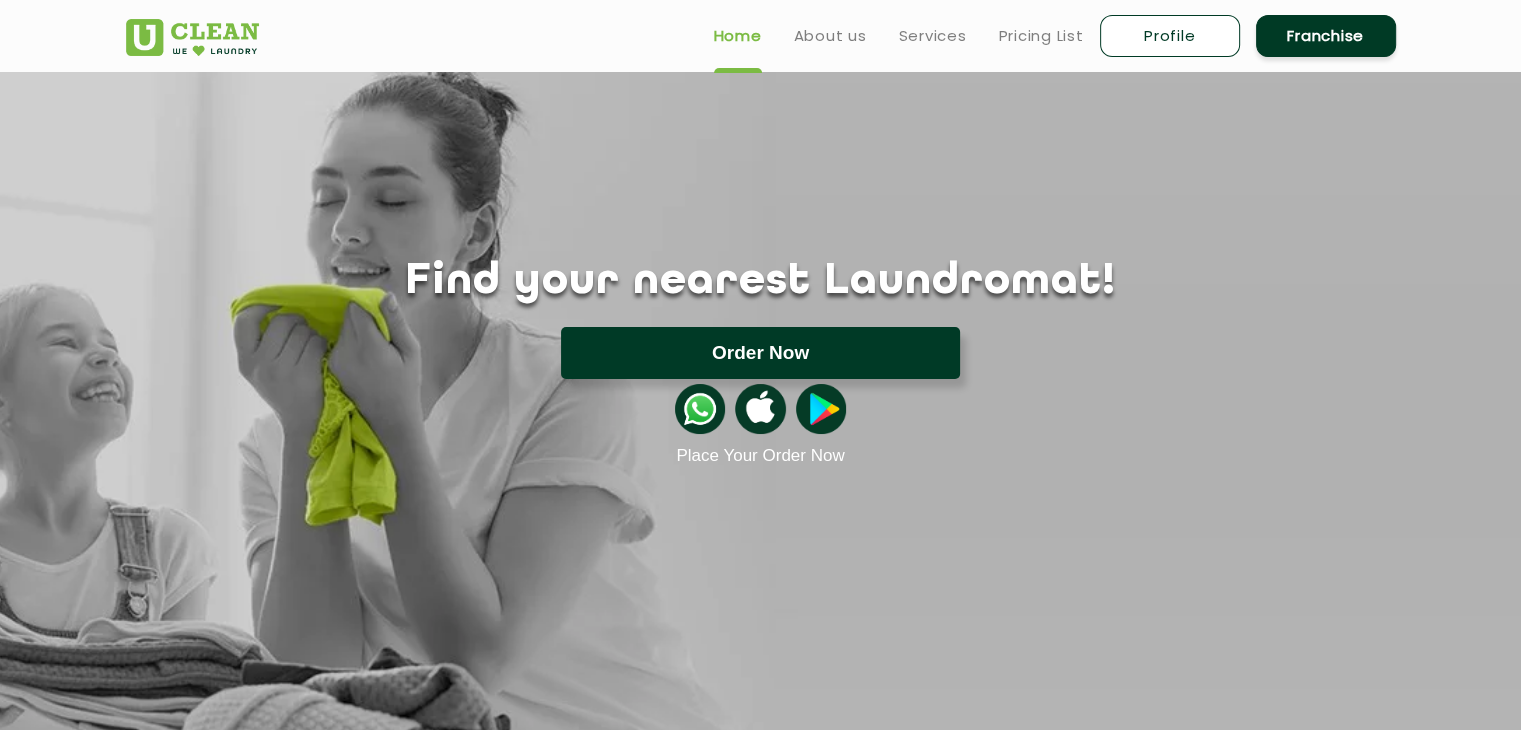 click on "Order Now" 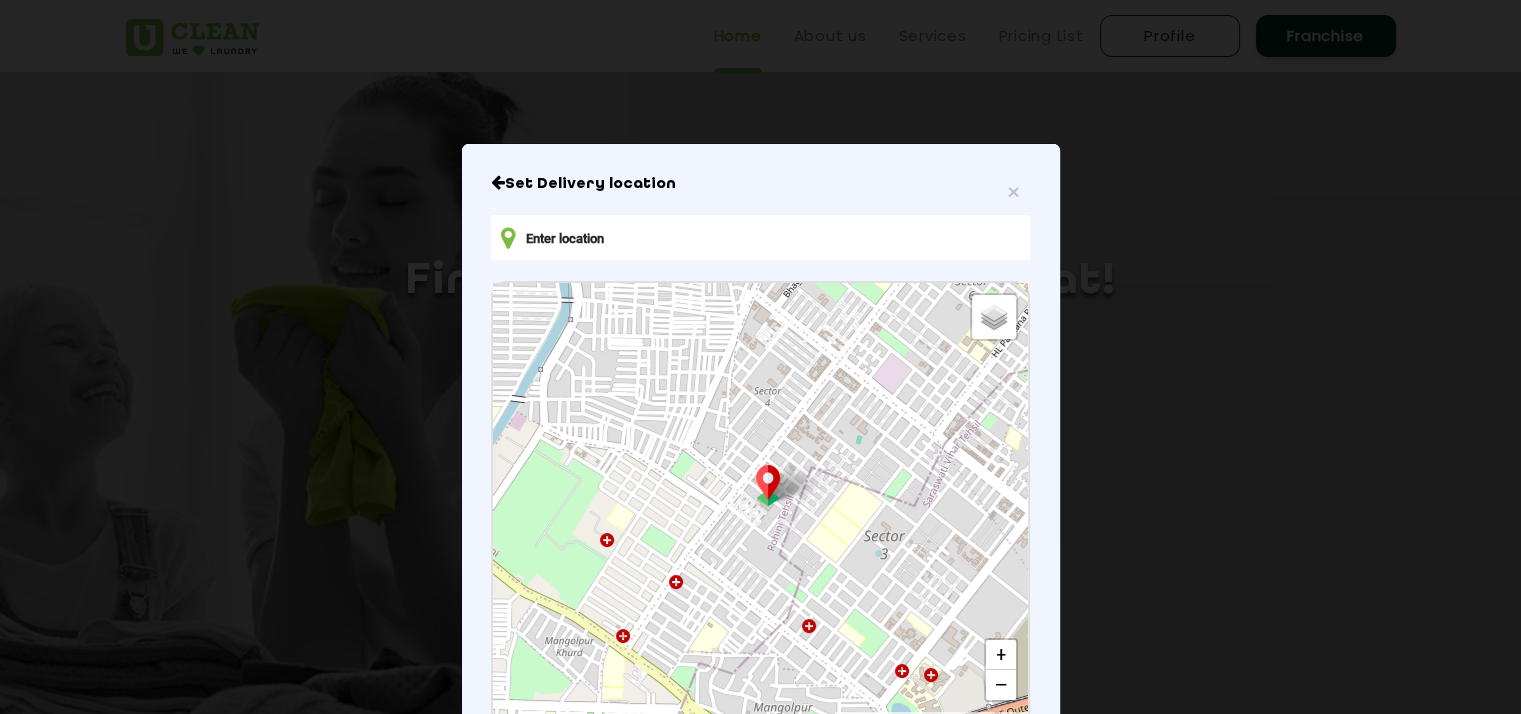 scroll, scrollTop: 195, scrollLeft: 0, axis: vertical 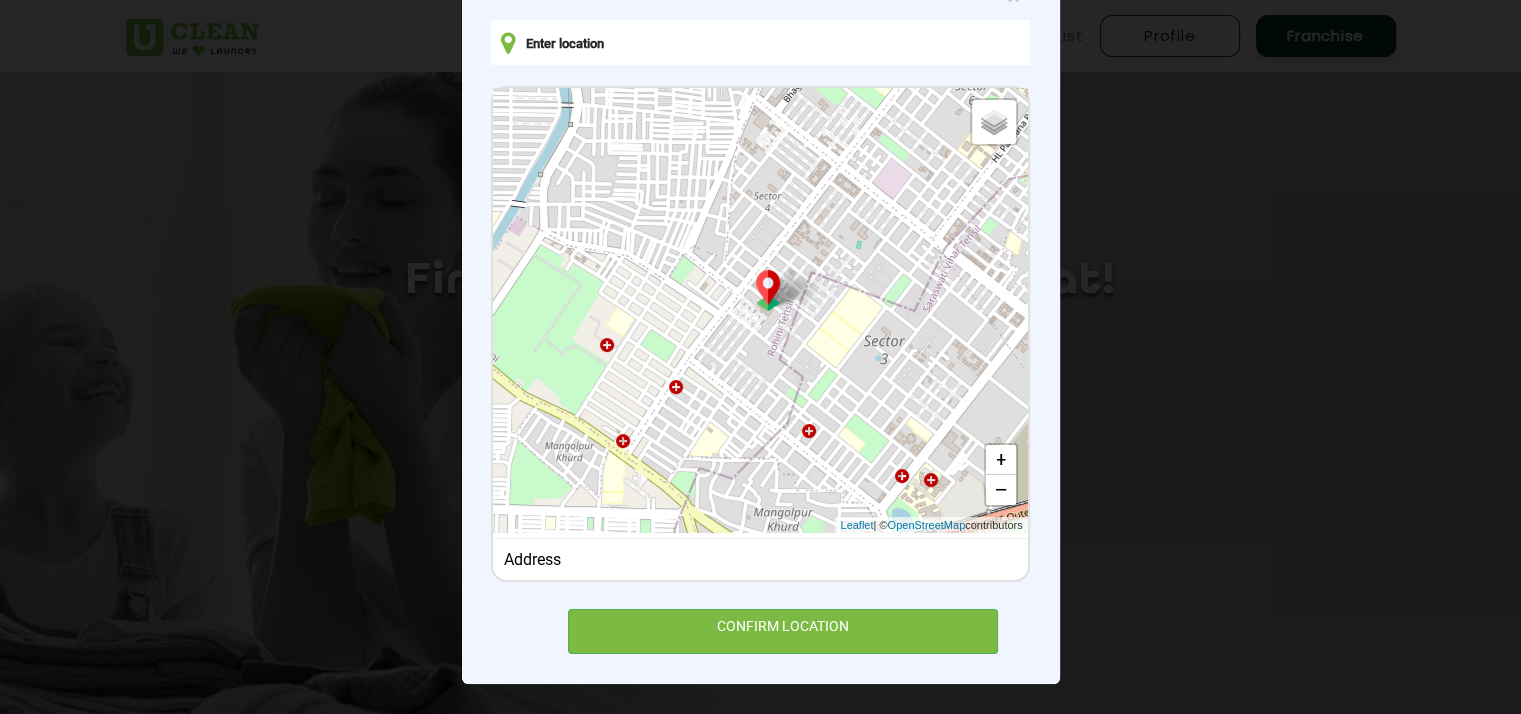 click on "Address" at bounding box center (760, 559) 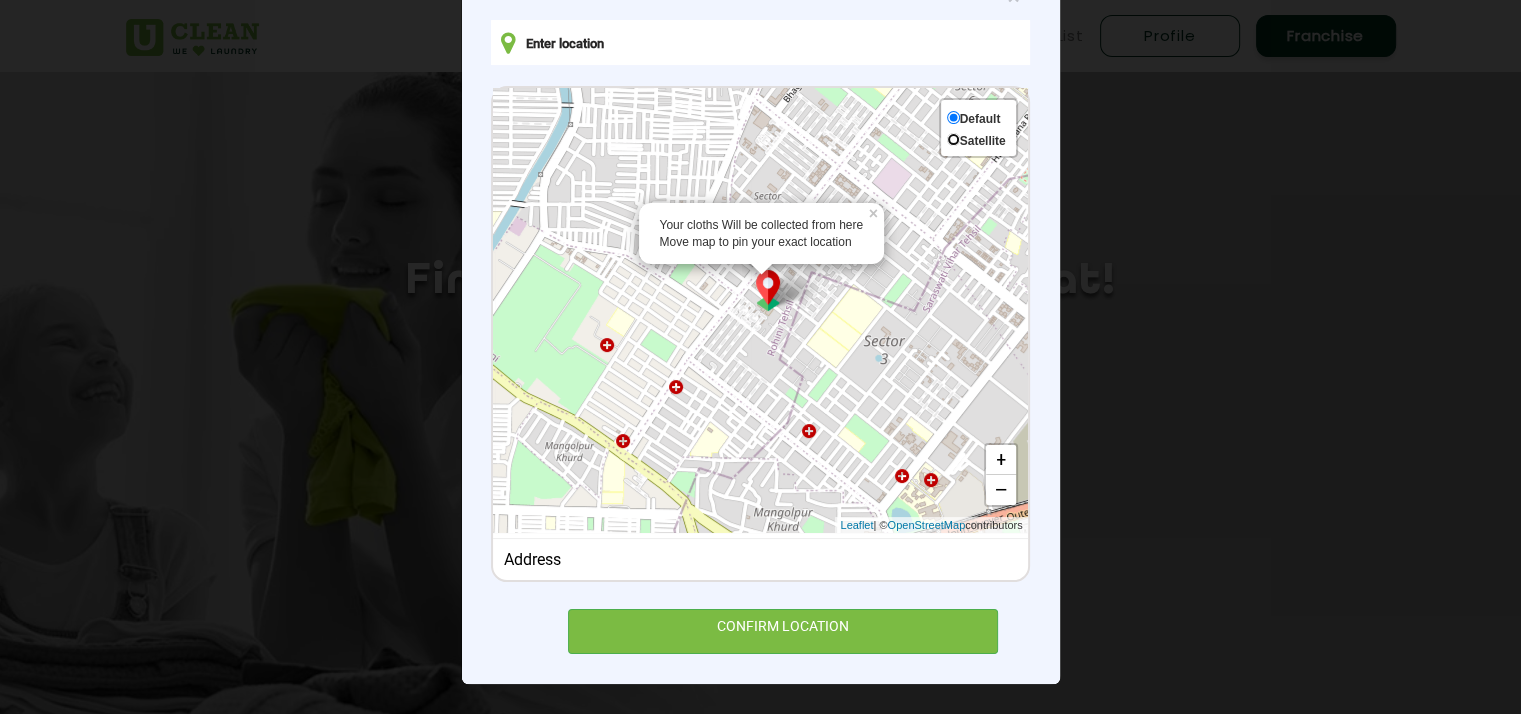 click on "Satellite" at bounding box center (953, 139) 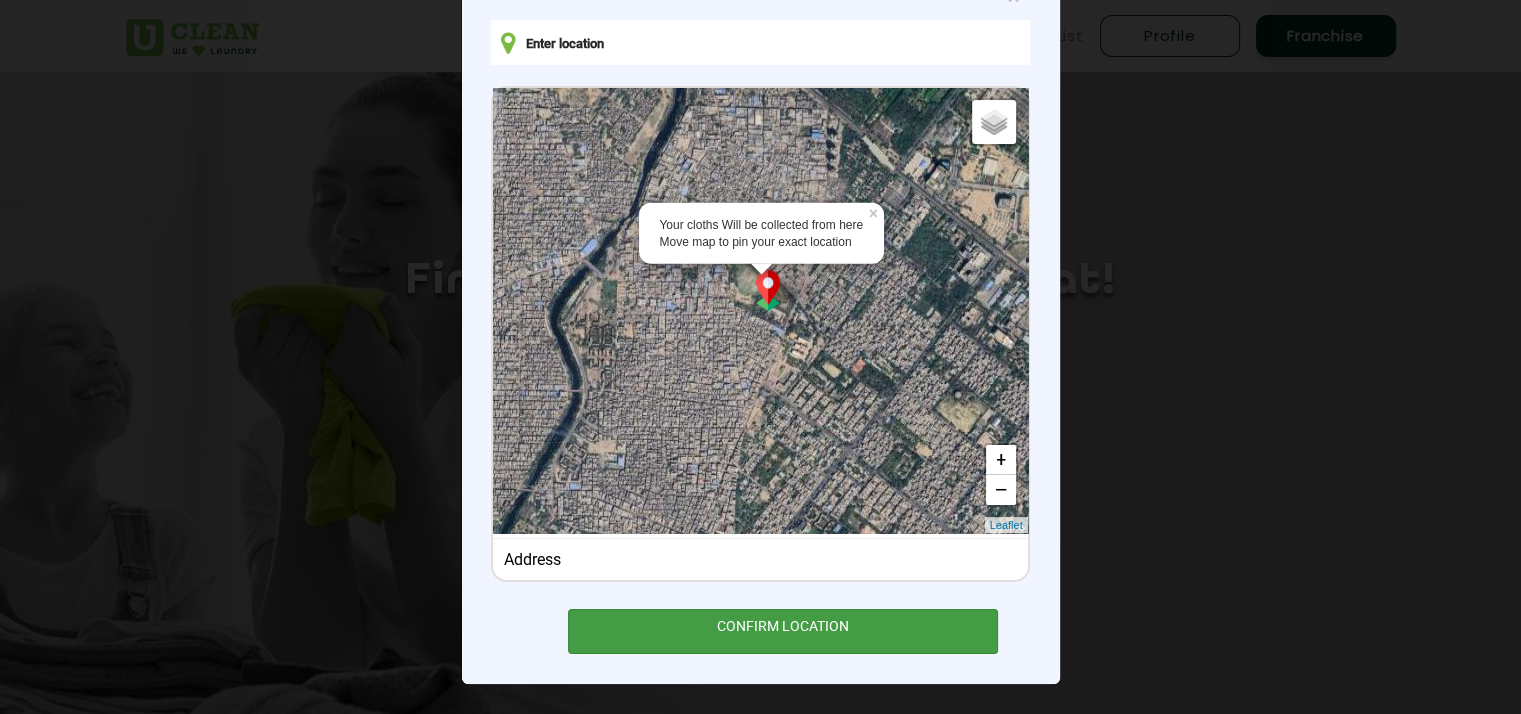 drag, startPoint x: 593, startPoint y: 347, endPoint x: 600, endPoint y: 642, distance: 295.08304 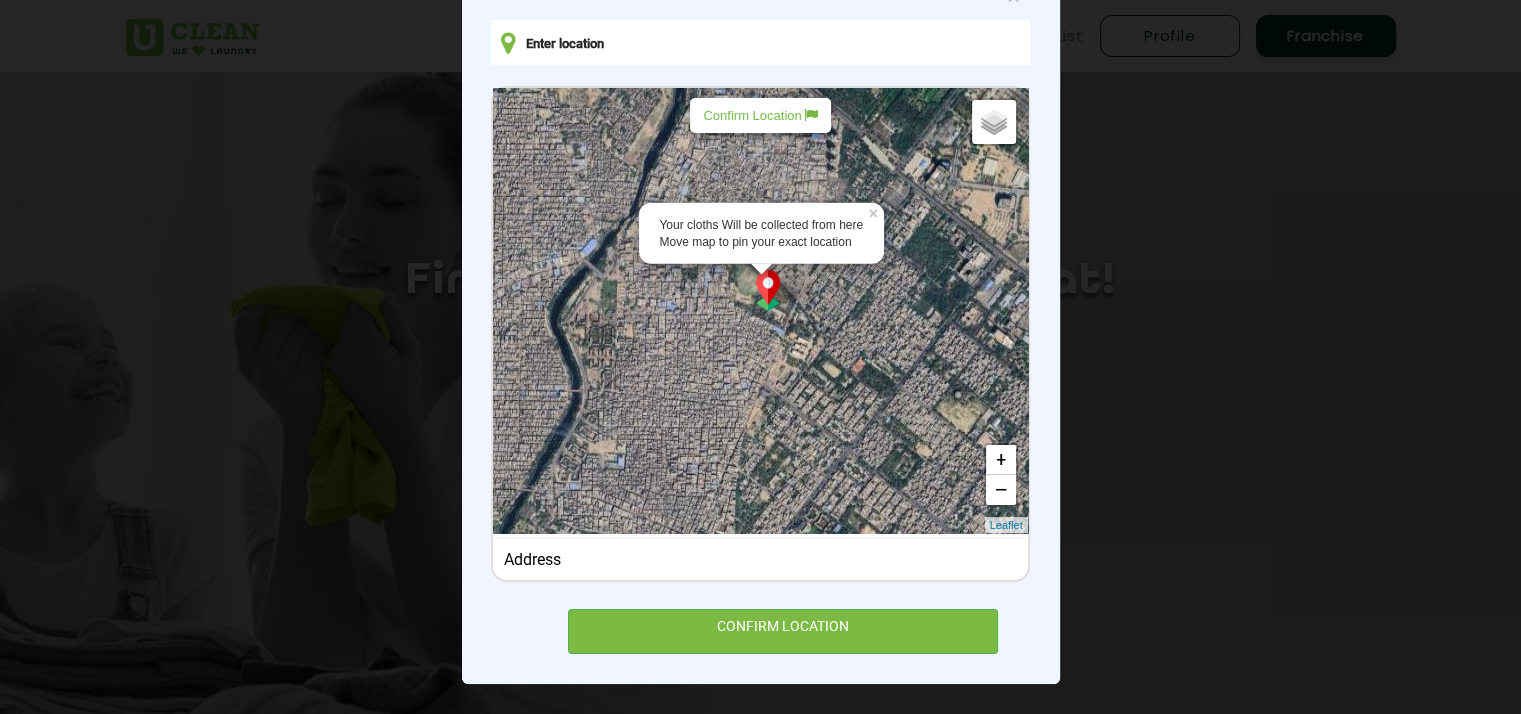 click at bounding box center [760, 42] 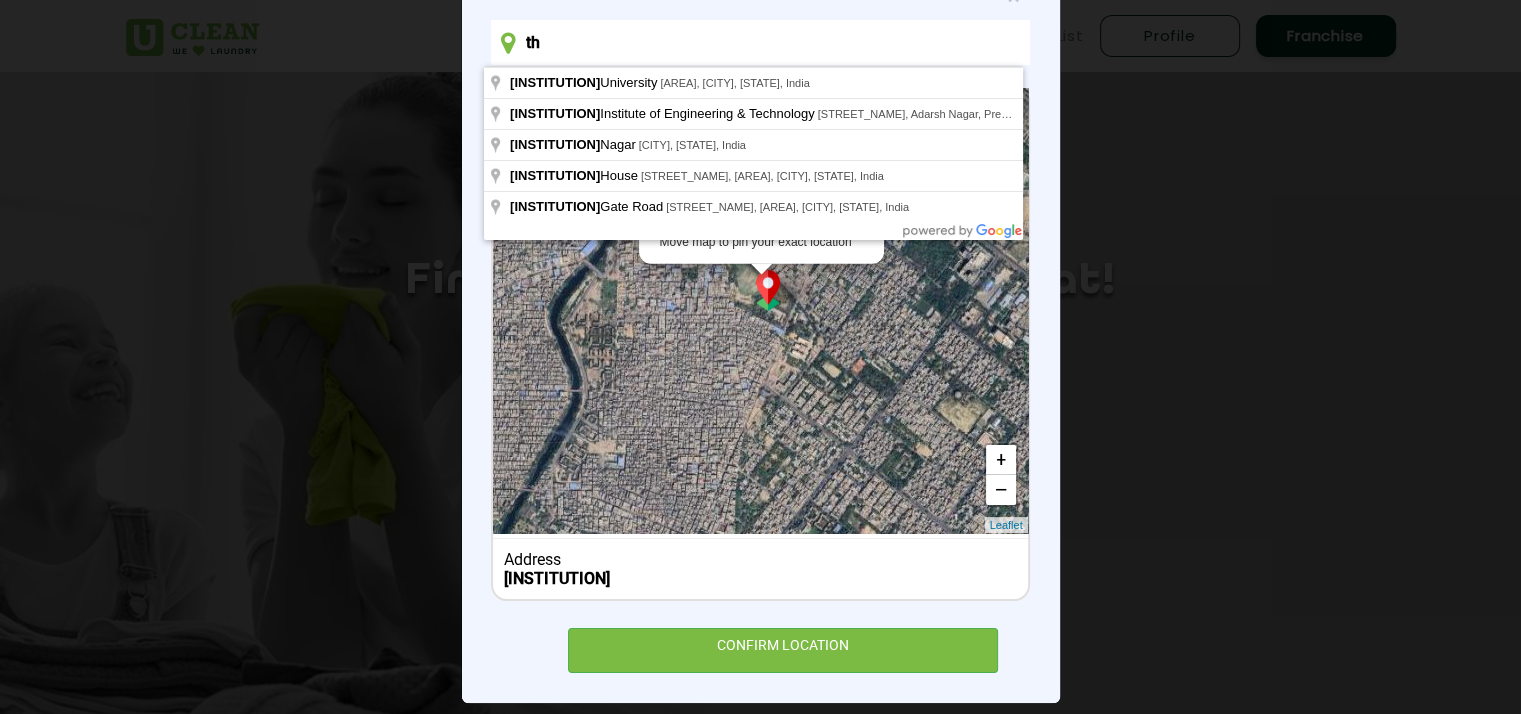 type on "t" 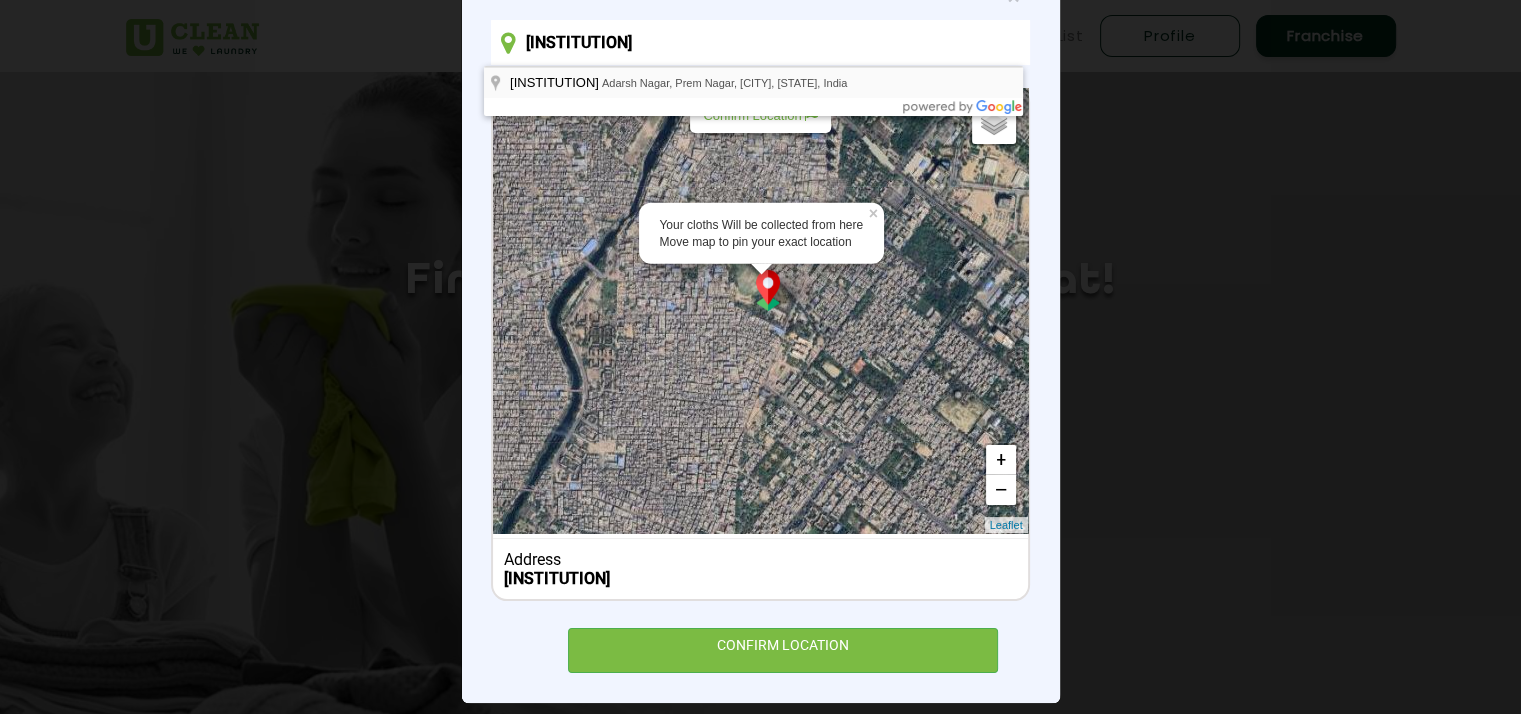 type on "[INSTITUTION], Adarsh Nagar, Prem Nagar, [CITY], [STATE], India" 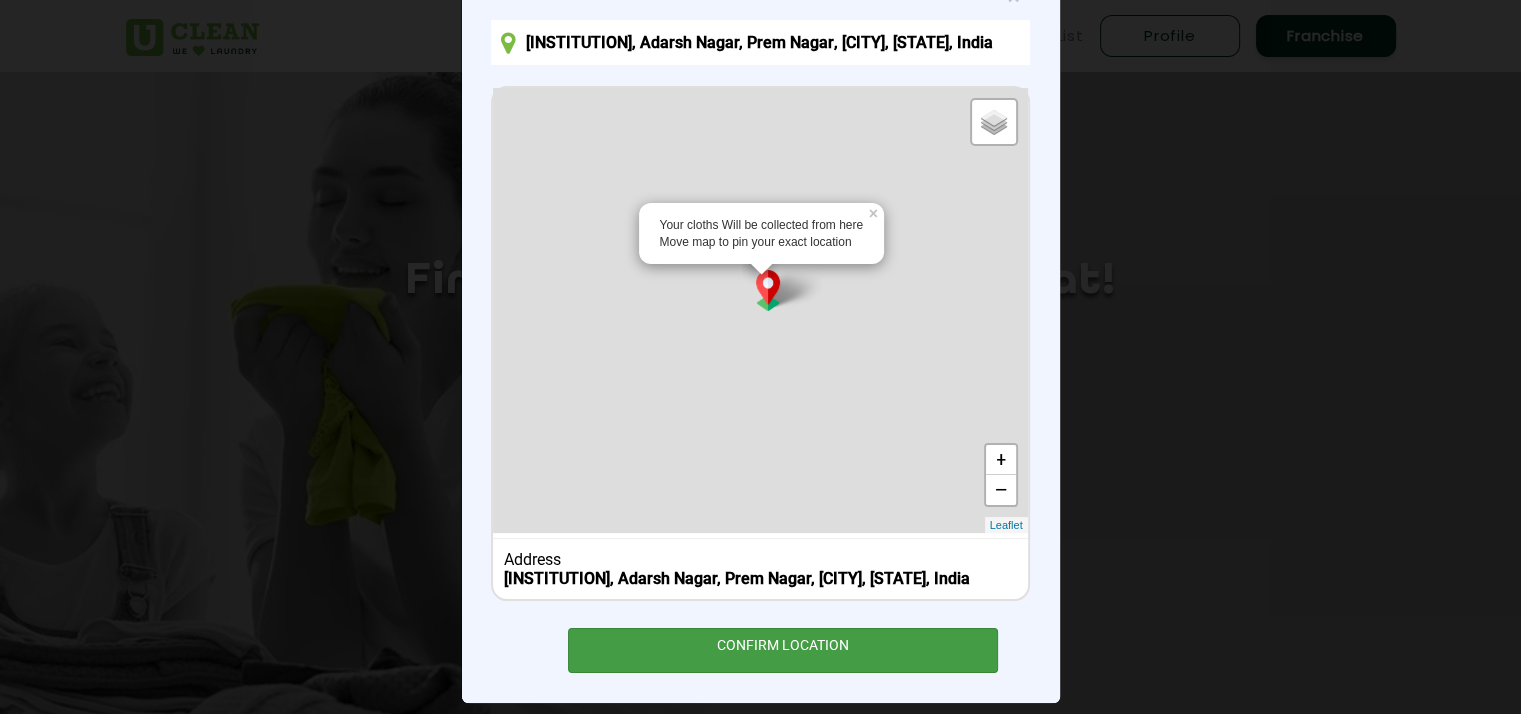click on "CONFIRM LOCATION" at bounding box center [783, 650] 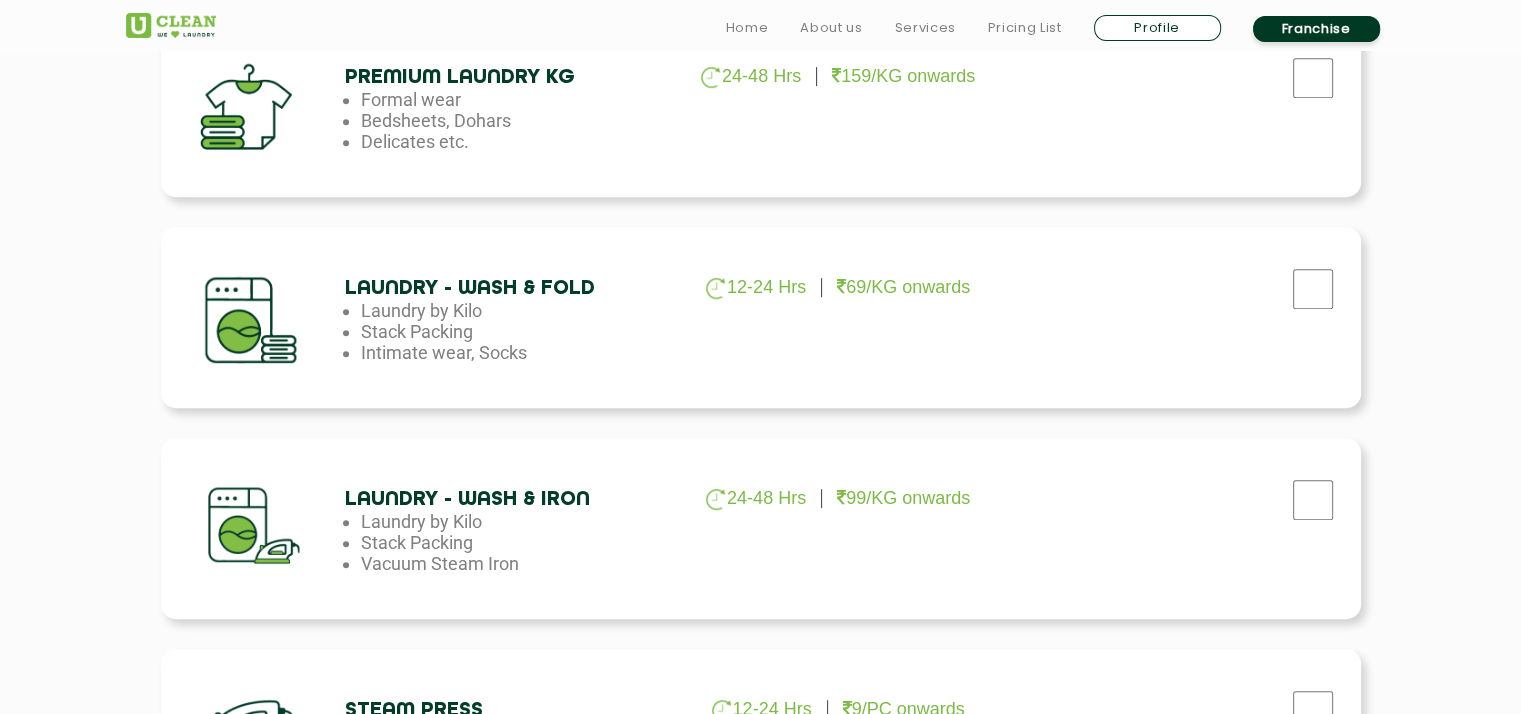 scroll, scrollTop: 992, scrollLeft: 0, axis: vertical 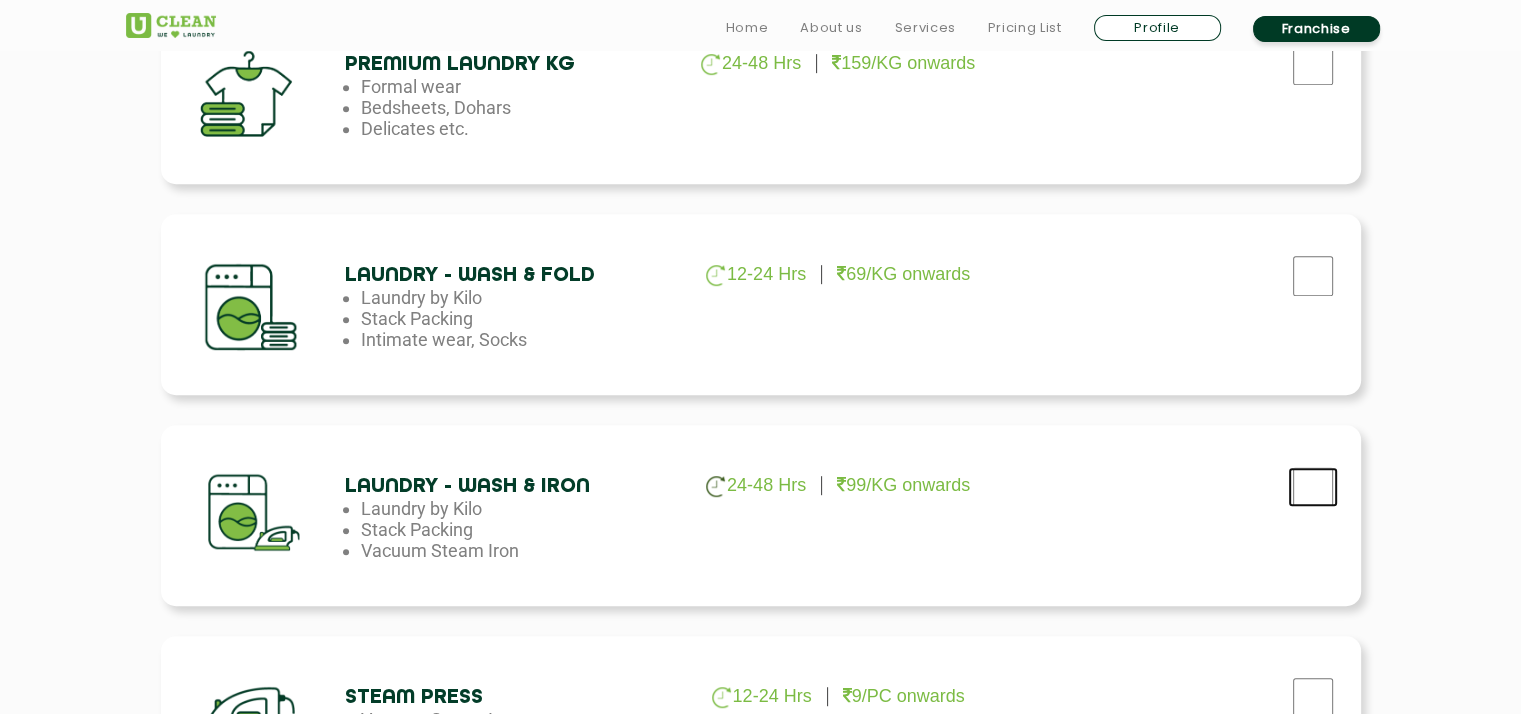 click at bounding box center (1313, -146) 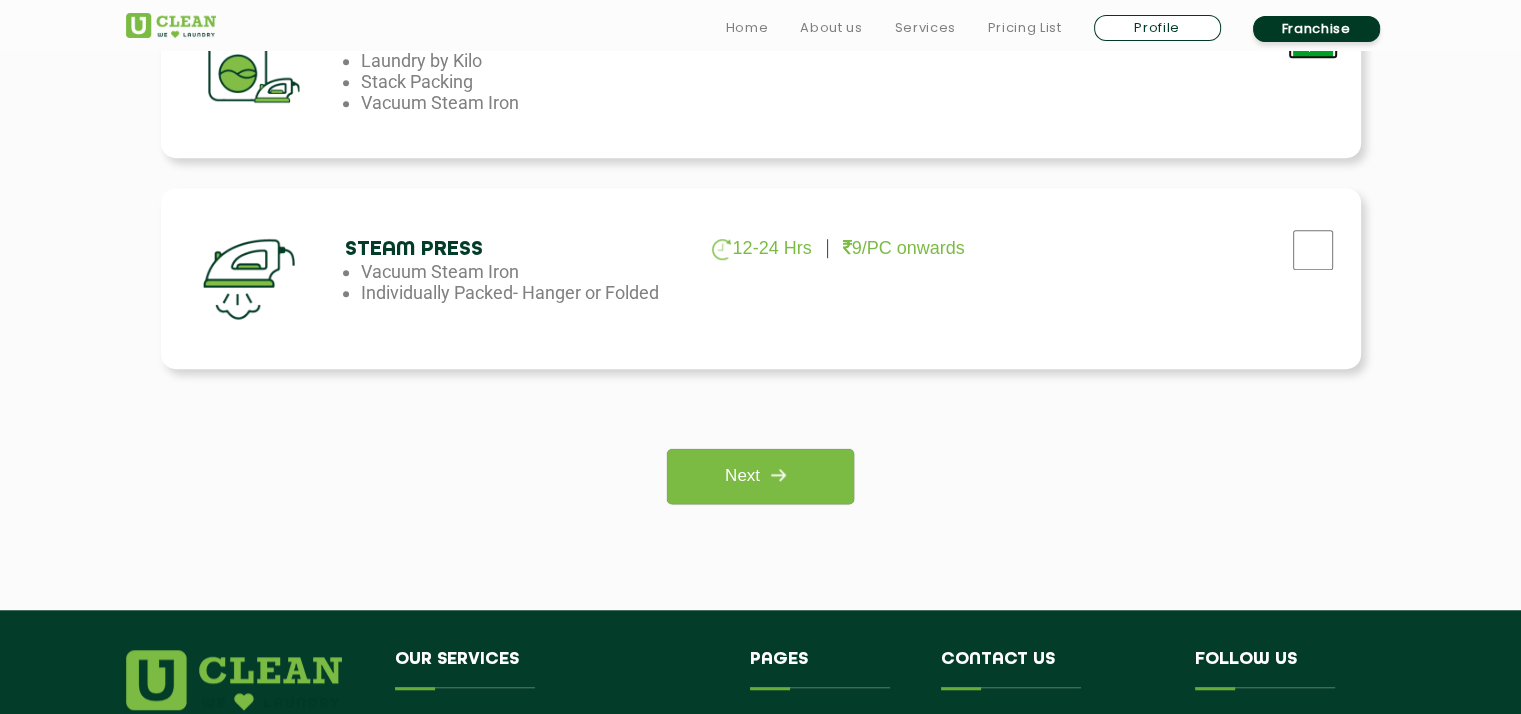 scroll, scrollTop: 1442, scrollLeft: 0, axis: vertical 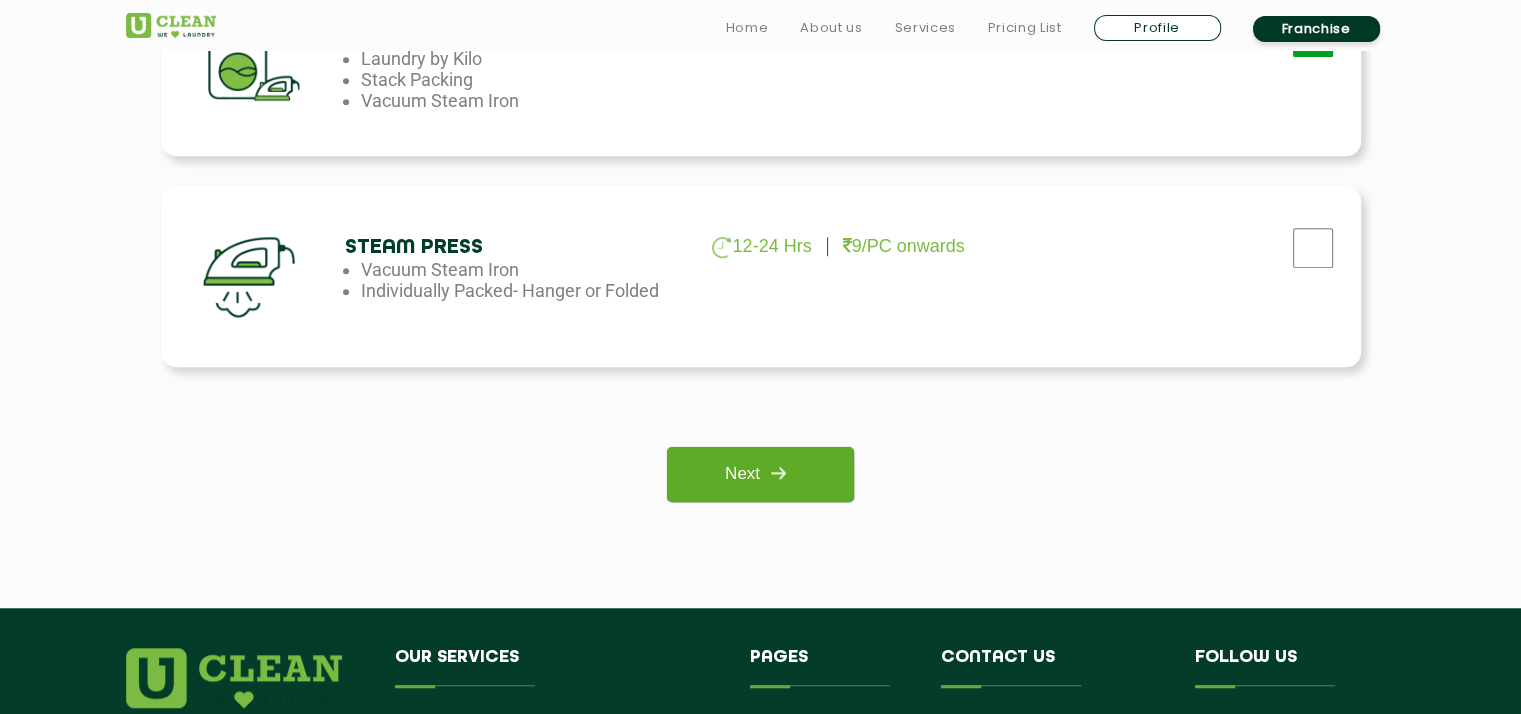 click on "Next" at bounding box center [760, 474] 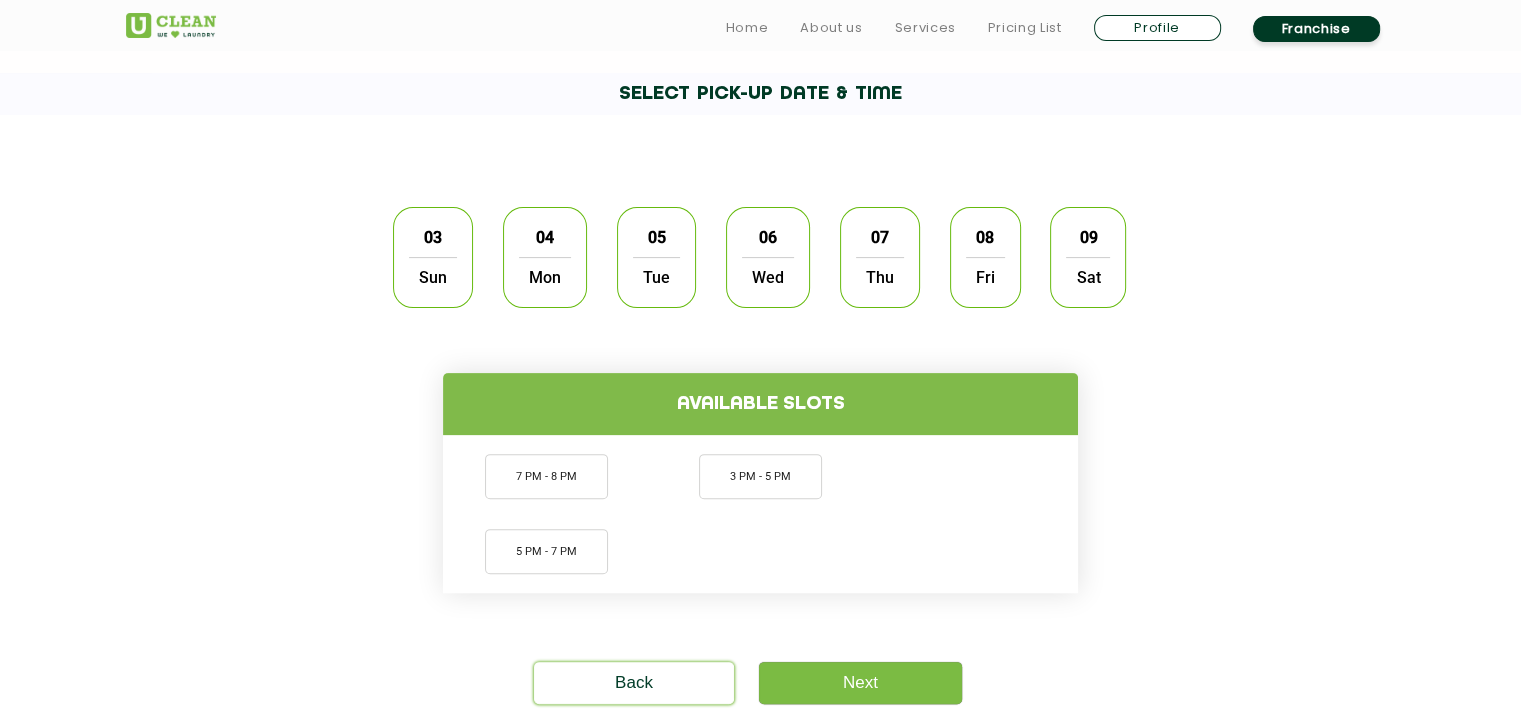 scroll, scrollTop: 536, scrollLeft: 0, axis: vertical 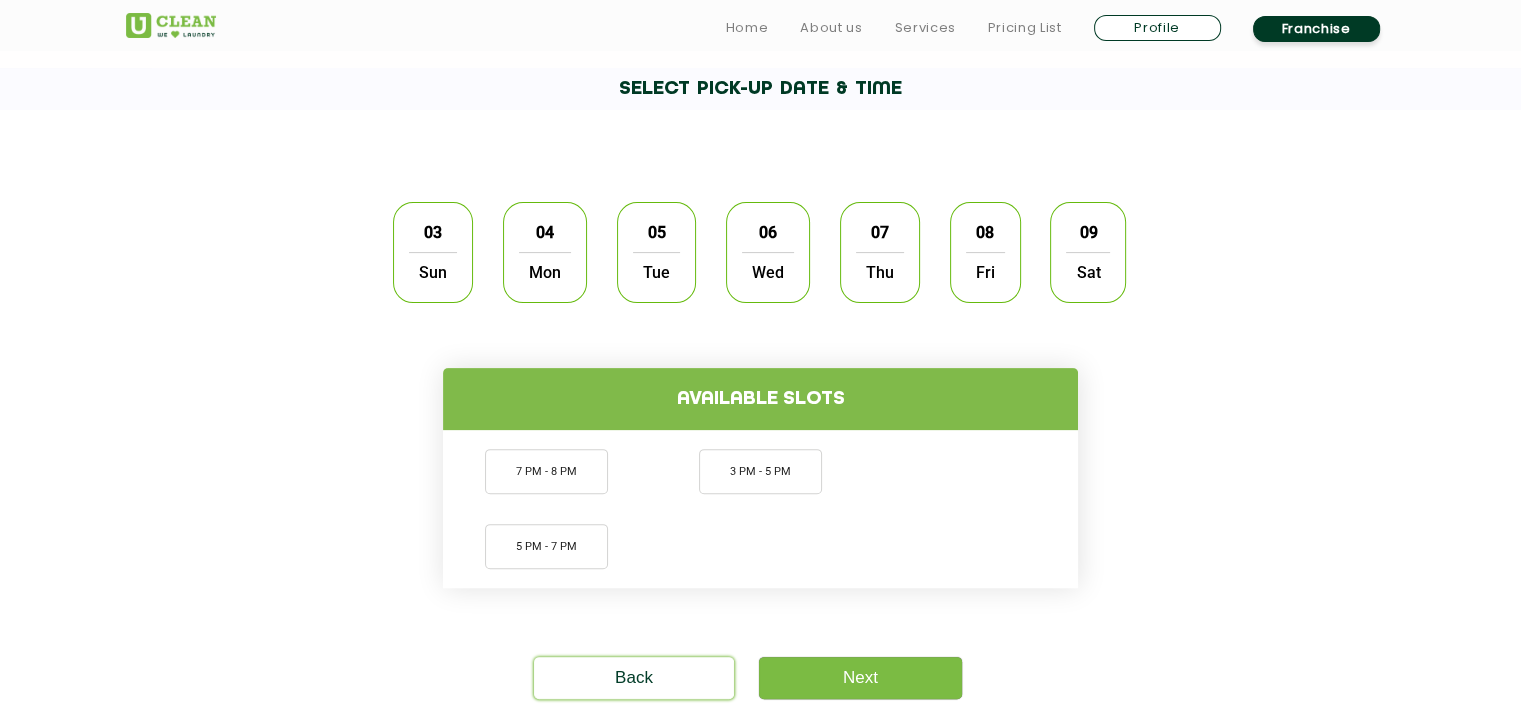 click on "Sun" 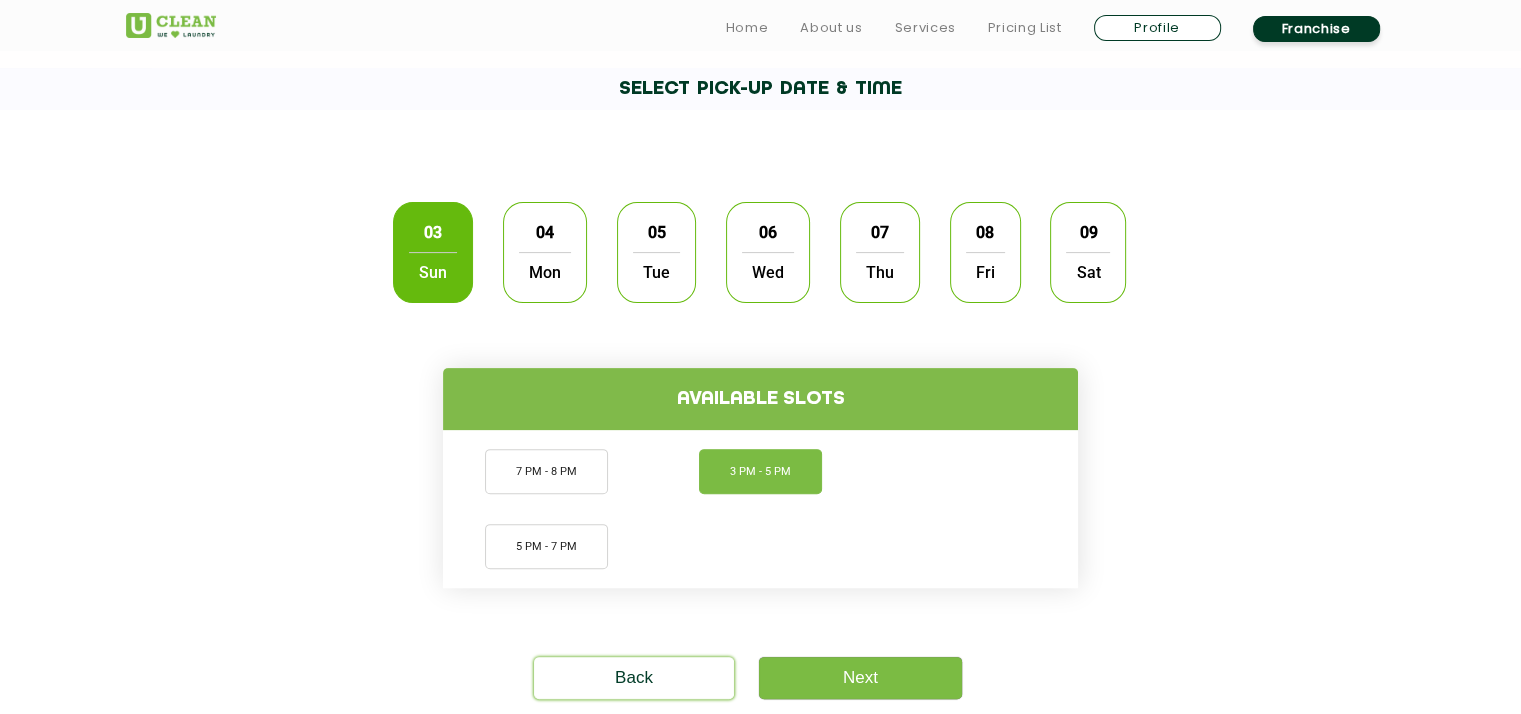click on "3 PM - 5 PM" 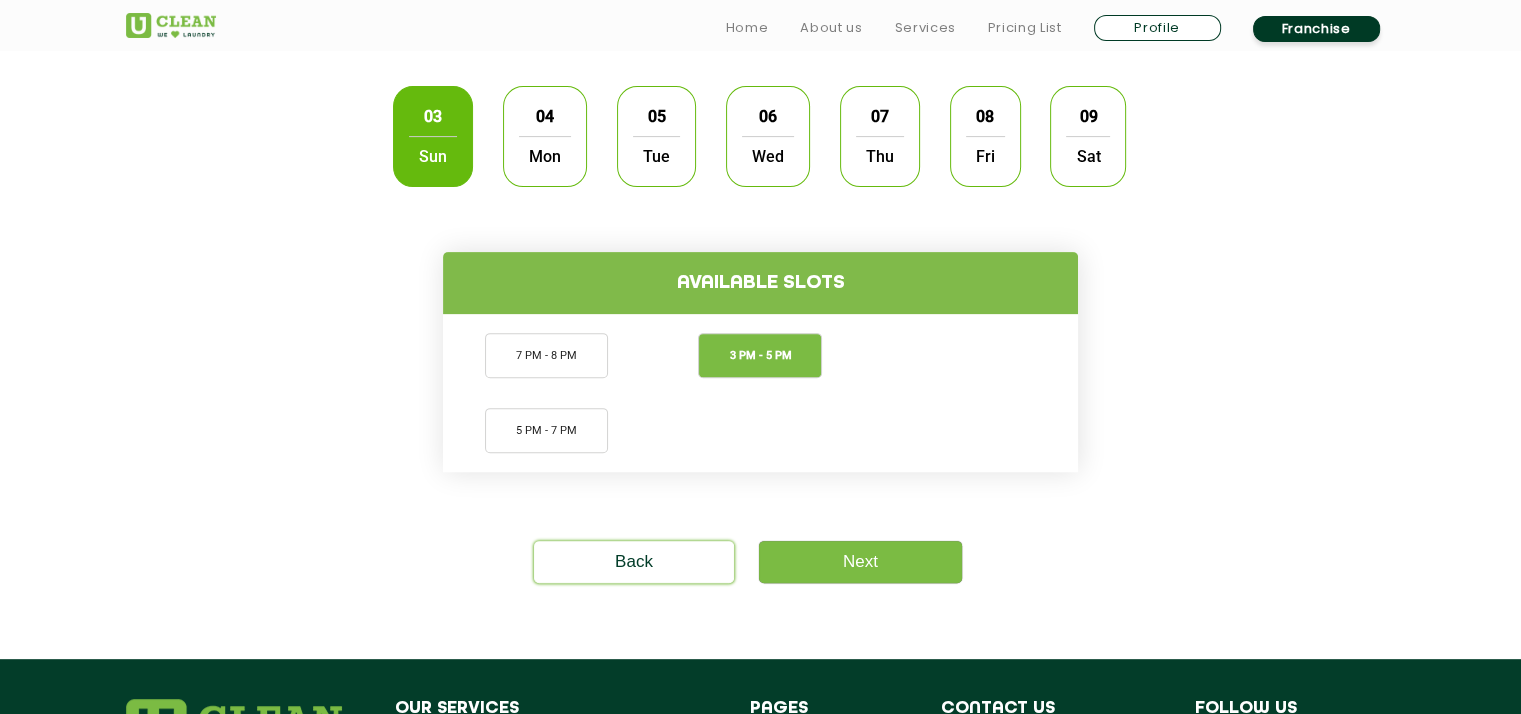 scroll, scrollTop: 679, scrollLeft: 0, axis: vertical 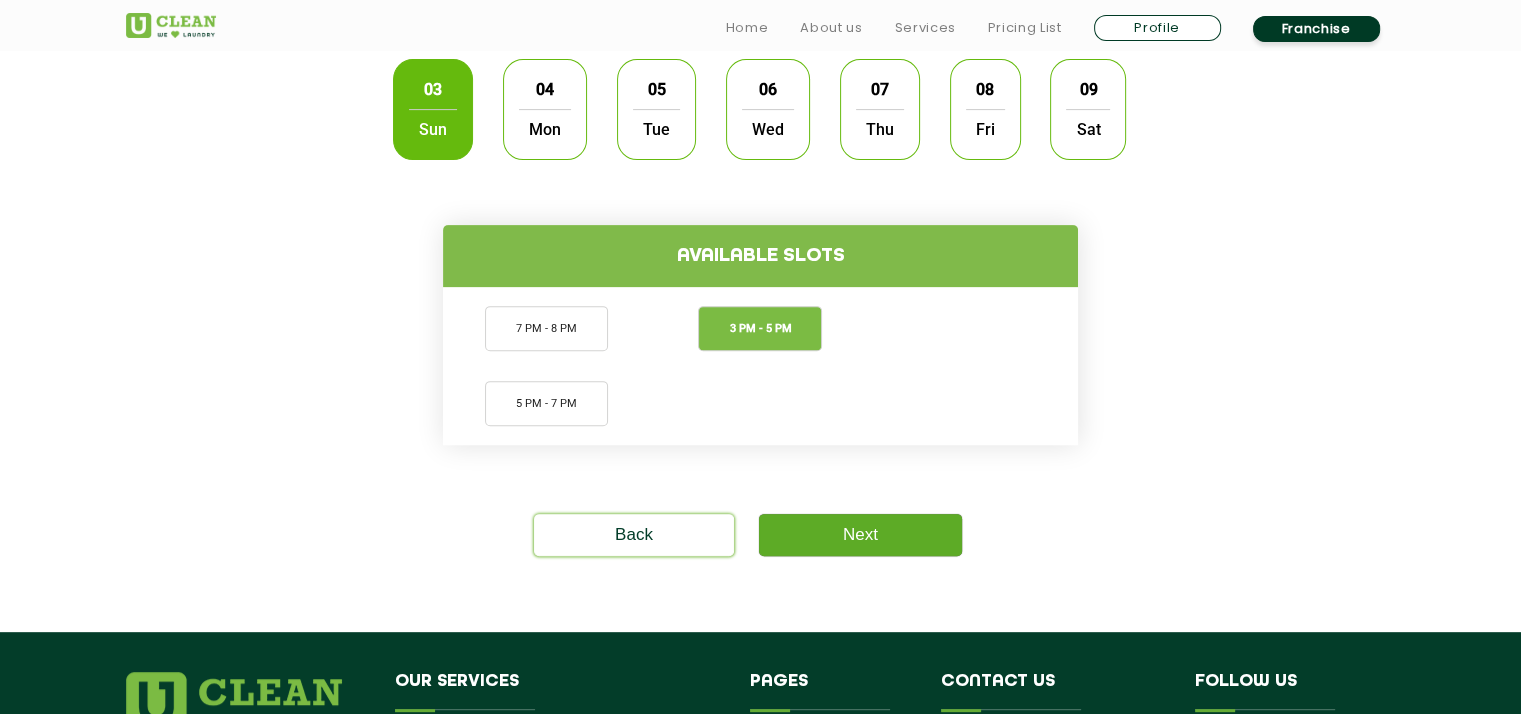 click on "Next" 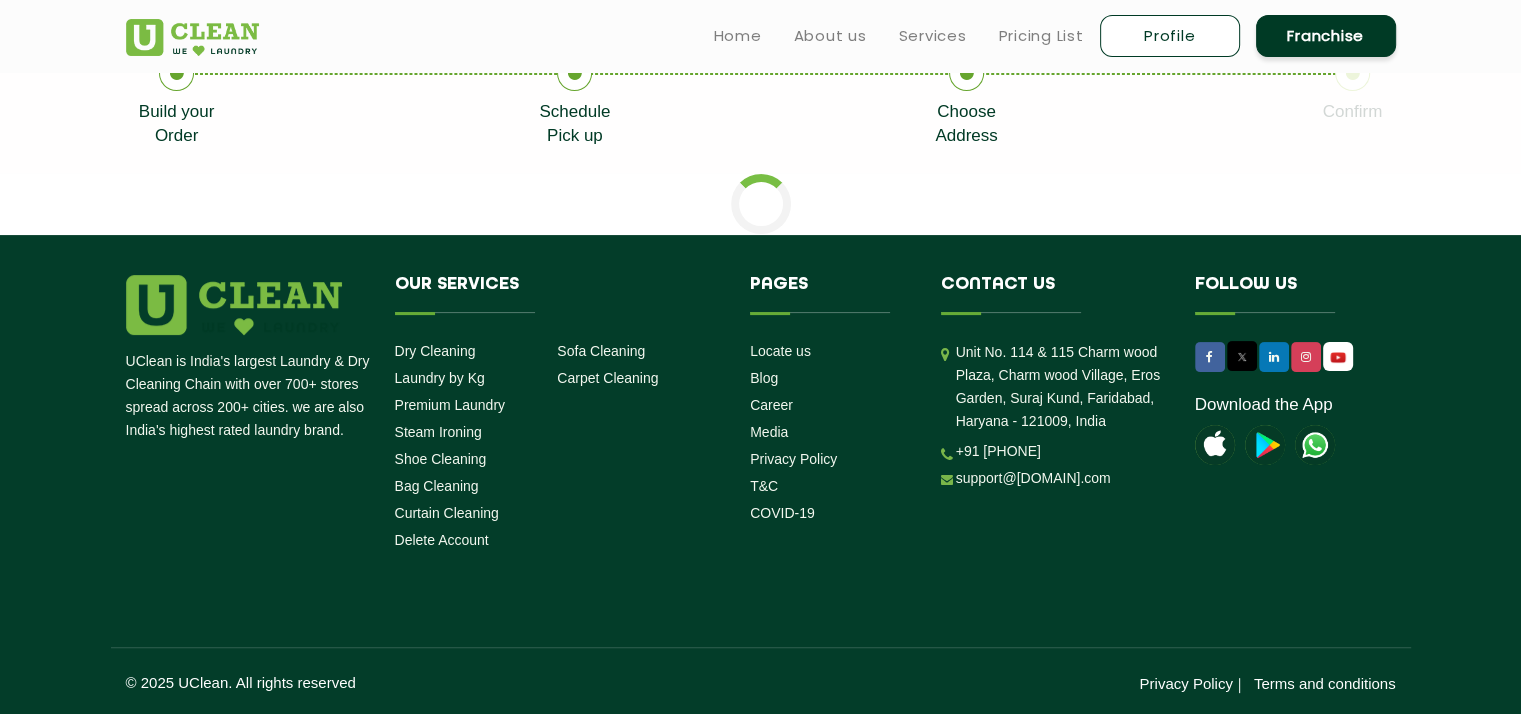 scroll, scrollTop: 0, scrollLeft: 0, axis: both 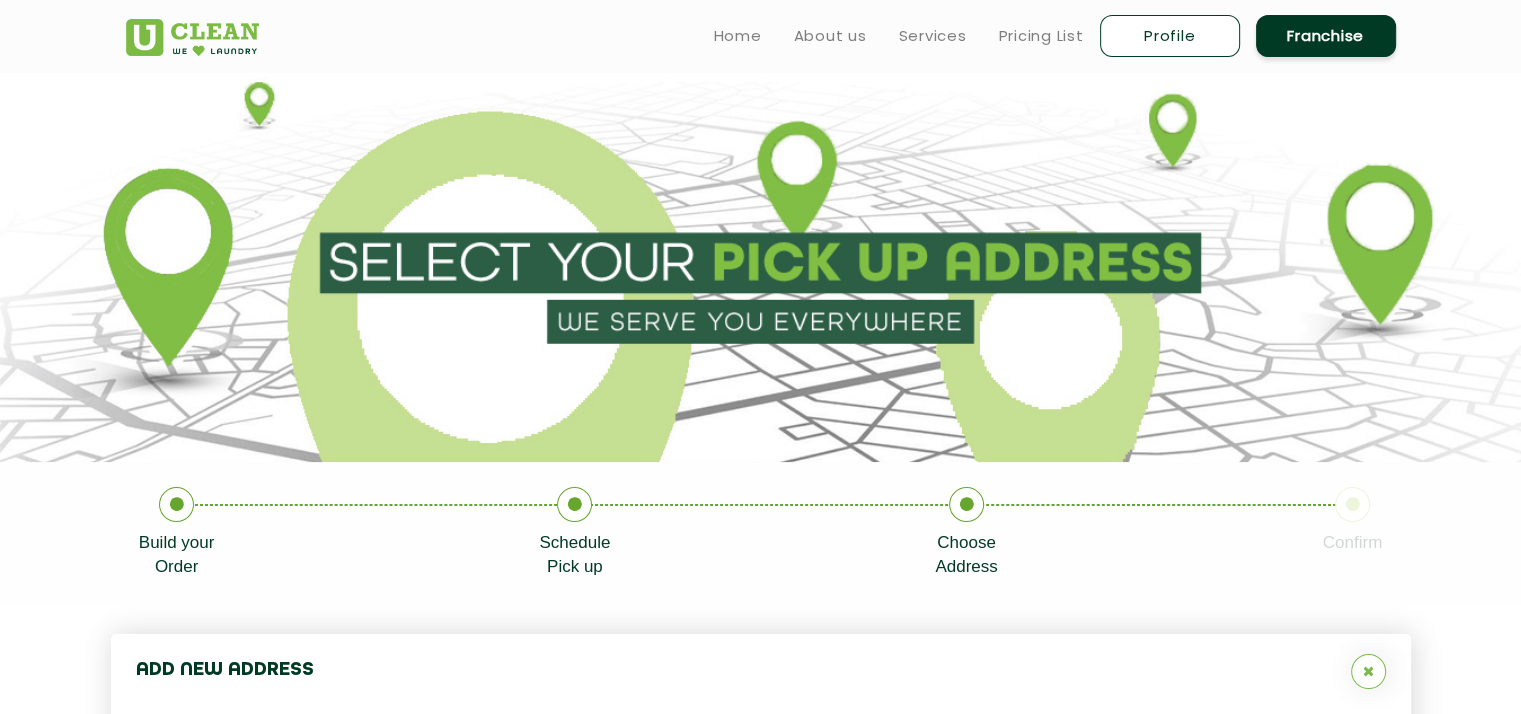 type on "Save" 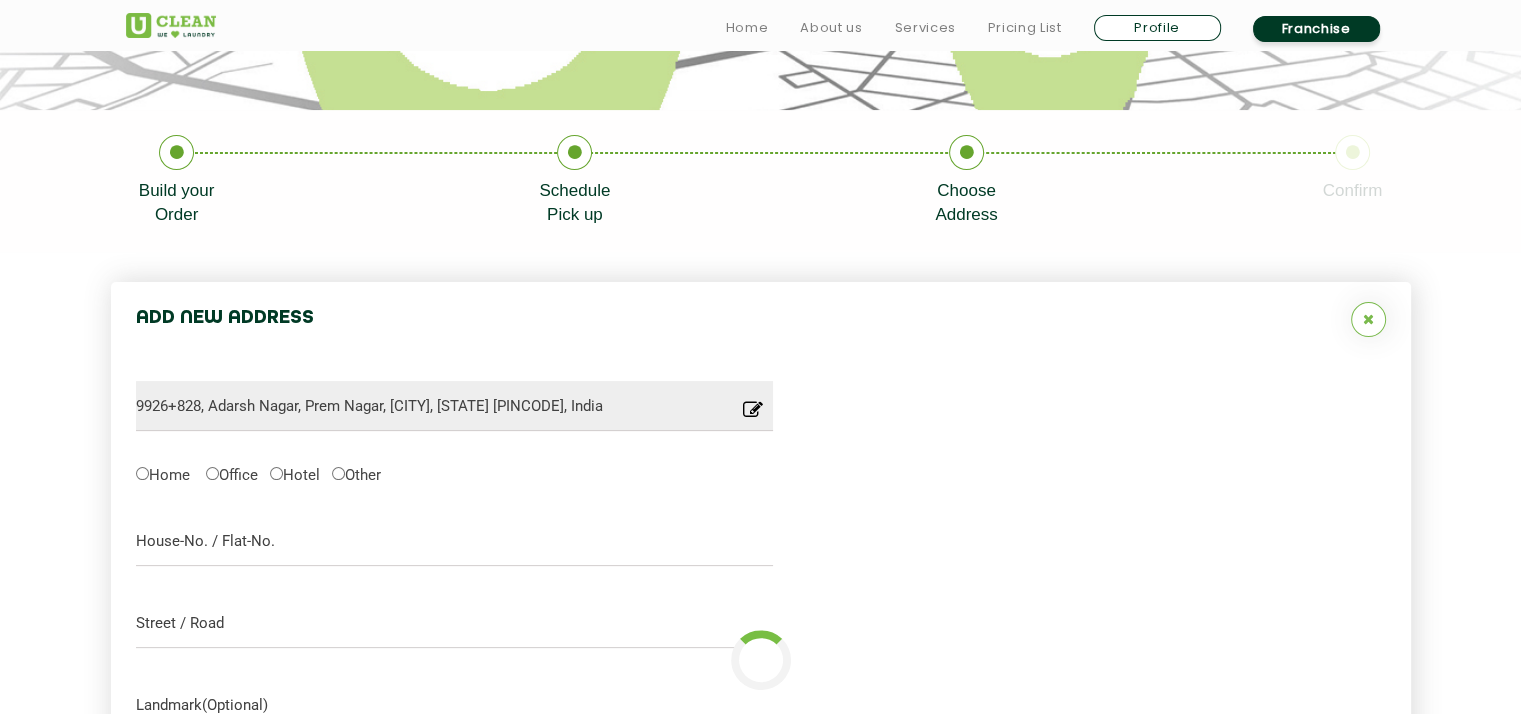 scroll, scrollTop: 634, scrollLeft: 0, axis: vertical 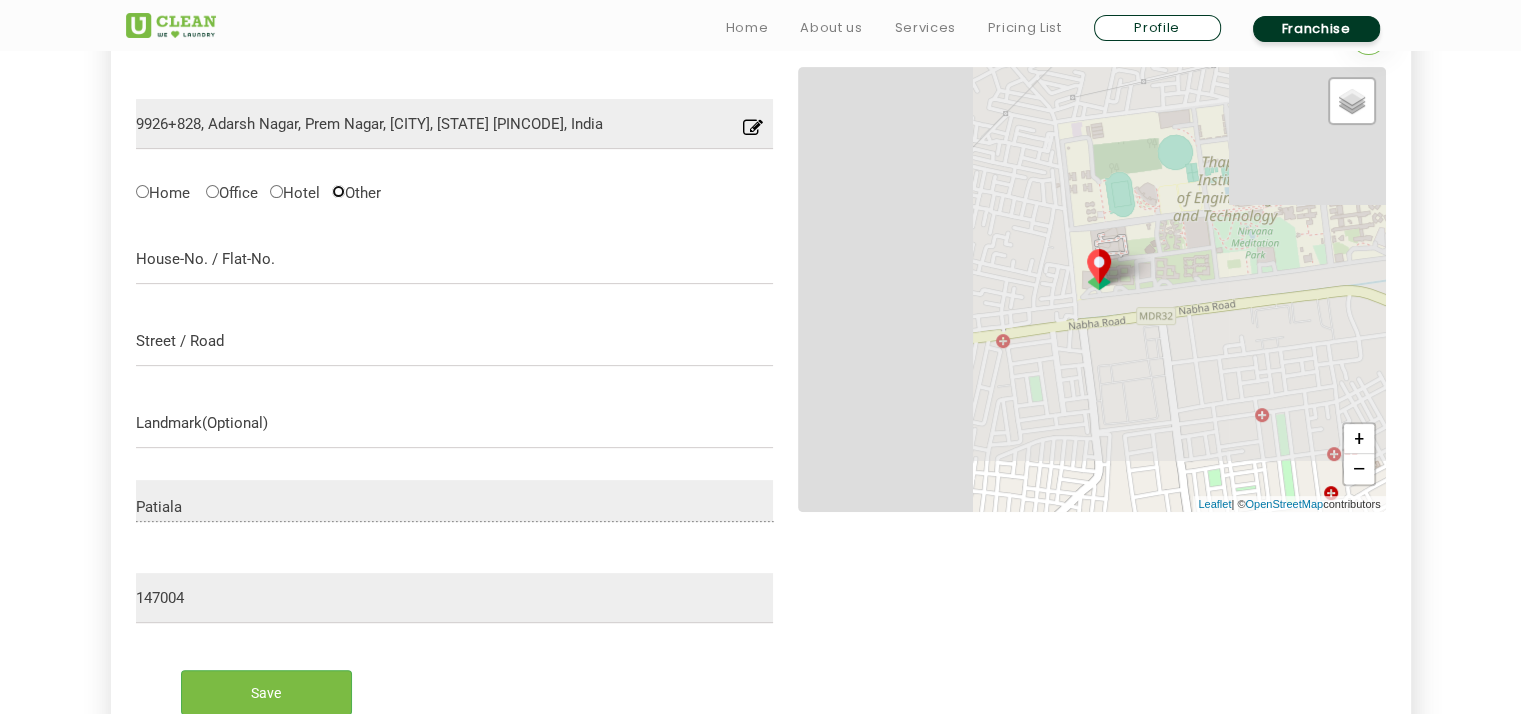 click on "Other" at bounding box center (338, 191) 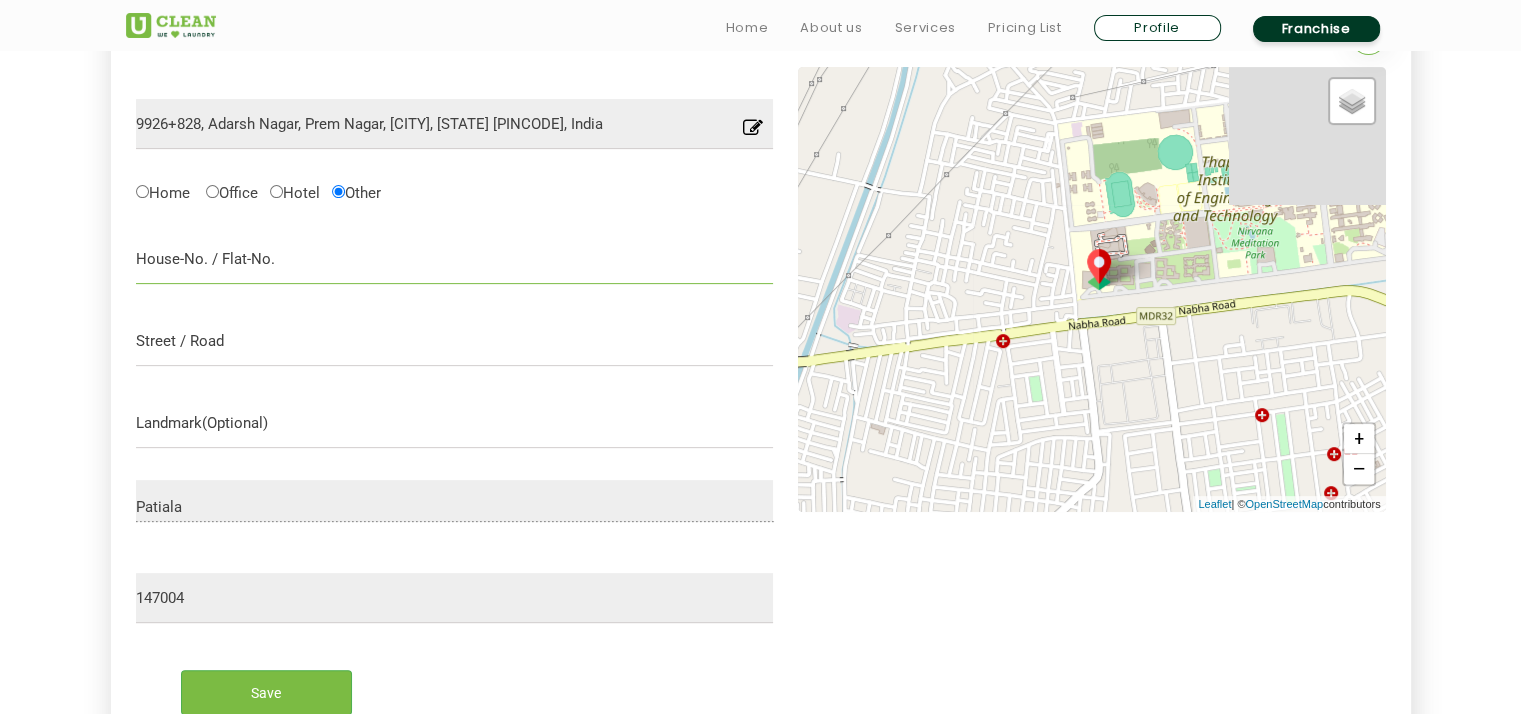 click at bounding box center (455, 259) 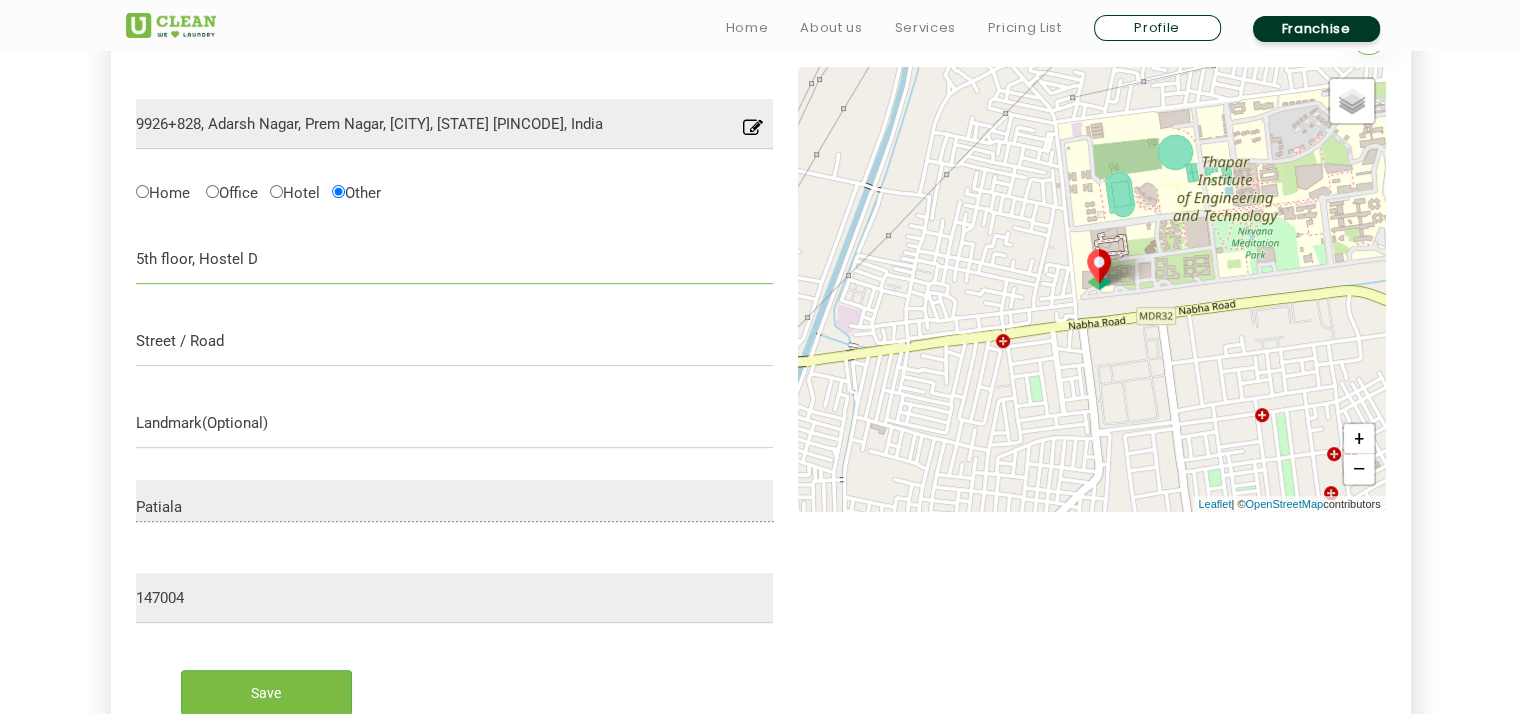 type on "5th floor, Hostel D" 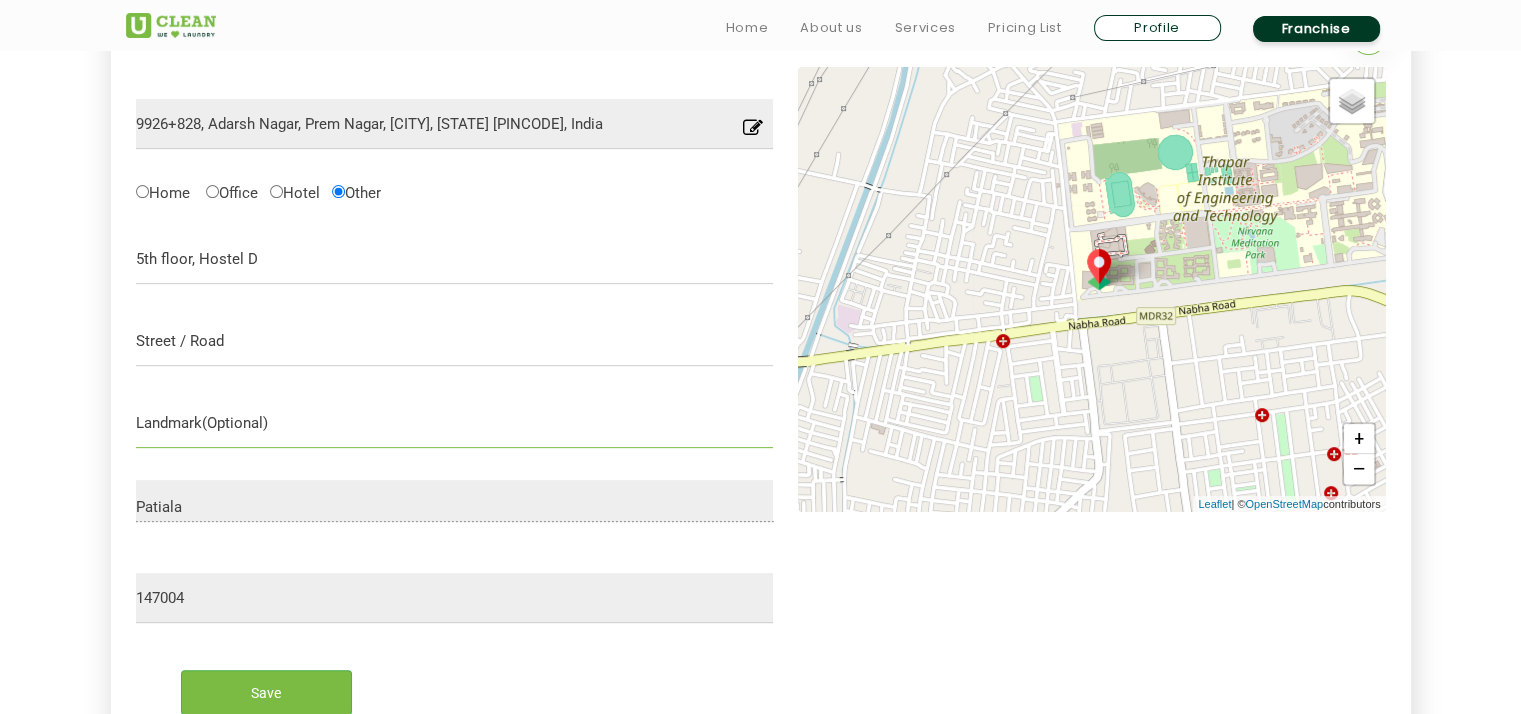 click at bounding box center [455, 423] 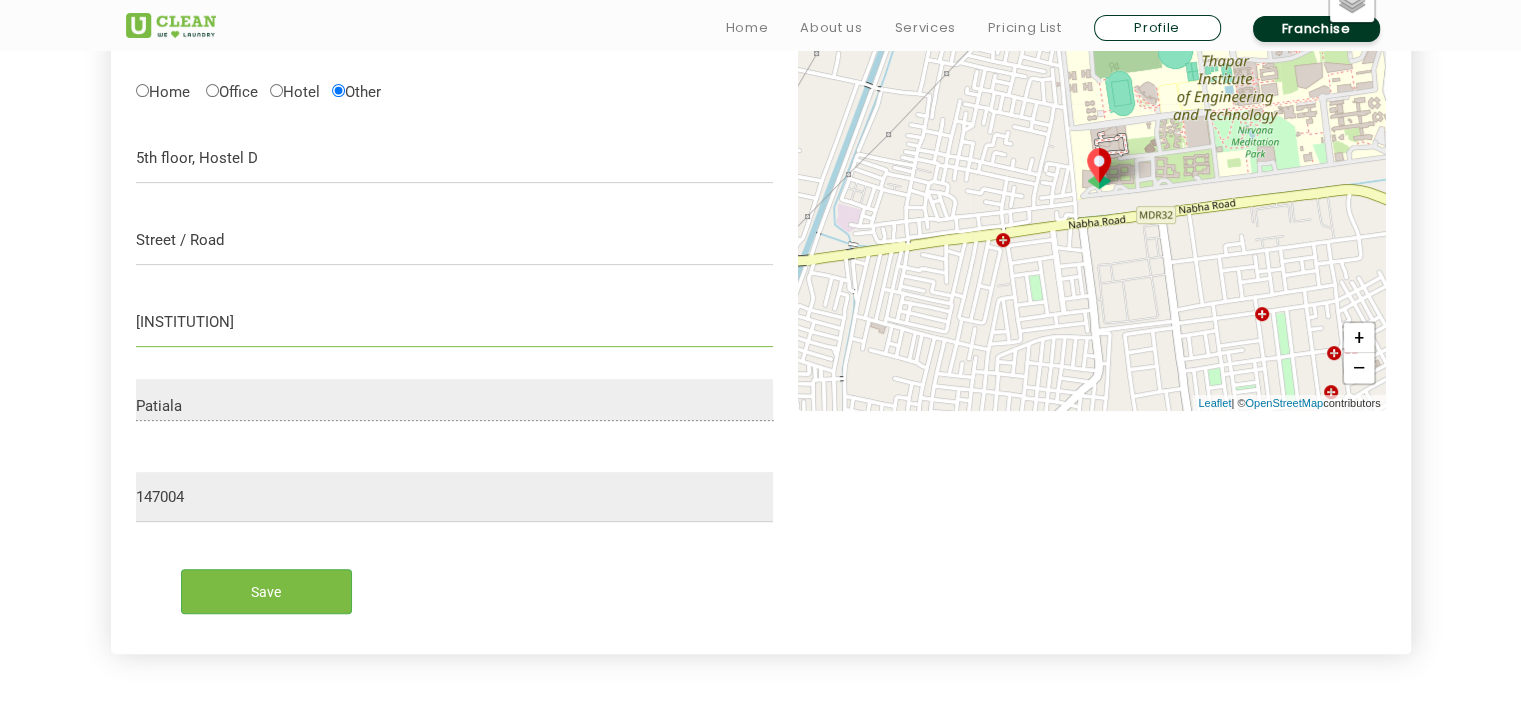 scroll, scrollTop: 773, scrollLeft: 0, axis: vertical 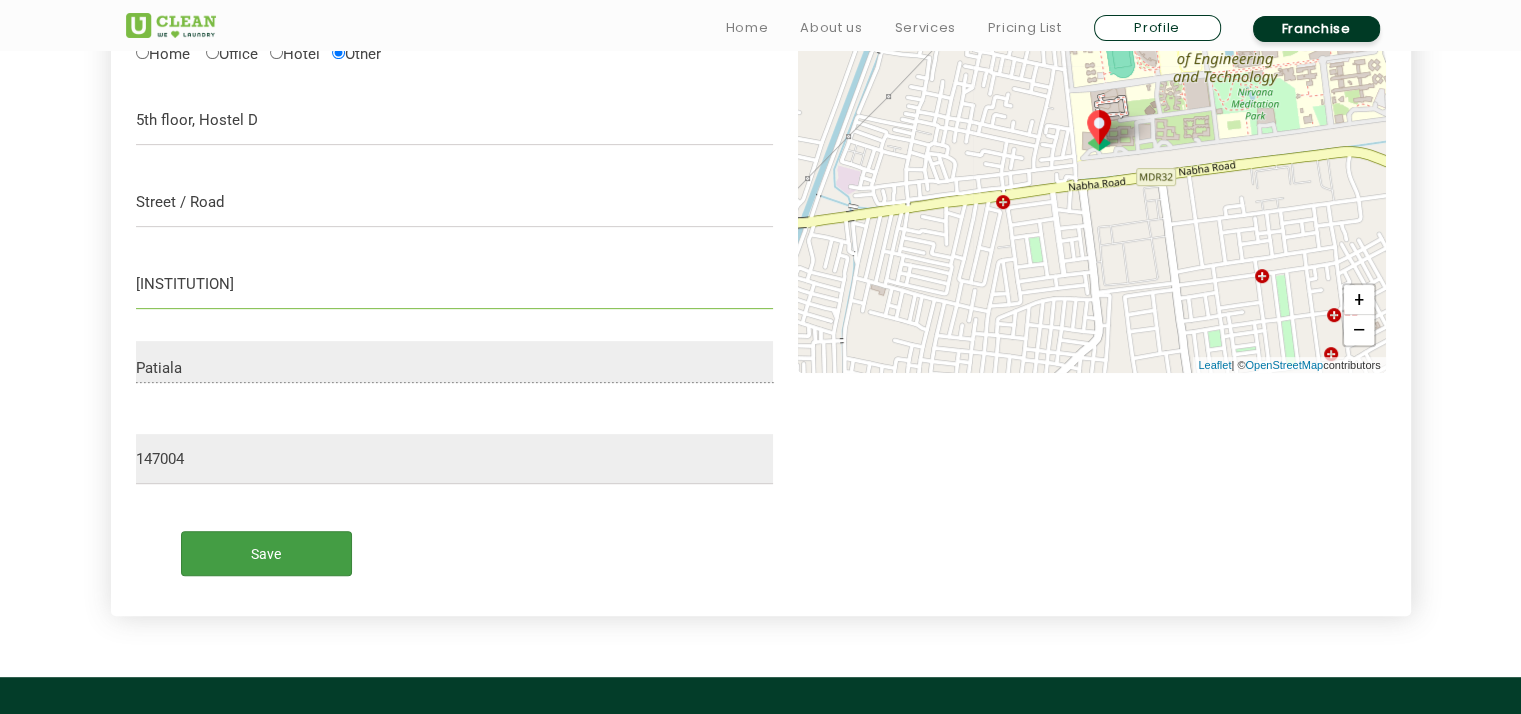type on "[INSTITUTION]" 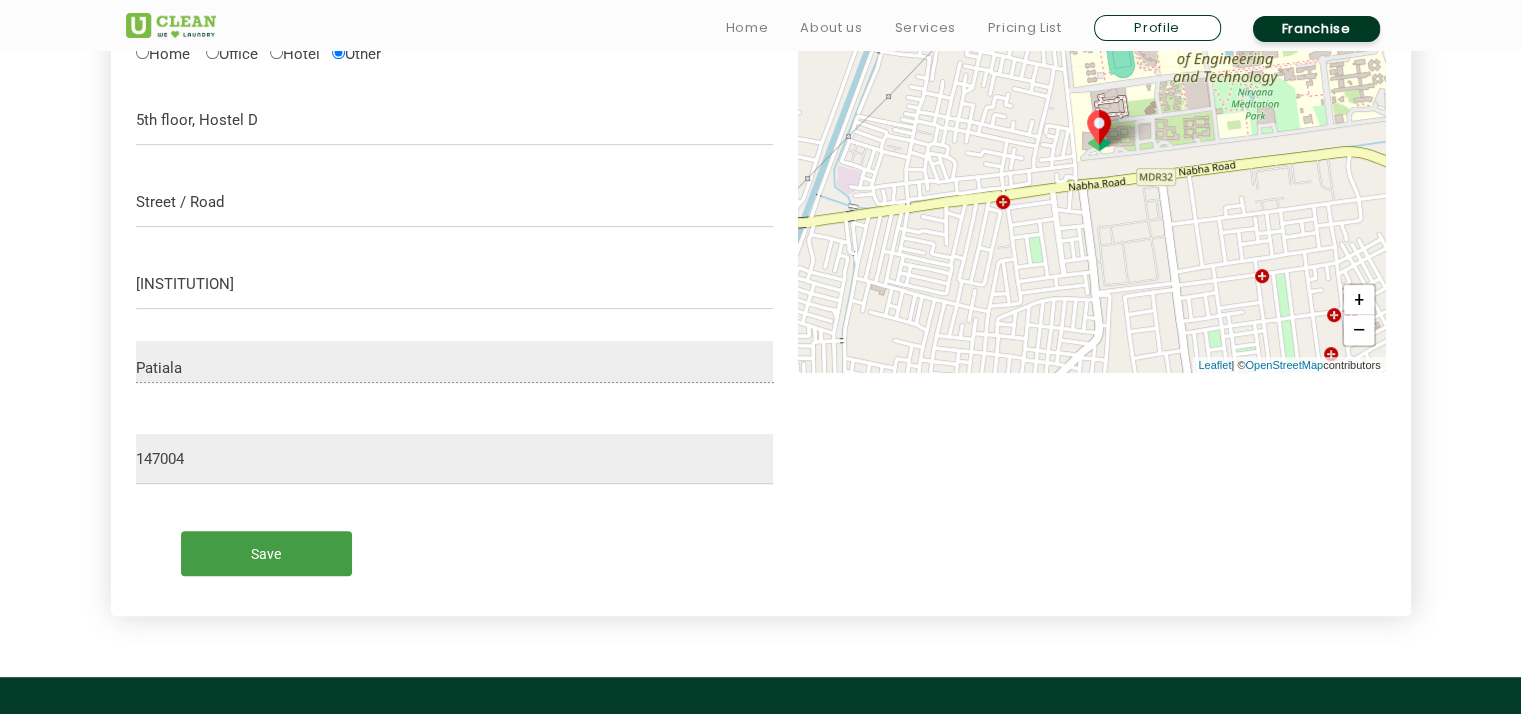 click on "Save" at bounding box center [266, 553] 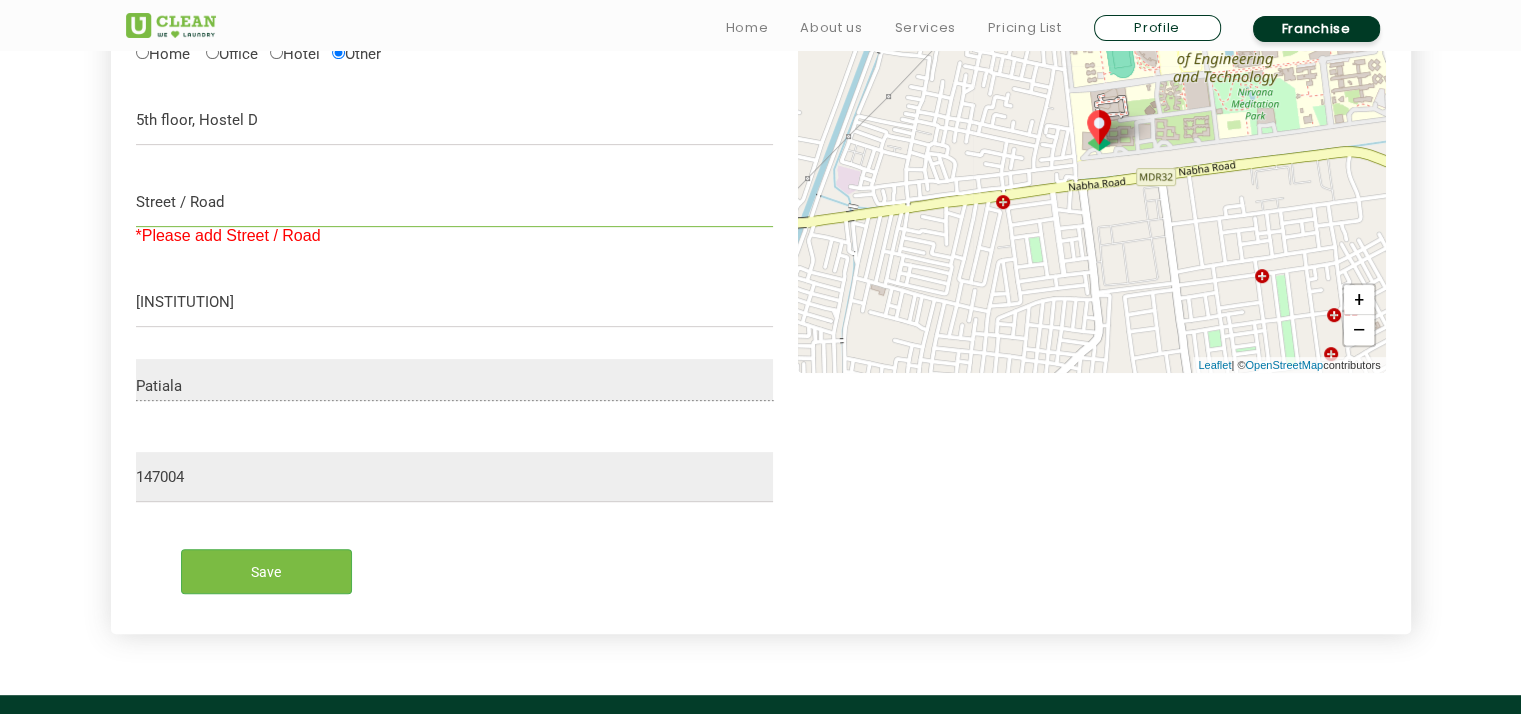 click at bounding box center (455, 202) 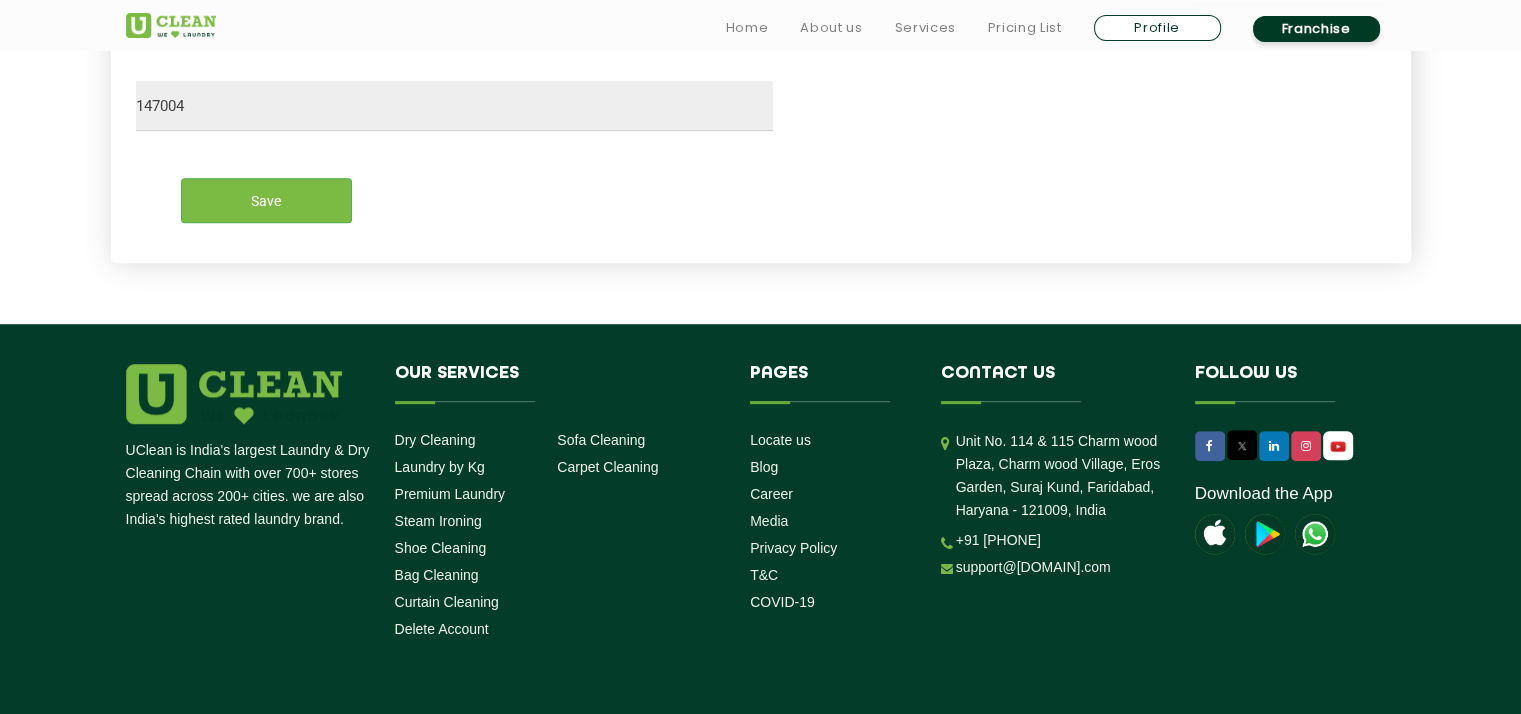 scroll, scrollTop: 1146, scrollLeft: 0, axis: vertical 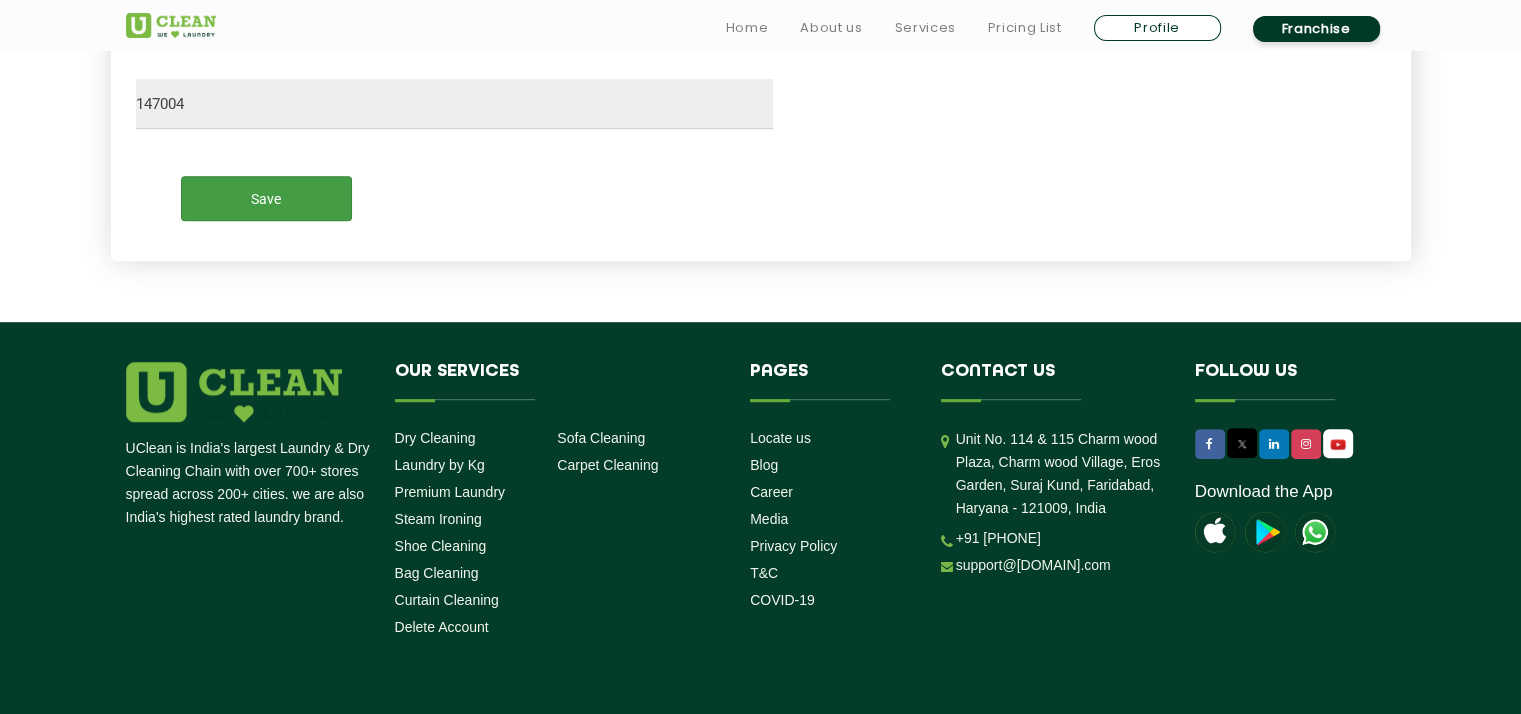 type on "[AREA]" 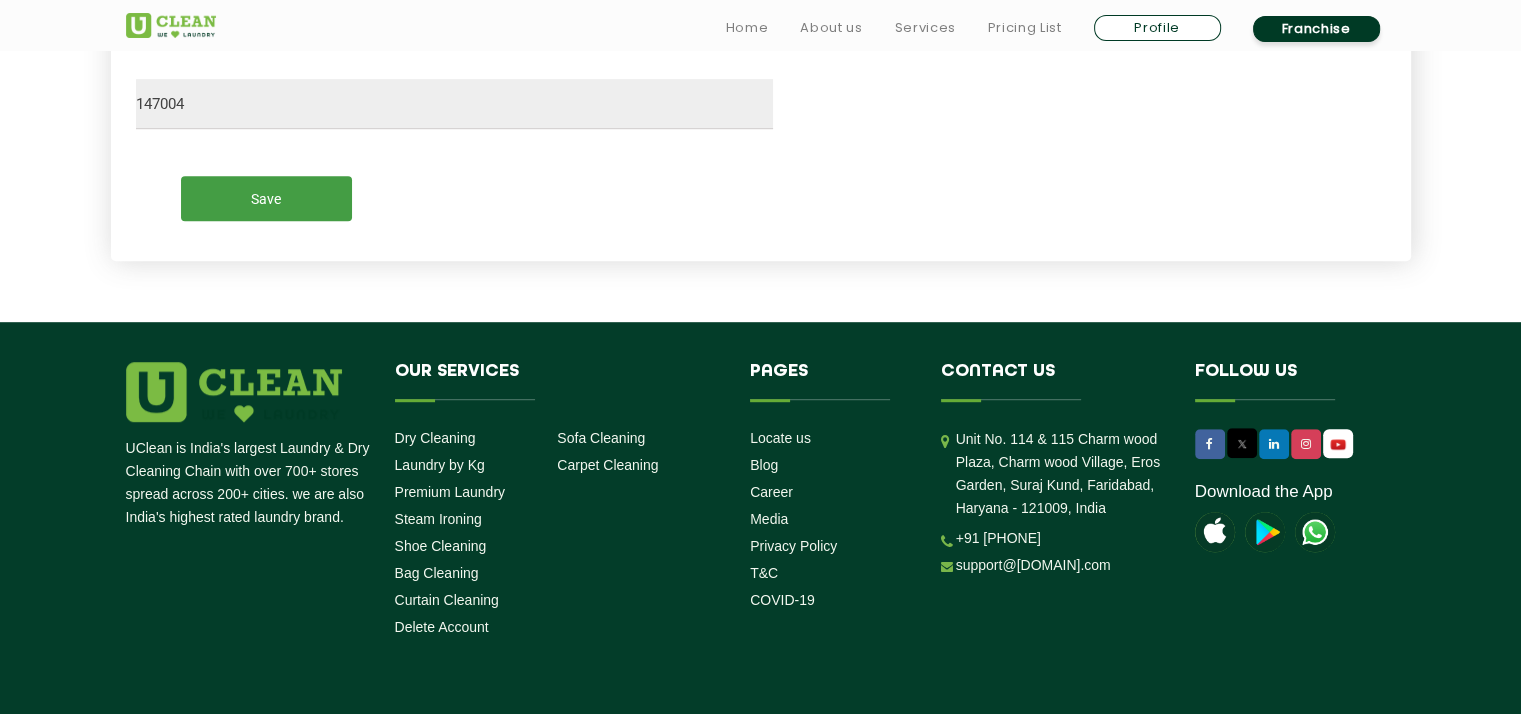 click on "Save" at bounding box center [266, 198] 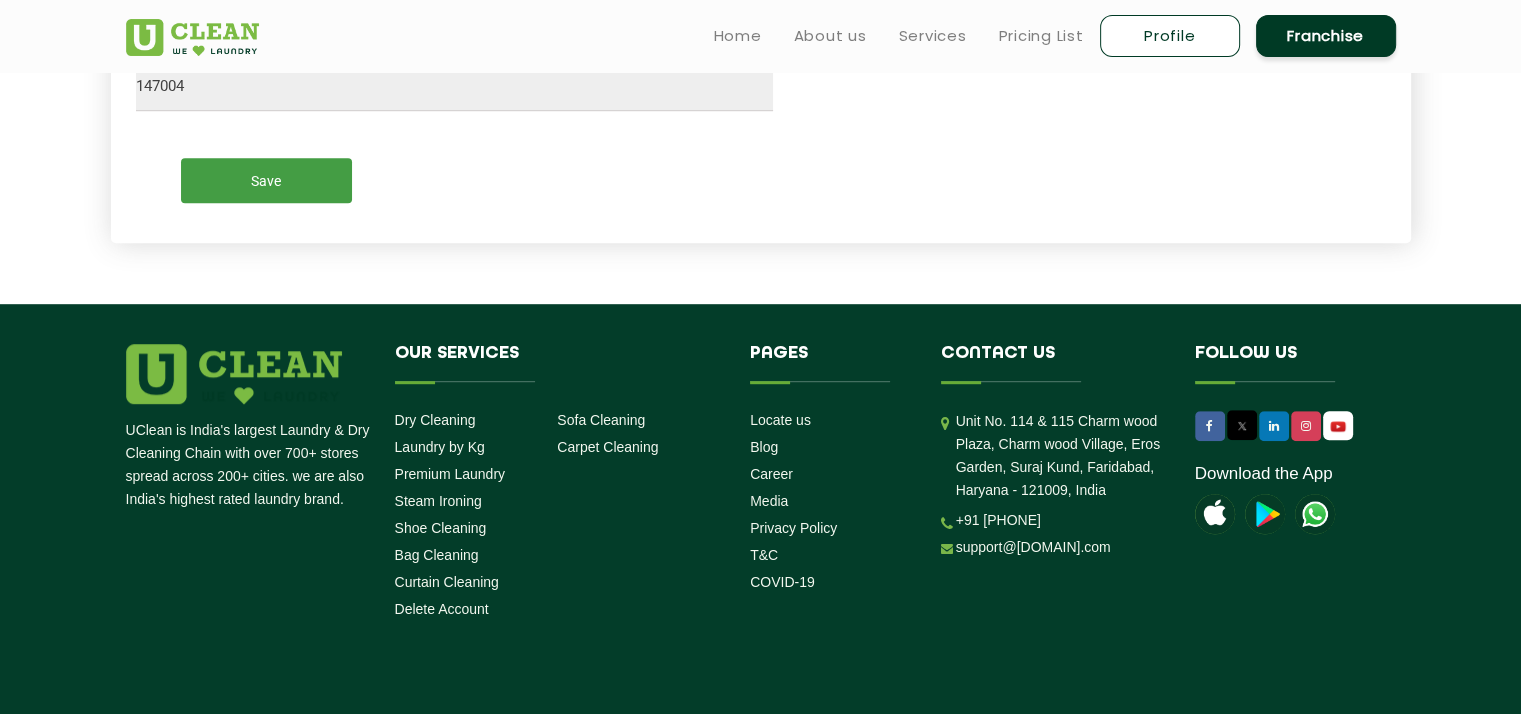 scroll, scrollTop: 1128, scrollLeft: 0, axis: vertical 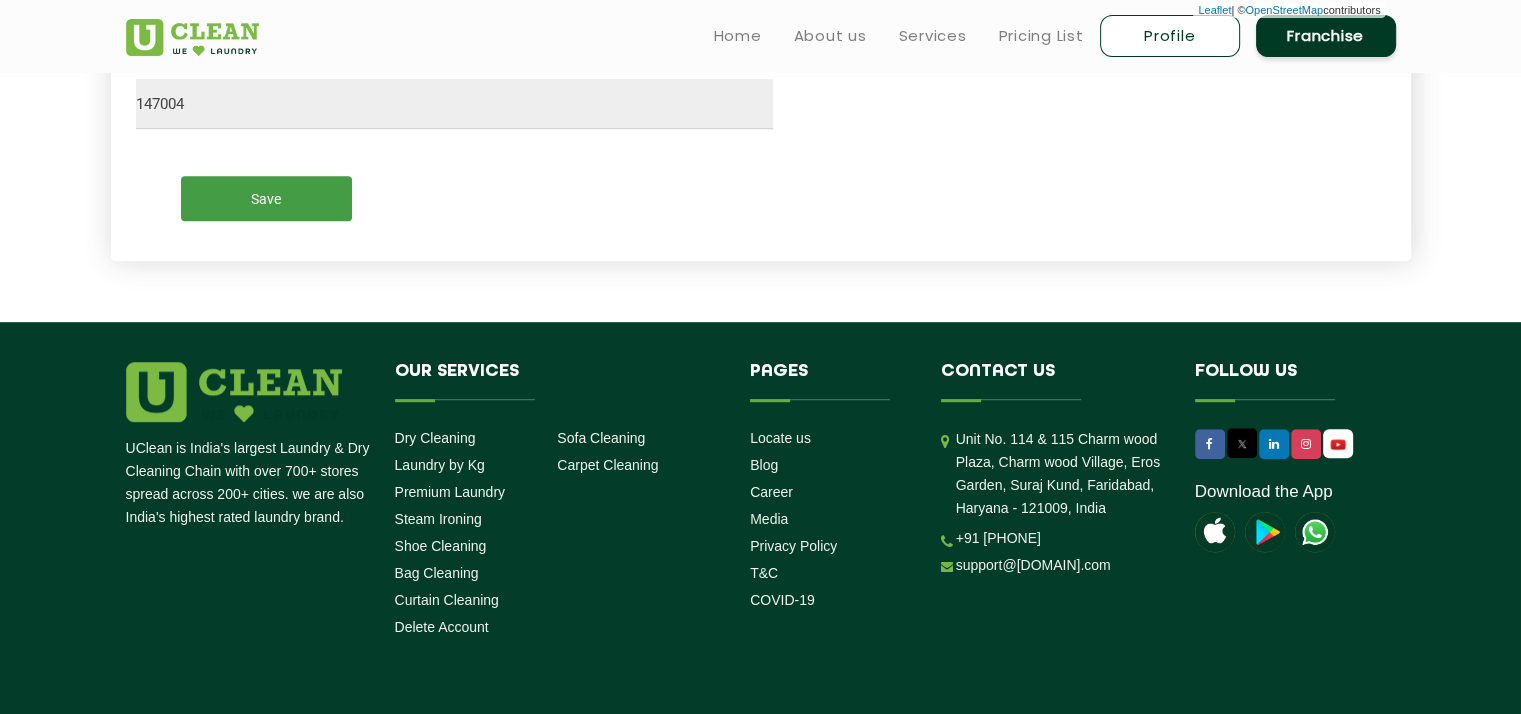 click on "Save" at bounding box center [266, 198] 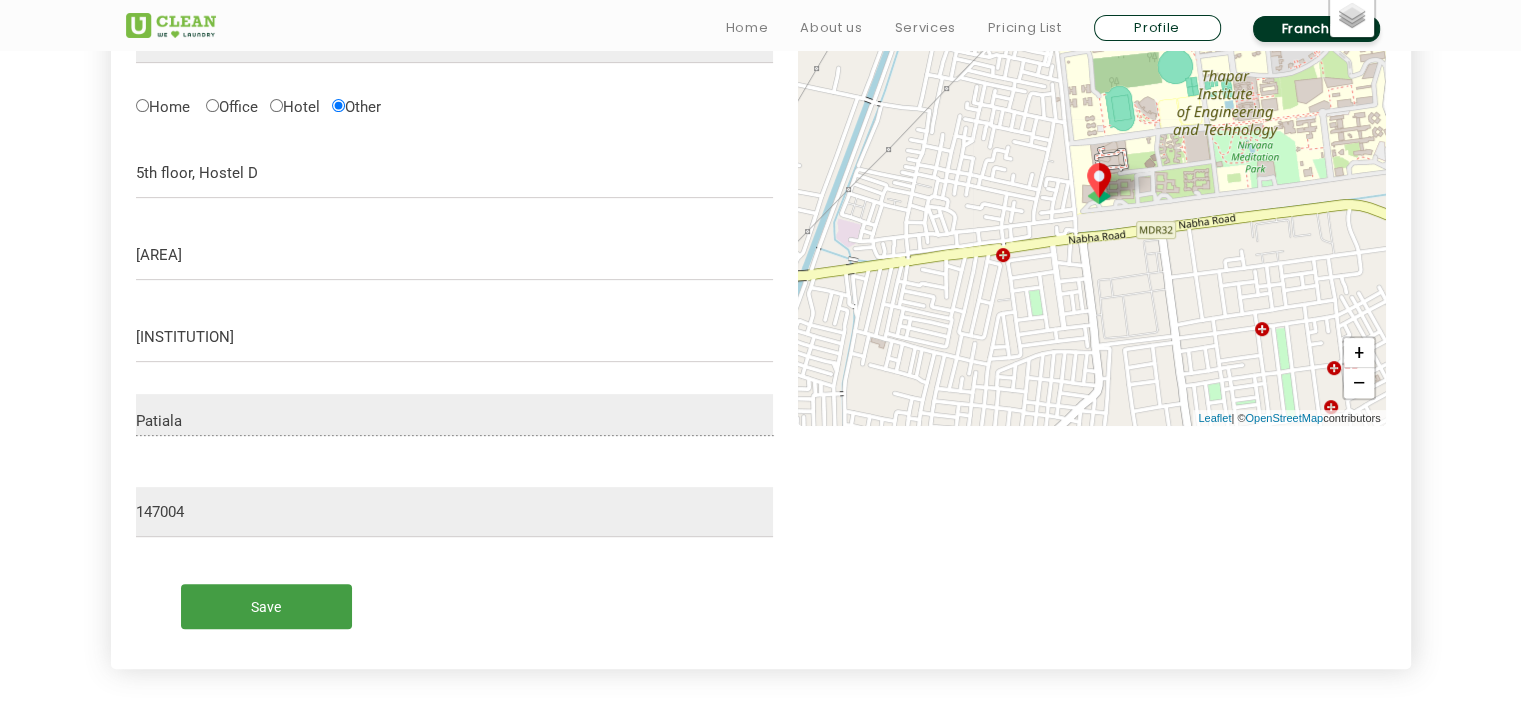 scroll, scrollTop: 720, scrollLeft: 0, axis: vertical 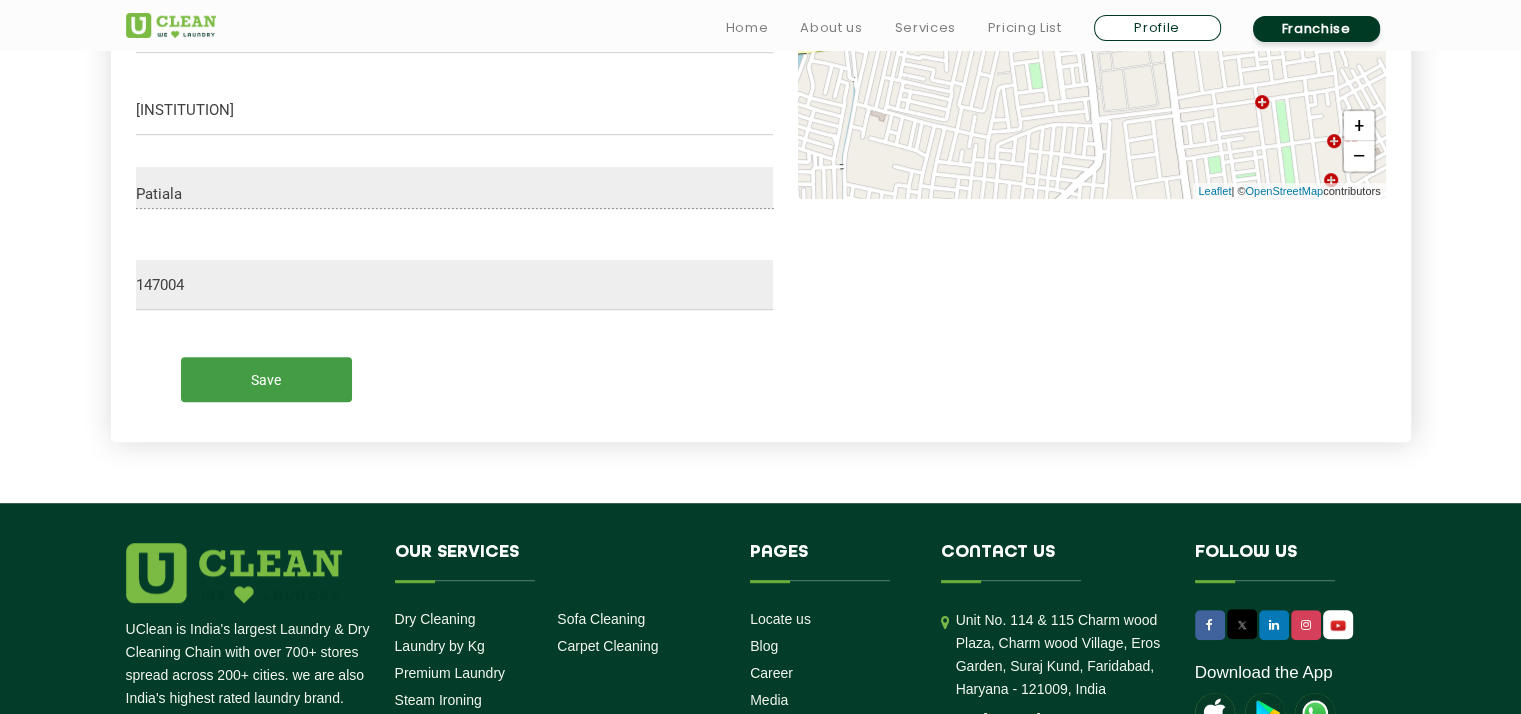 click on "Save" at bounding box center (266, 379) 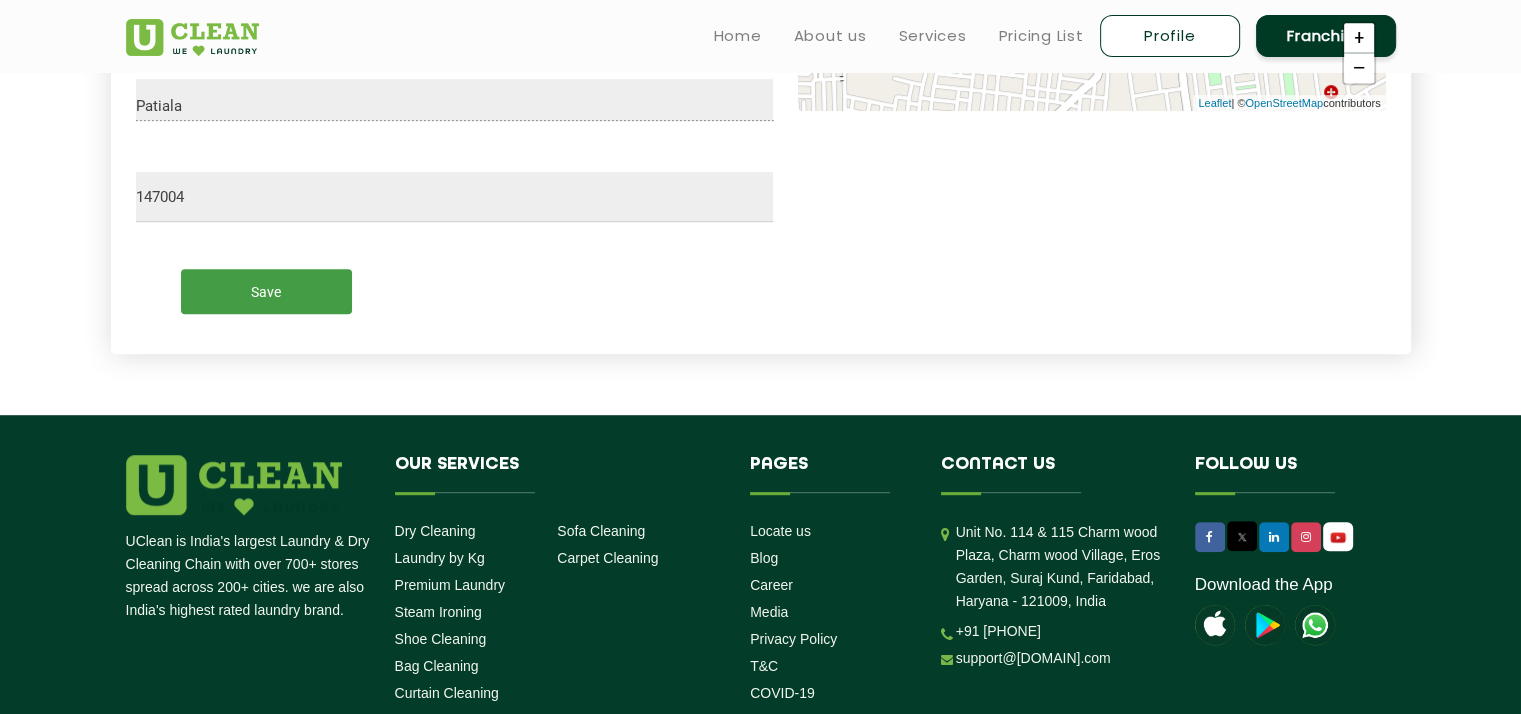 scroll, scrollTop: 1036, scrollLeft: 0, axis: vertical 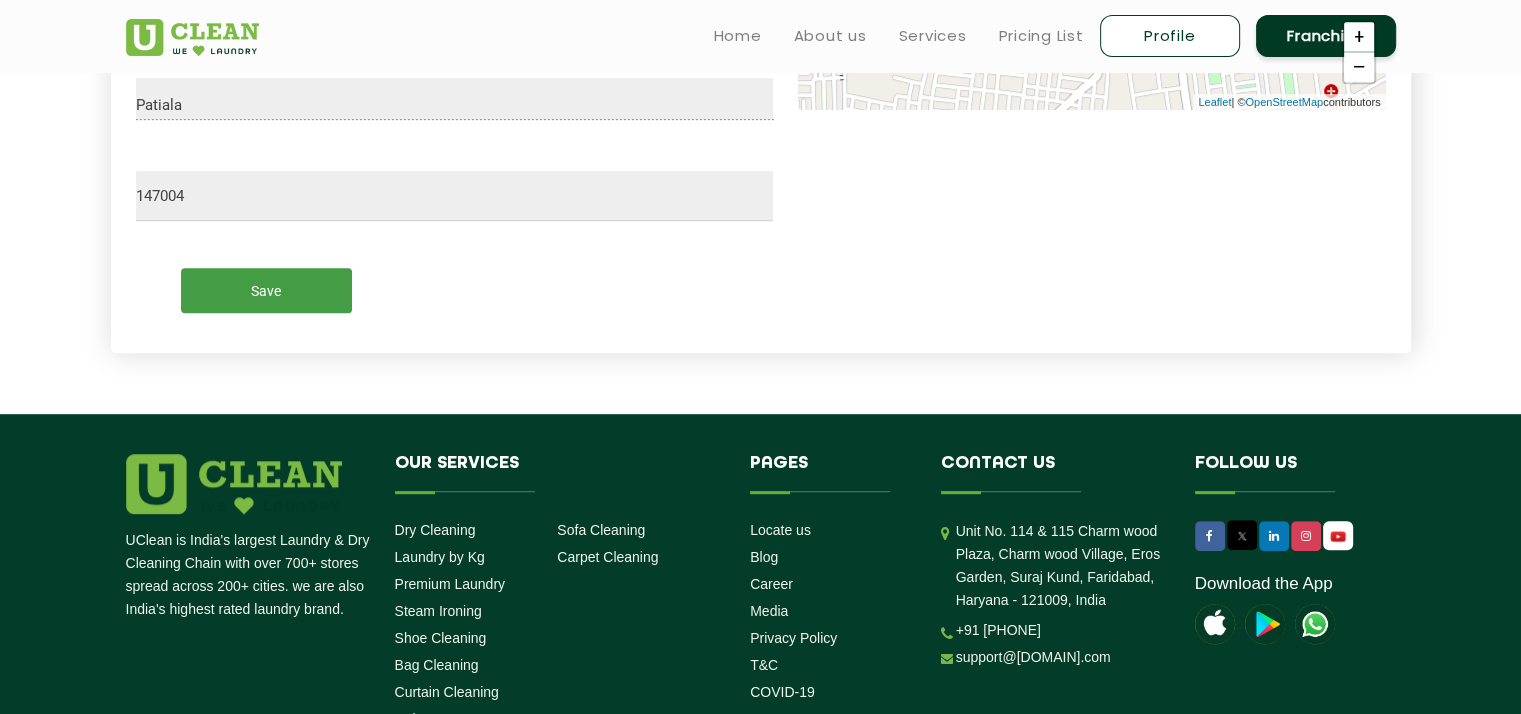 click on "Save" at bounding box center [266, 290] 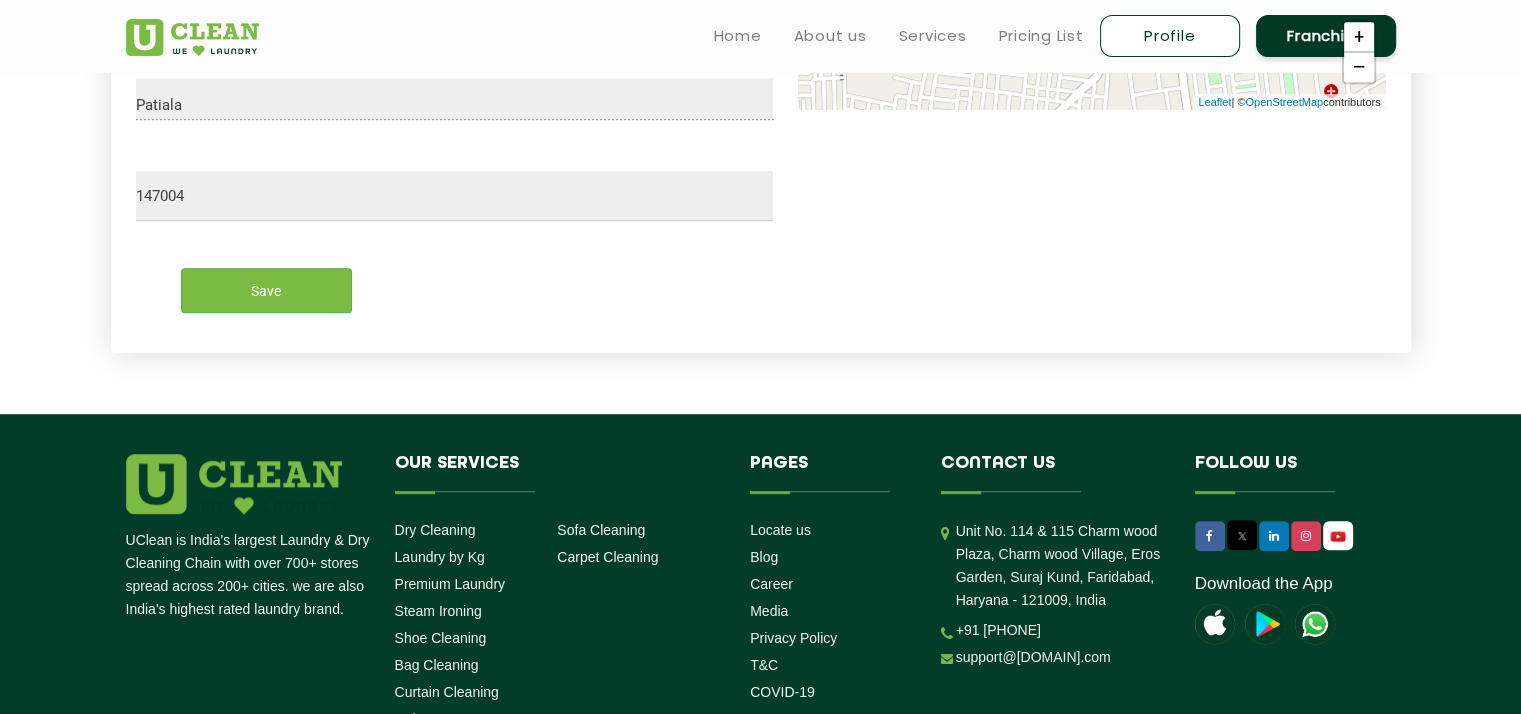 click on "Profile" at bounding box center (1170, 36) 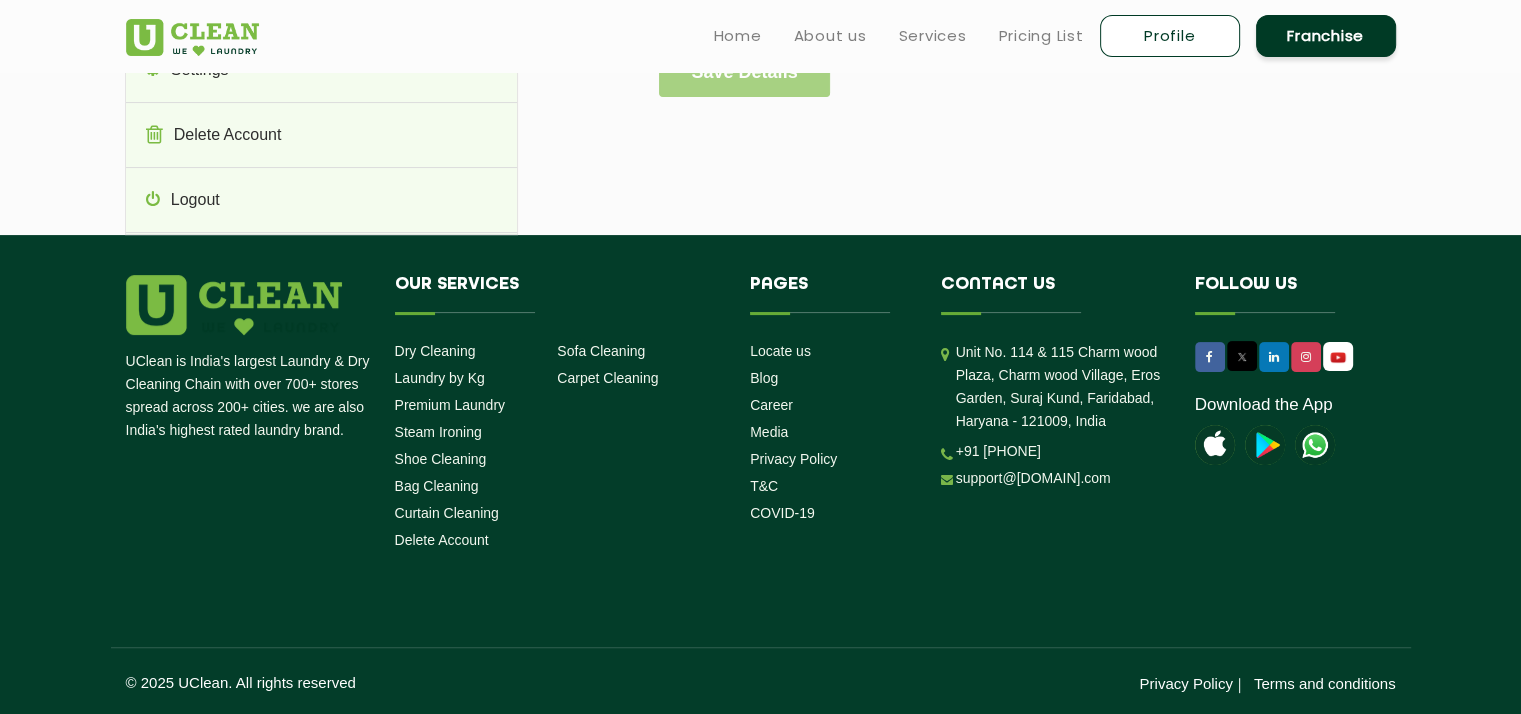 scroll, scrollTop: 0, scrollLeft: 0, axis: both 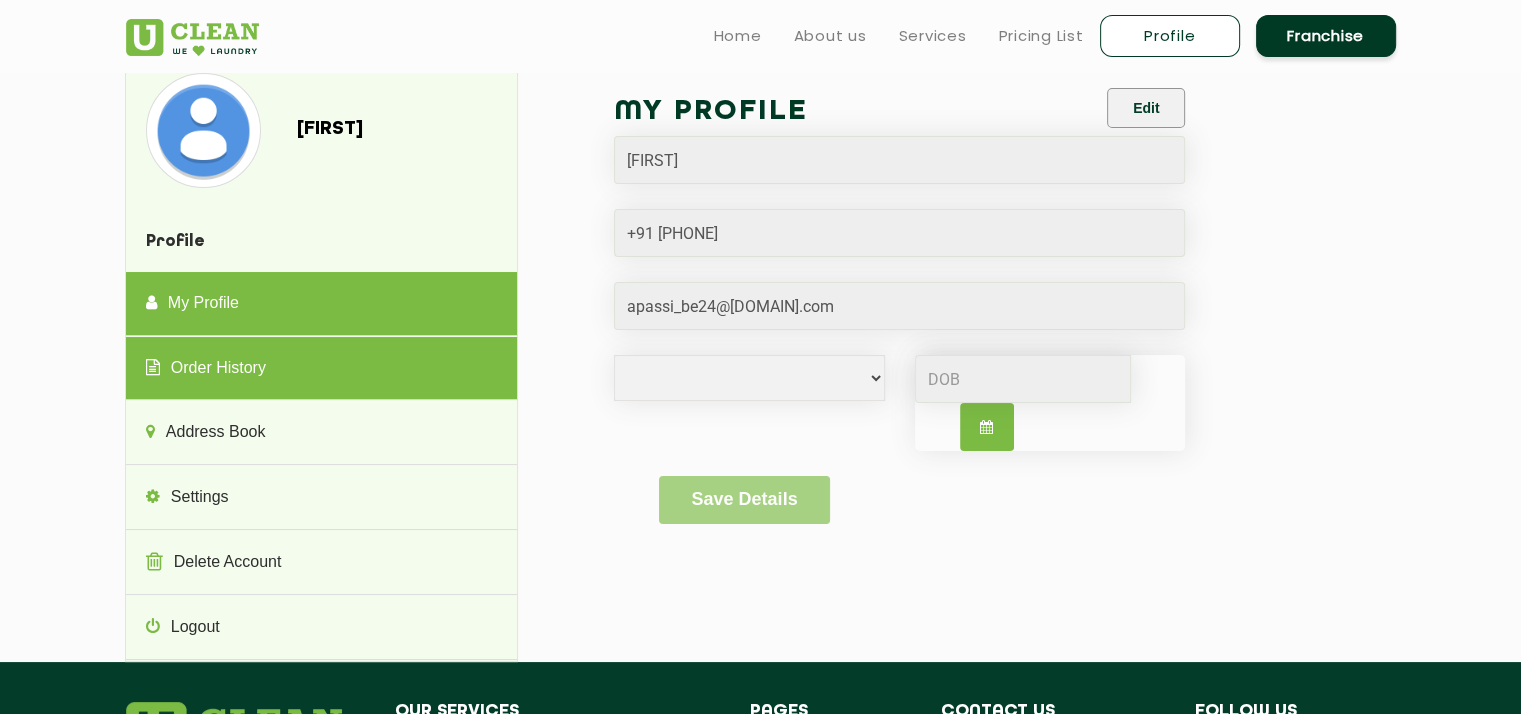 click on "Order History" at bounding box center (321, 369) 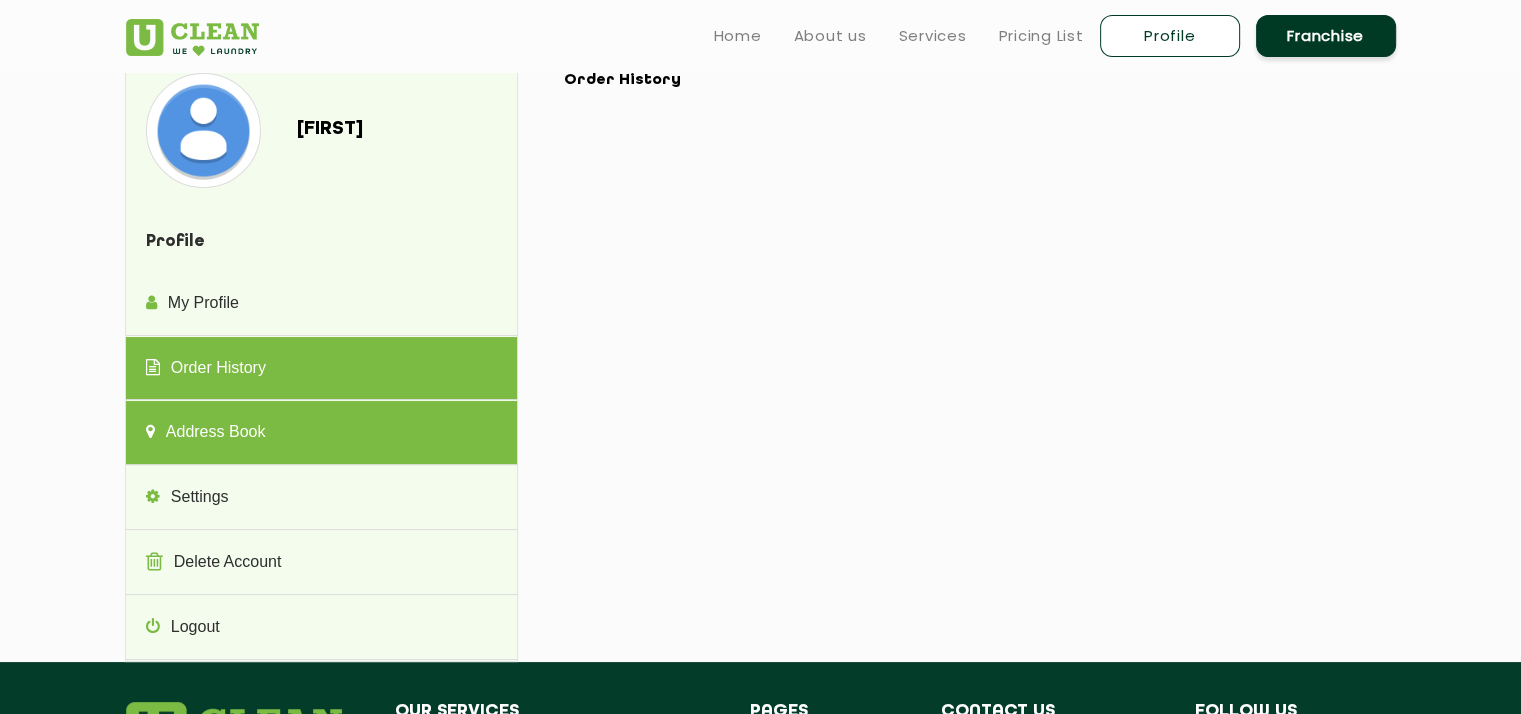 click on "Address Book" at bounding box center [321, 433] 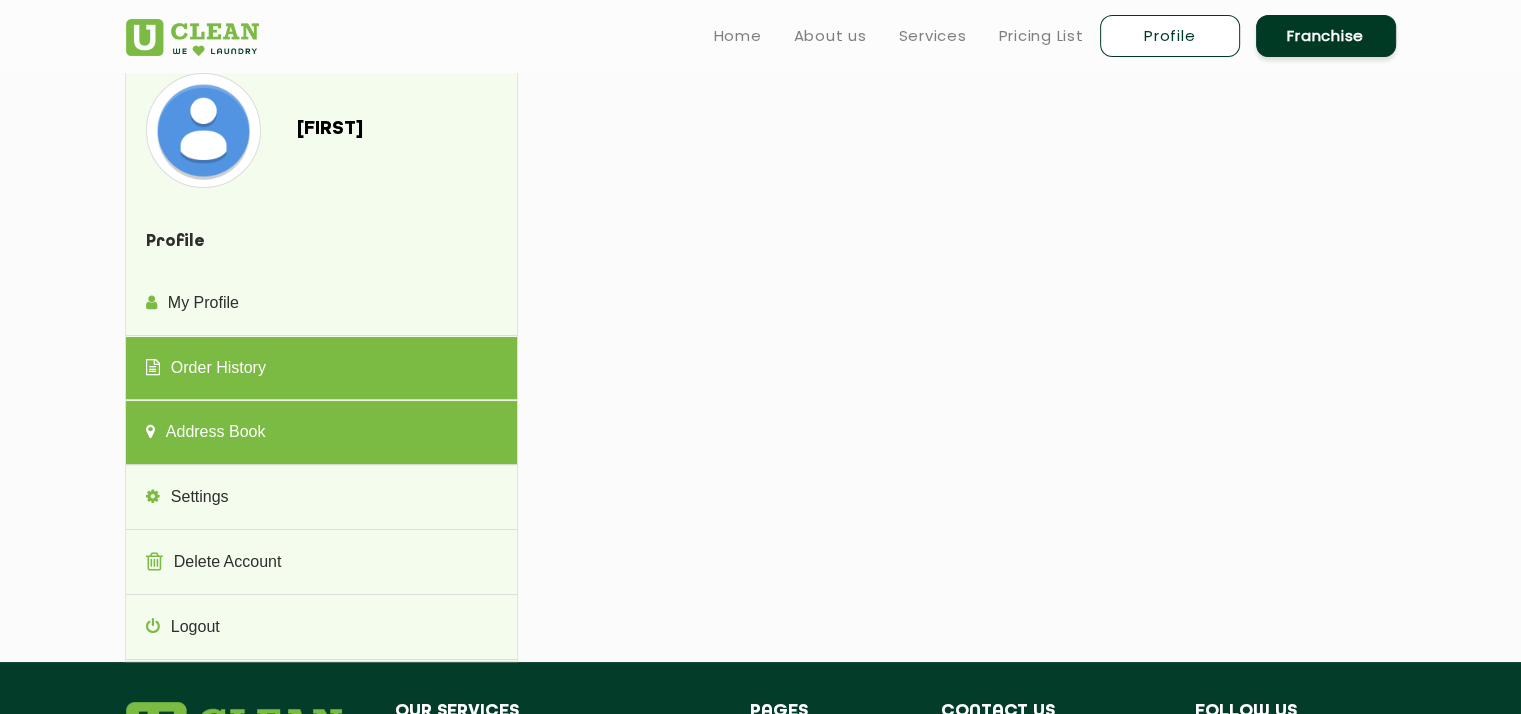 click on "Order History" at bounding box center (321, 369) 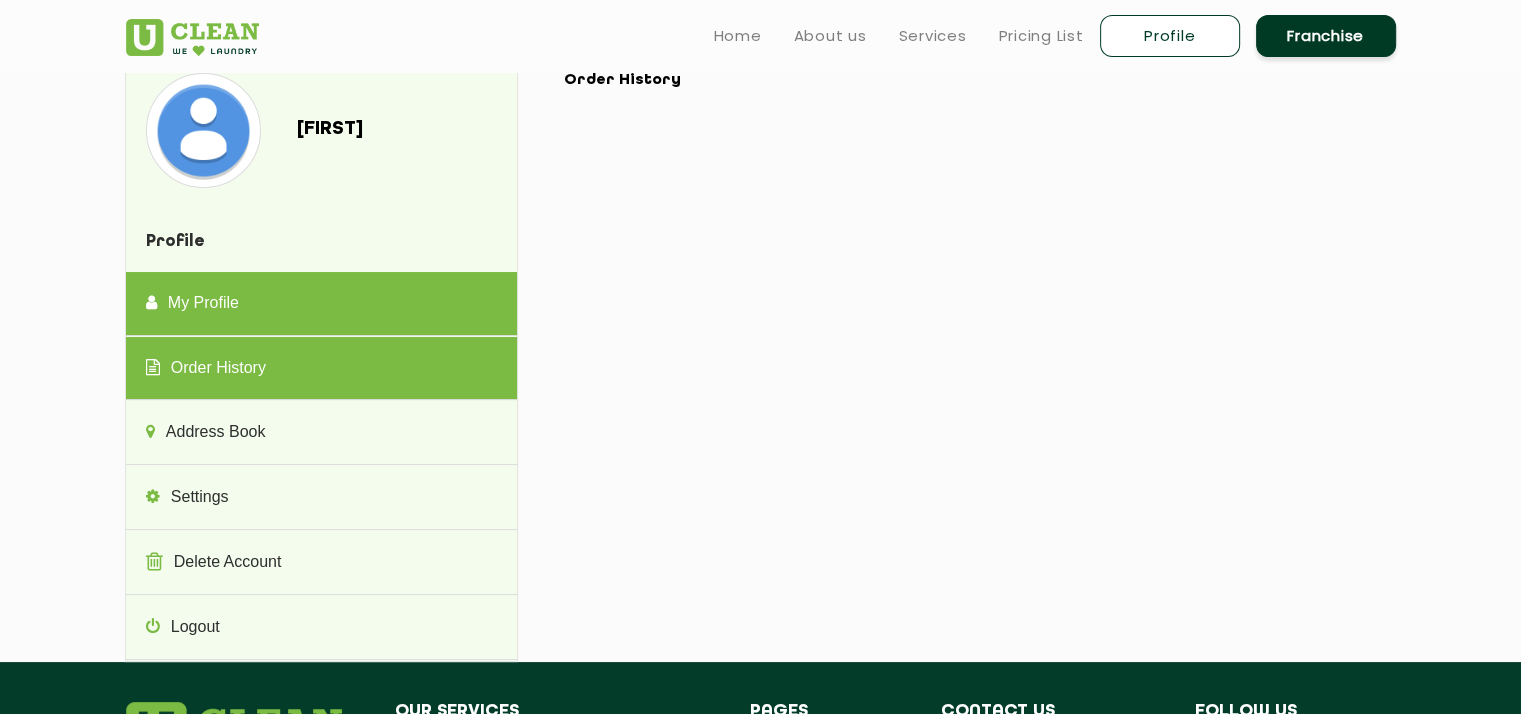 click on "My Profile" at bounding box center (321, 304) 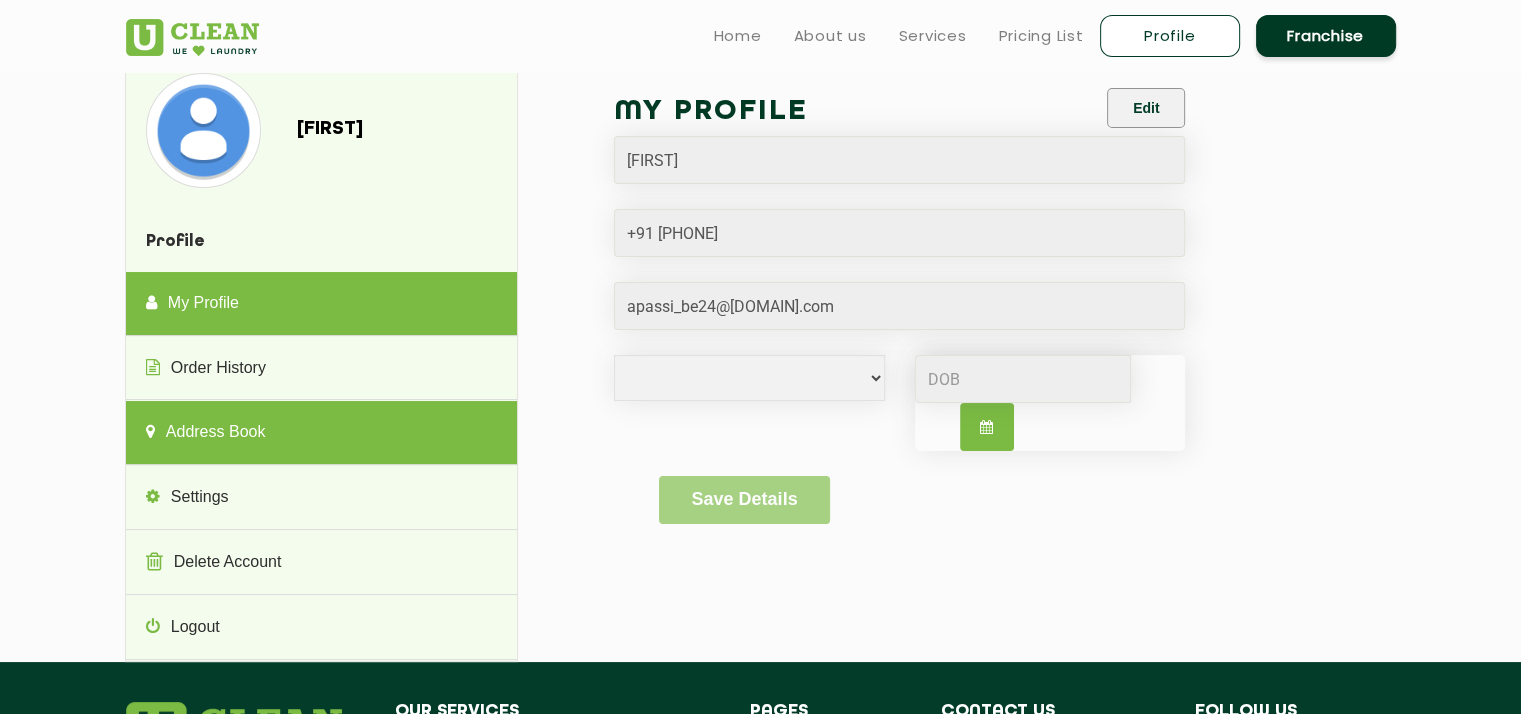 click on "Address Book" at bounding box center (321, 433) 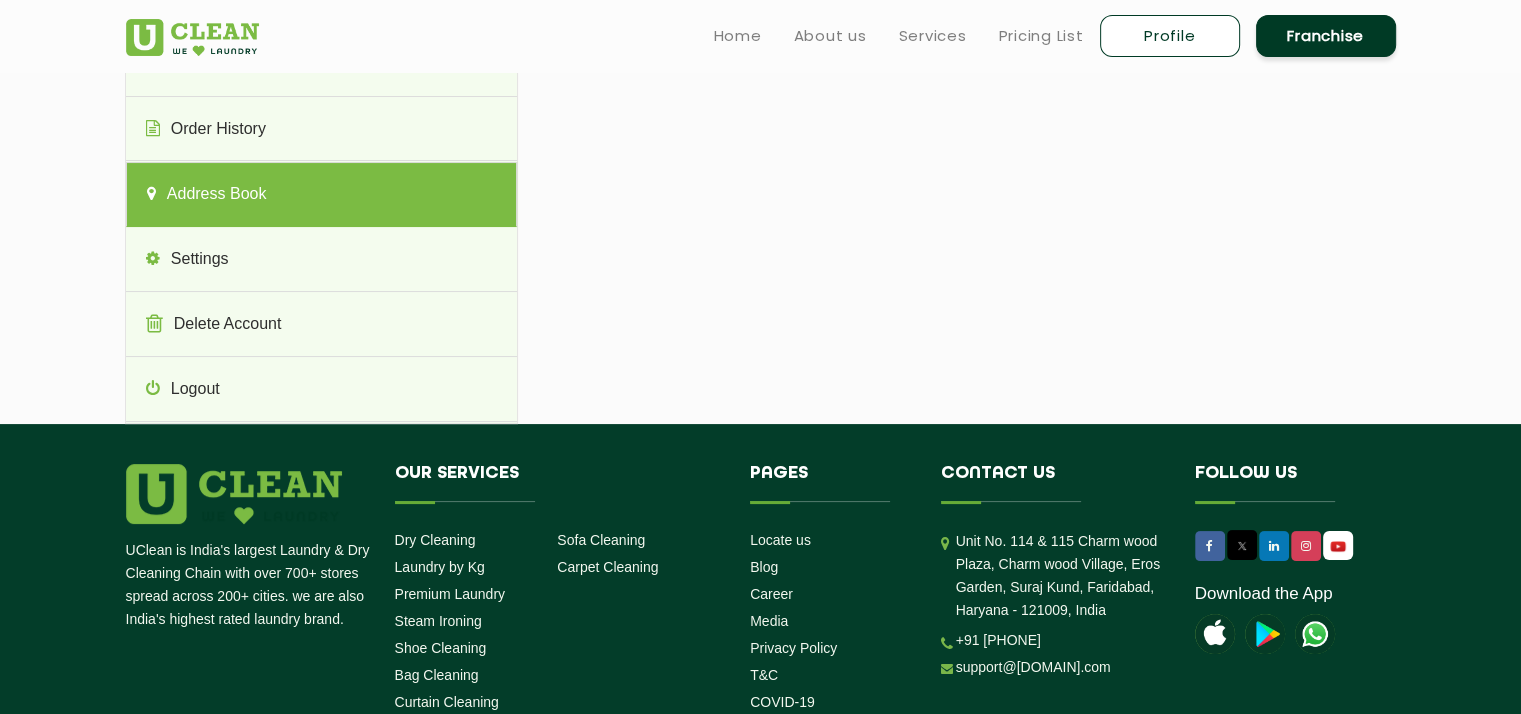 scroll, scrollTop: 0, scrollLeft: 0, axis: both 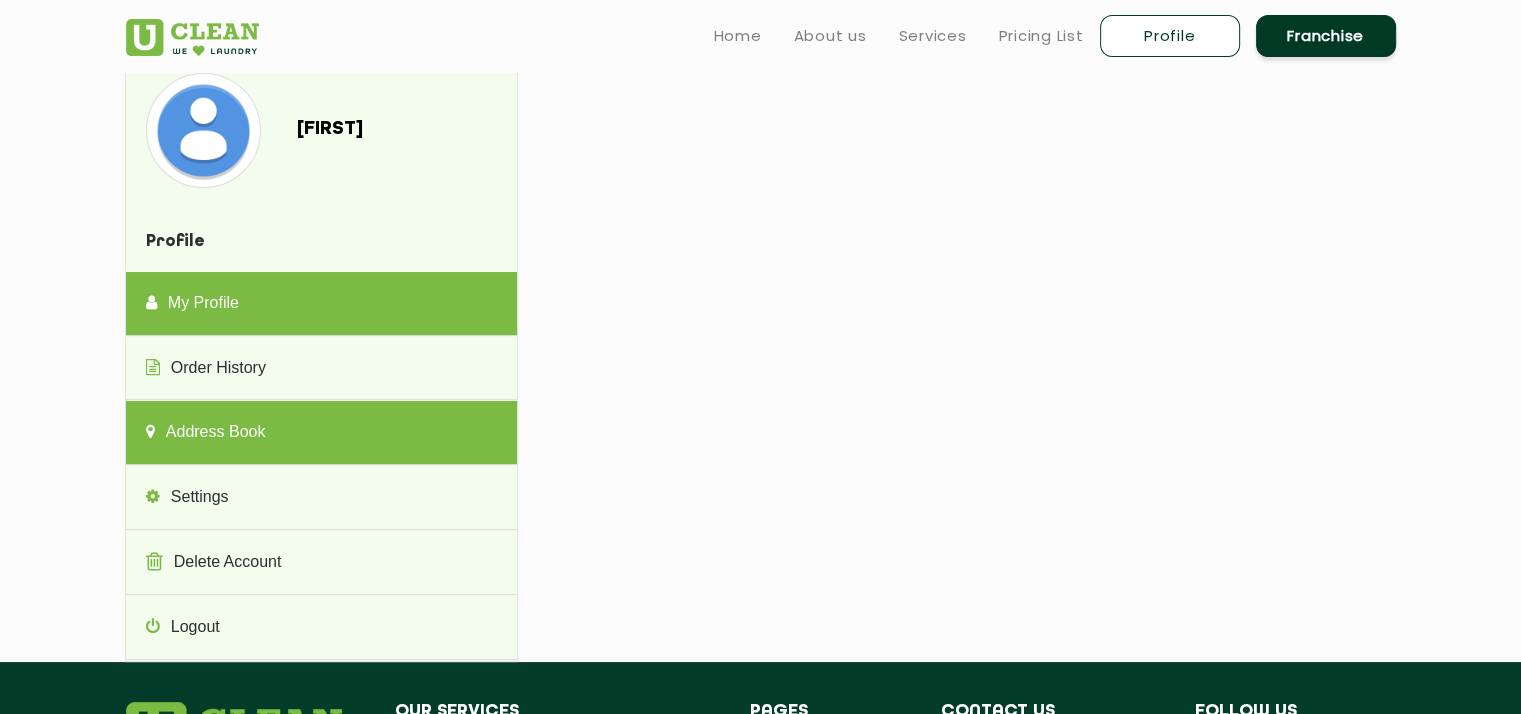click on "My Profile" at bounding box center (321, 304) 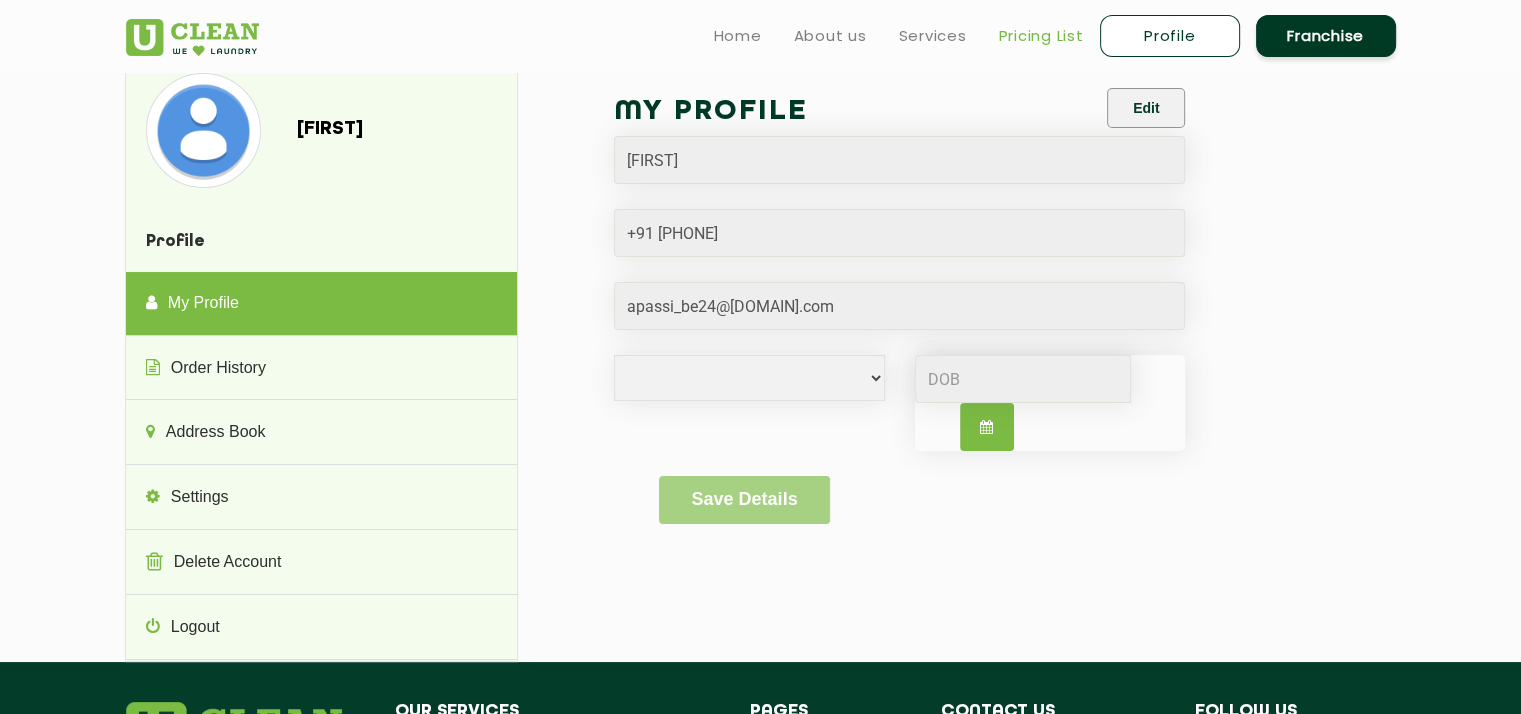 click on "Pricing List" at bounding box center [1041, 36] 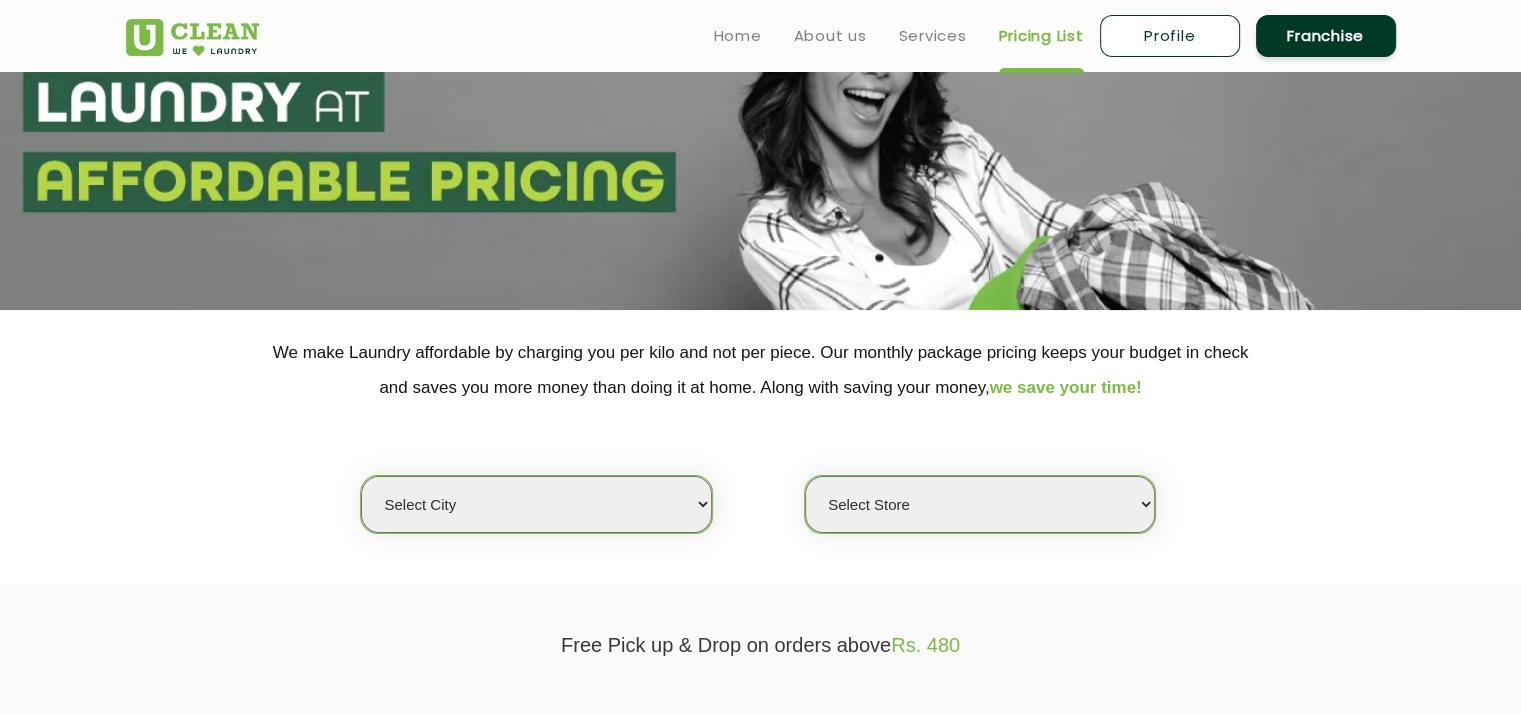 scroll, scrollTop: 156, scrollLeft: 0, axis: vertical 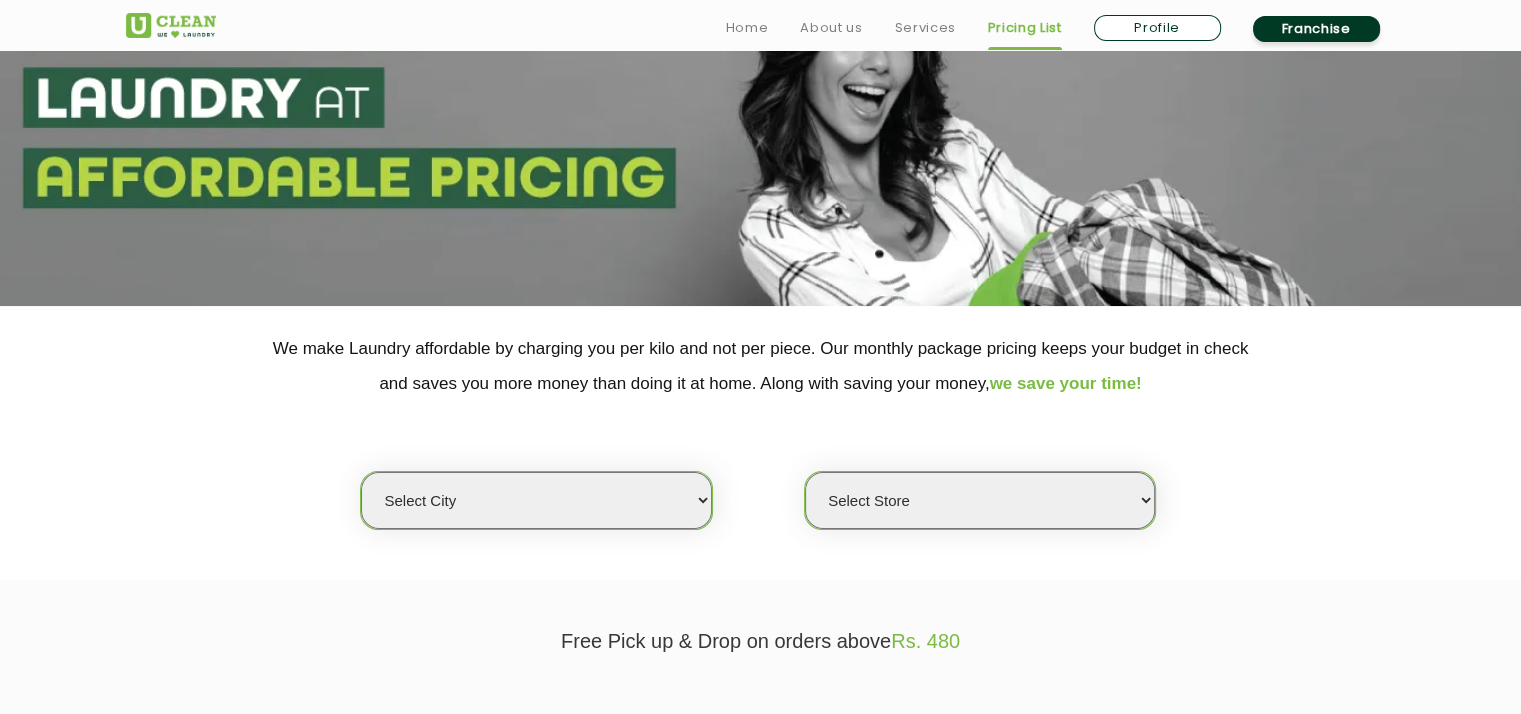 click on "Select city Aalo Agartala Agra Ahmedabad Akola Aligarh Alwar - UClean Select Amravati Aurangabad Ayodhya Bahadurgarh Bahraich Baleswar Baramulla Bareilly Barmer Barpeta Bathinda Belgaum Bengaluru Berhampur Bettiah Bhagalpur Bhilwara Bhiwadi Bhopal Bhubaneshwar Bidar Bikaner Bilaspur Bokaro Bongaigaon Chandigarh Chennai Chitrakoot Cochin Coimbatore Cooch Behar Coonoor Daman Danapur Darrang Daudnagar Dehradun Delhi Deoghar Dhanbad Dharwad Dhule Dibrugarh Digboi Dimapur Dindigul Duliajan Ellenabad Erode Faridabad Gandhidham Gandhinagar Garia Ghaziabad Goa Gohana Golaghat Gonda Gorakhpur Gurugram Guwahati Gwalior Haldwani Hamirpur Hanumangarh Haridwar Hingoli Hojai Howrah Hubli Hyderabad Imphal Indore Itanagar Jagdalpur Jagraon Jaipur Jaipur - Select Jammu Jamshedpur Jehanabad Jhansi Jodhpur Jorhat Kaithal Kakinada Kanpur Kargil Karimganj Kathmandu Kharupetia Khopoli Kochi Kohima Kokapet Kokrajhar Kolhapur Kolkata Kota - Select Kotdwar Krishnanagar Kundli Kurnool Latur Leh Longding Lower Subansiri Lucknow Madurai" at bounding box center [536, 500] 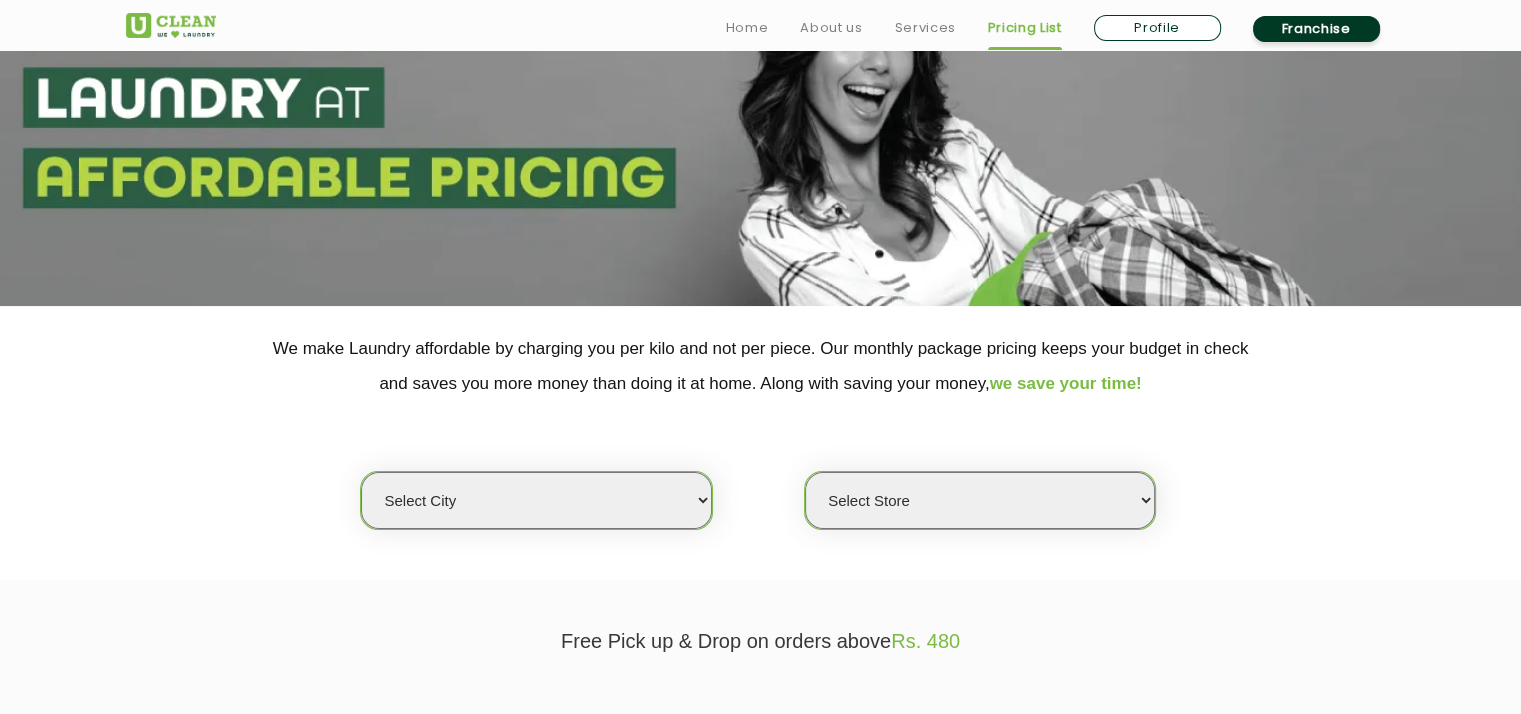 select on "27" 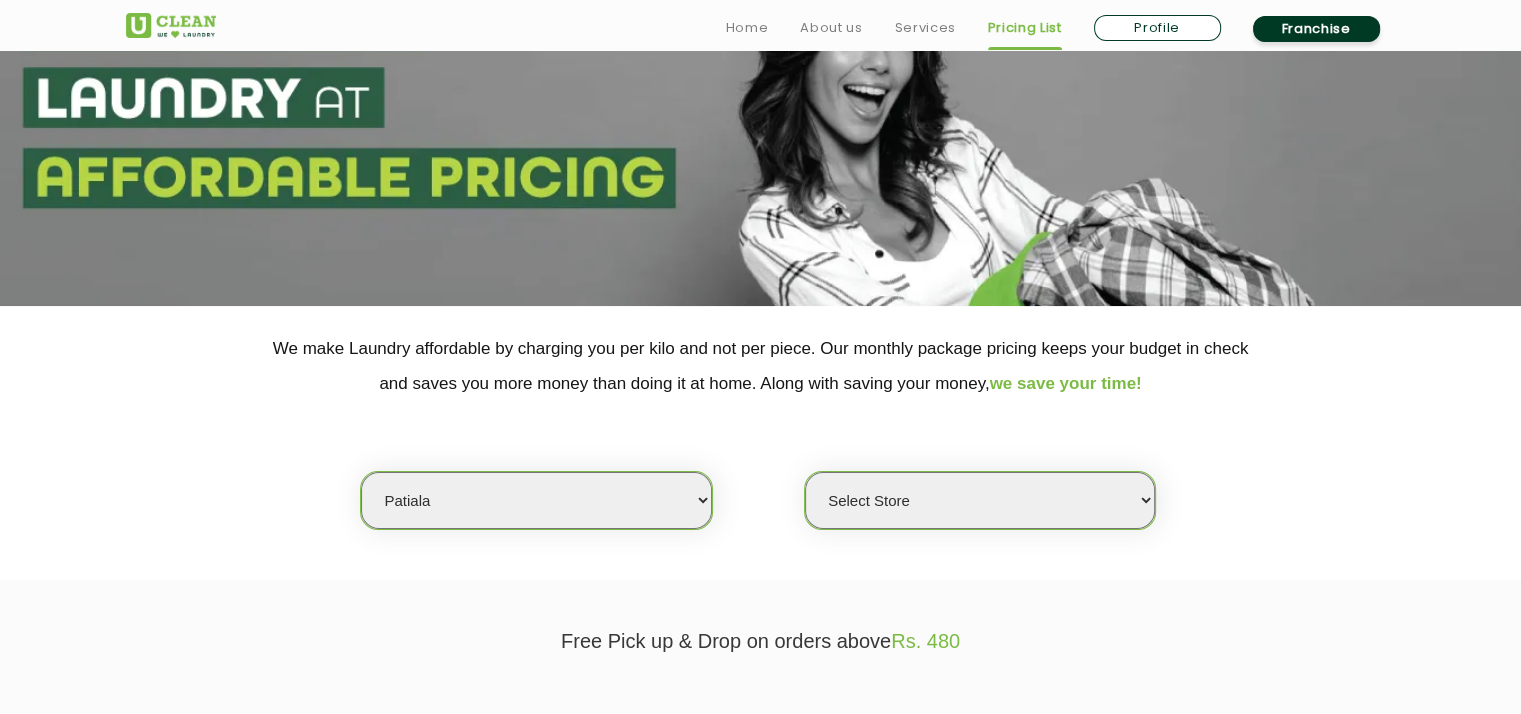 click on "Select city Aalo Agartala Agra Ahmedabad Akola Aligarh Alwar - UClean Select Amravati Aurangabad Ayodhya Bahadurgarh Bahraich Baleswar Baramulla Bareilly Barmer Barpeta Bathinda Belgaum Bengaluru Berhampur Bettiah Bhagalpur Bhilwara Bhiwadi Bhopal Bhubaneshwar Bidar Bikaner Bilaspur Bokaro Bongaigaon Chandigarh Chennai Chitrakoot Cochin Coimbatore Cooch Behar Coonoor Daman Danapur Darrang Daudnagar Dehradun Delhi Deoghar Dhanbad Dharwad Dhule Dibrugarh Digboi Dimapur Dindigul Duliajan Ellenabad Erode Faridabad Gandhidham Gandhinagar Garia Ghaziabad Goa Gohana Golaghat Gonda Gorakhpur Gurugram Guwahati Gwalior Haldwani Hamirpur Hanumangarh Haridwar Hingoli Hojai Howrah Hubli Hyderabad Imphal Indore Itanagar Jagdalpur Jagraon Jaipur Jaipur - Select Jammu Jamshedpur Jehanabad Jhansi Jodhpur Jorhat Kaithal Kakinada Kanpur Kargil Karimganj Kathmandu Kharupetia Khopoli Kochi Kohima Kokapet Kokrajhar Kolhapur Kolkata Kota - Select Kotdwar Krishnanagar Kundli Kurnool Latur Leh Longding Lower Subansiri Lucknow Madurai" at bounding box center (536, 500) 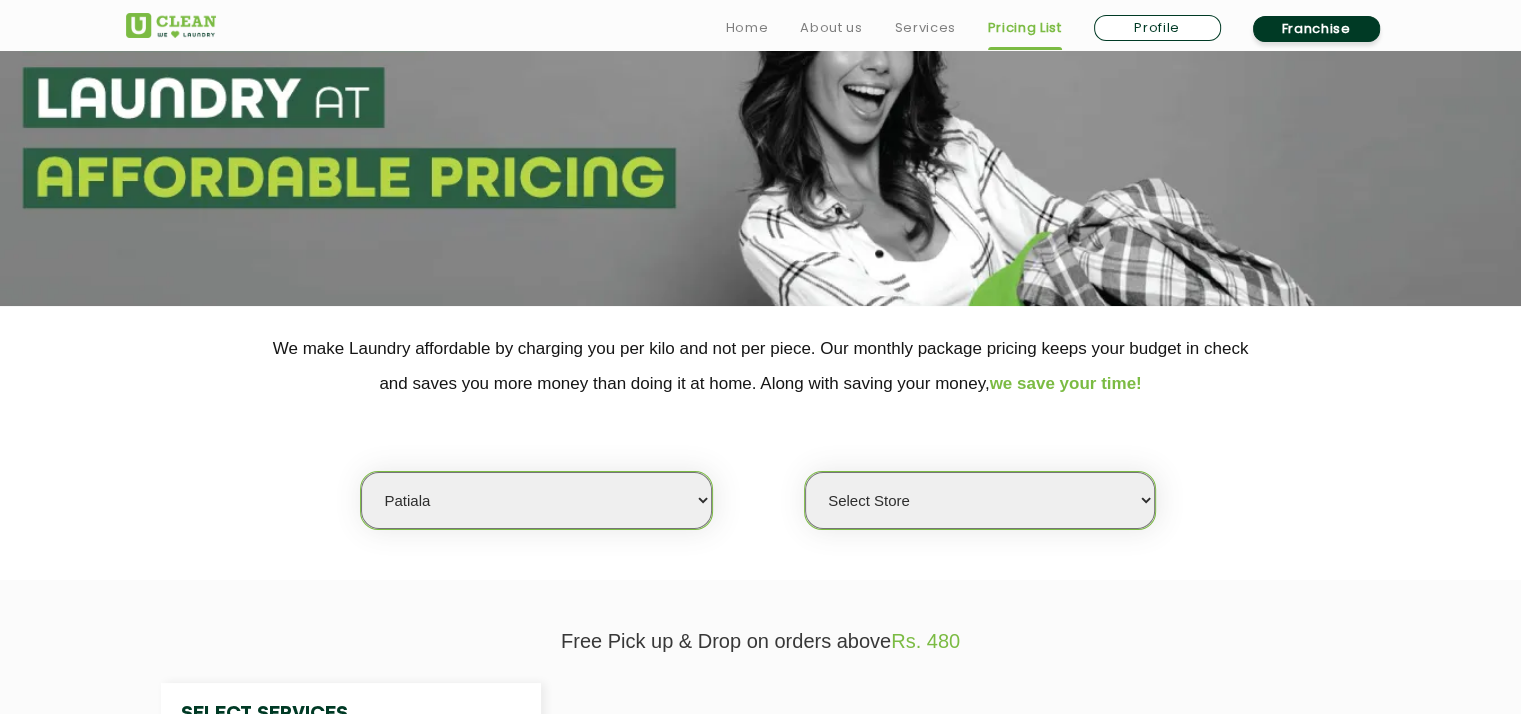 select on "0" 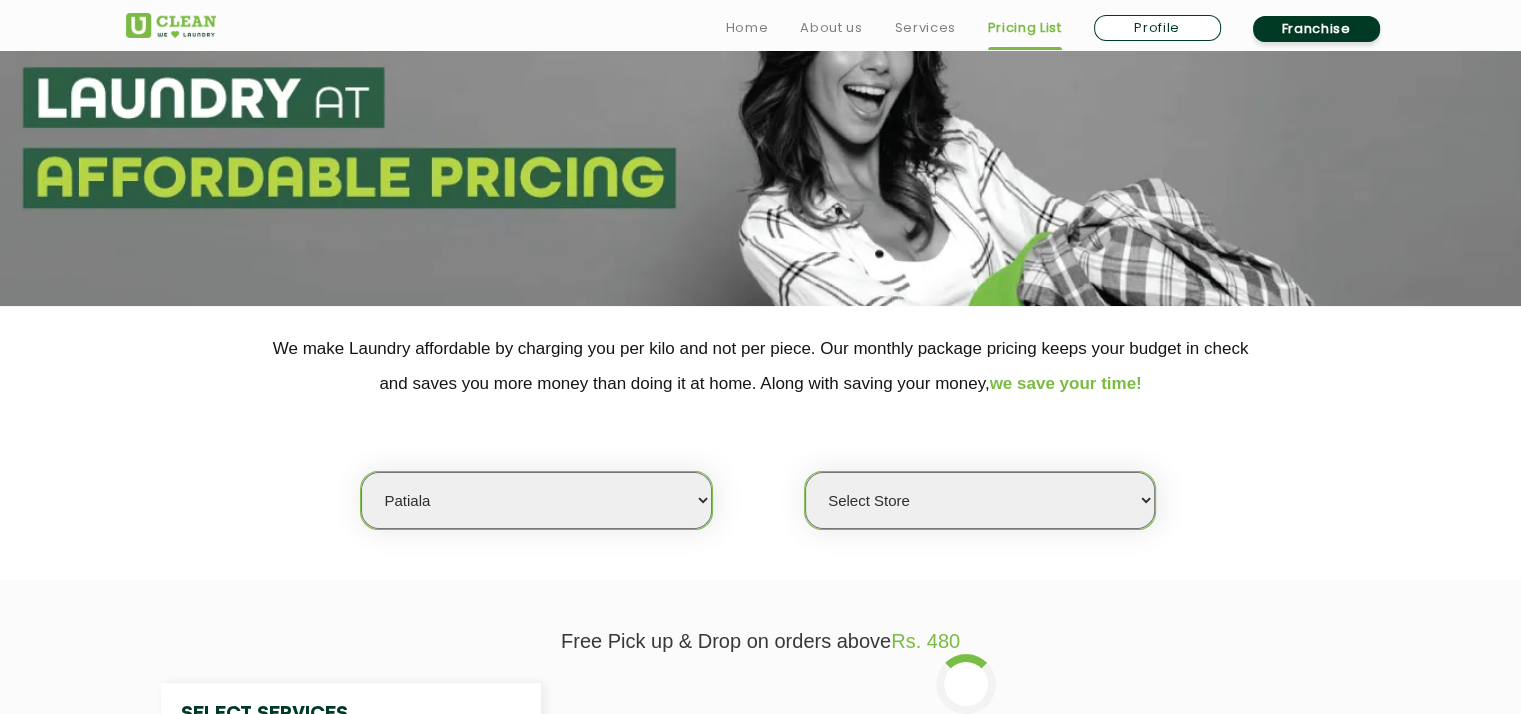 click on "Select Store UClean [CITY] UClean Walia Enclave [CITY]" at bounding box center [980, 500] 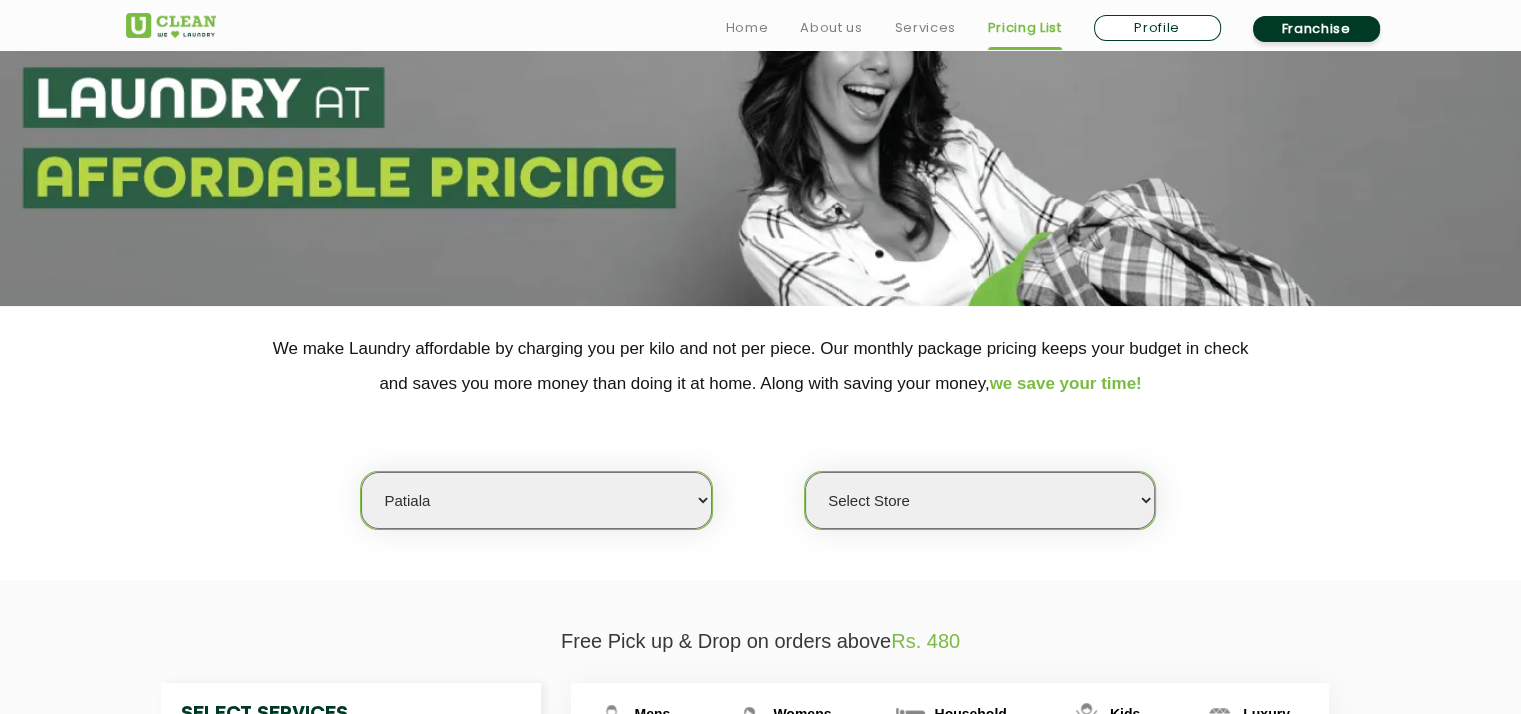 click on "Free Pick up & Drop on orders above Rs. 480 Select Services Dry Cleaning Premium Laundry Kg Laundry - Wash & Fold Laundry - Wash & Iron Steam Press Mens Womens Household Kids Luxury Items & Prices Item list Price Per Pc Belt ₹99 Blazer / Coat - Long ₹350 Blazer / Coat - Short ₹225 Boots leather ₹509 Cap ( Casual / Woolen ) ₹79 Combo - Shirt and Pant ₹200 Dhoti / Lungi ( Silk ) ₹99 Dhoti Heavy ₹139 Dhoti Normal ₹89 Formal and Casual Trousers / Pants ₹120 Gloves ( Leather ) ₹299 Gloves ( Woolen ) ₹100 Handkerchief ₹25 Hats ₹99 Indo Western ₹589 Jacket - Faux fur Long ₹749 Jacket - Faux fur Short ₹649 Jacket Leather ₹649 Jacket Normal Long ₹249 Jacket Normal Short ₹199 Jacket Puffer Long ₹339 Jacket Puffer Short ₹249 Jacket Rexine ₹249 Jeans ₹149 Joggers ₹149 Kurta ( Cotton ) ₹139 Kurta ( Silk ) ₹199 Kurta Heavy ₹199 Kurta Payjama ( Heavy ) ₹279 Kurta Payjama ( Light ) ₹179 Muffler ( Woolen / Pashmina ) ₹189 Pagdi ₹132 ₹249 ₹199 ₹25" 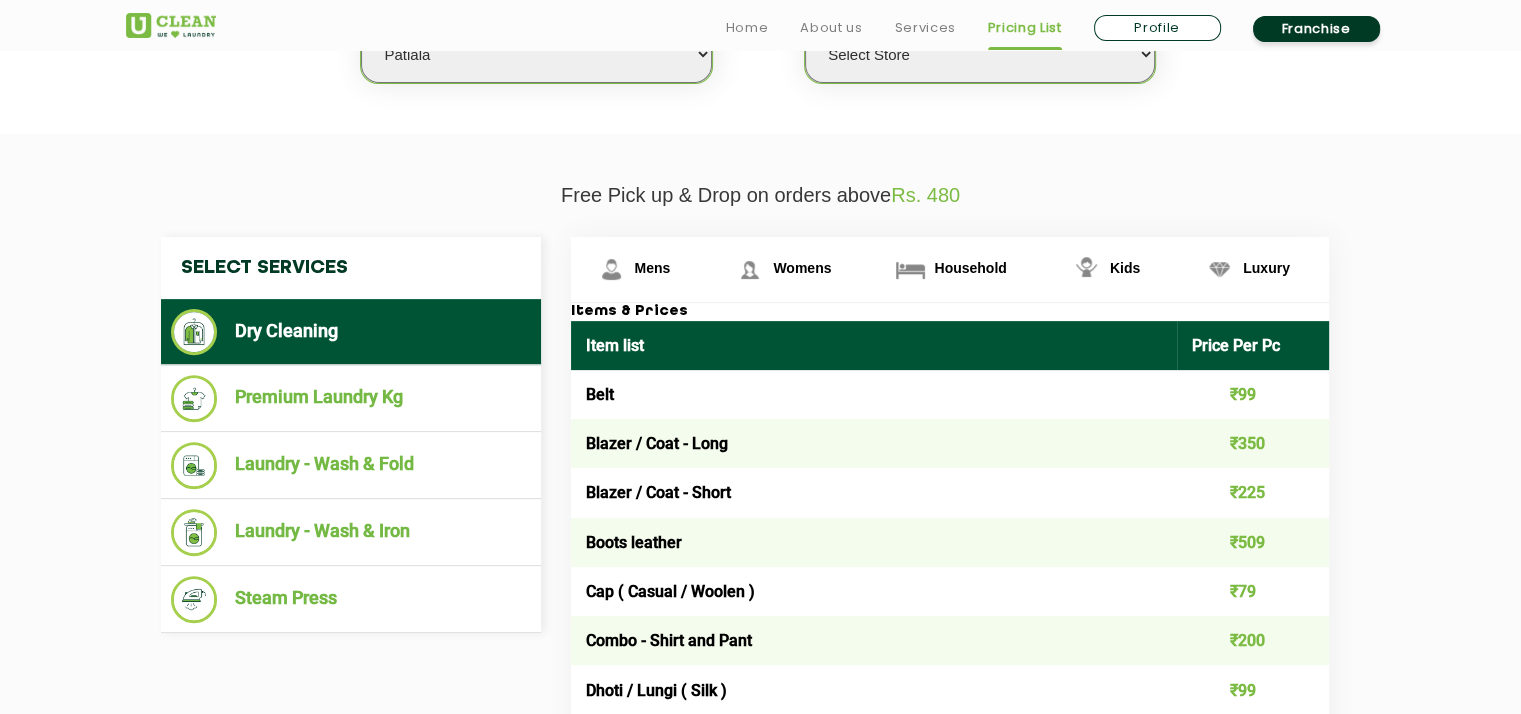 scroll, scrollTop: 616, scrollLeft: 0, axis: vertical 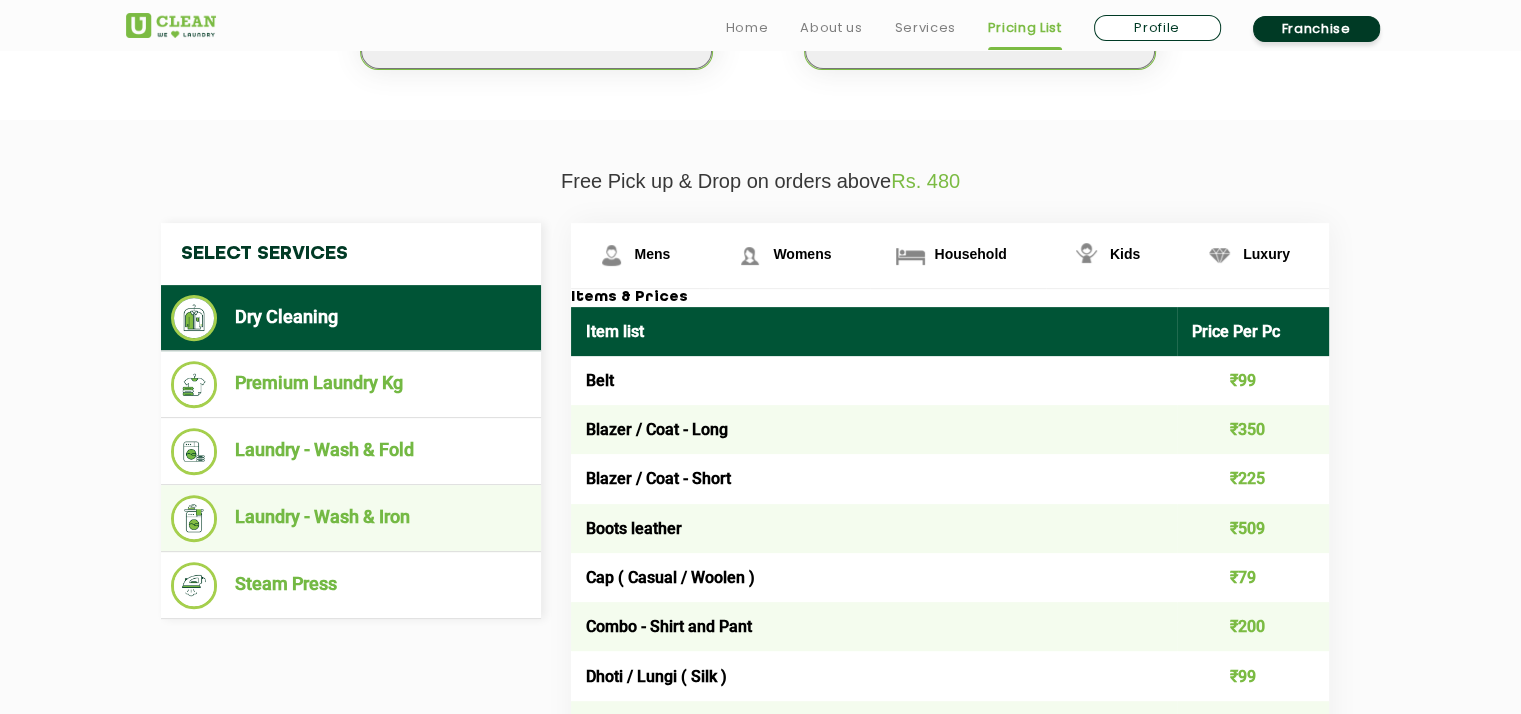 click on "Laundry - Wash & Iron" at bounding box center [351, 518] 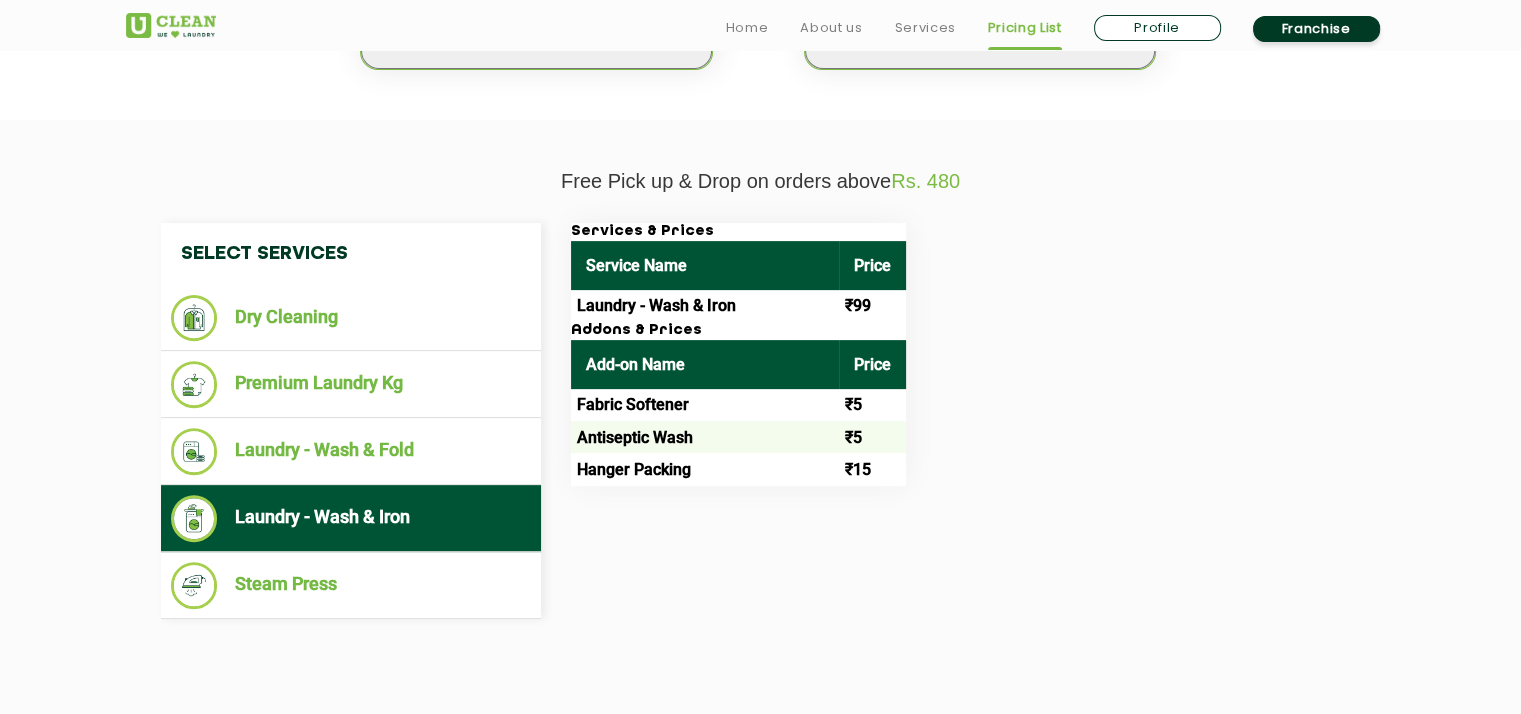 scroll, scrollTop: 0, scrollLeft: 0, axis: both 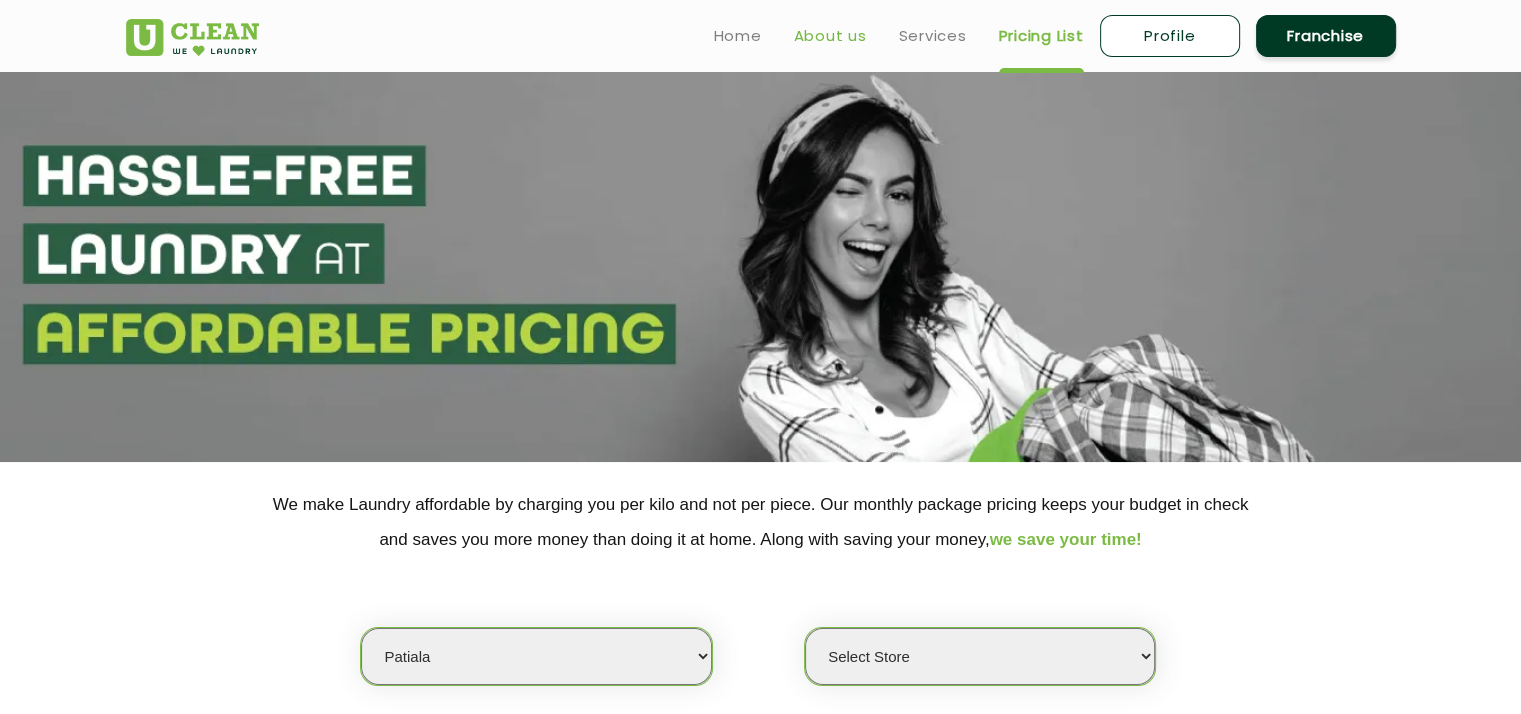click on "About us" at bounding box center (830, 36) 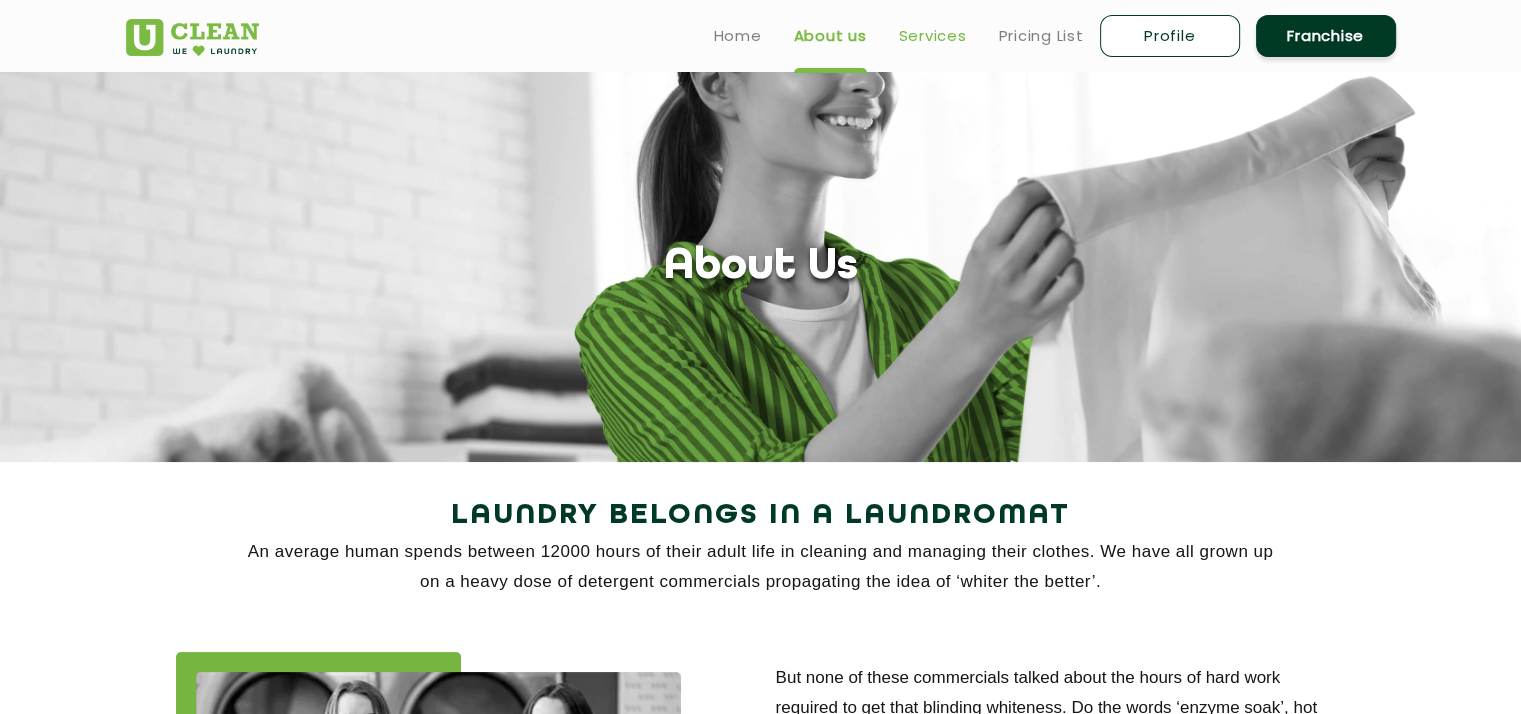 click on "Services" at bounding box center (933, 36) 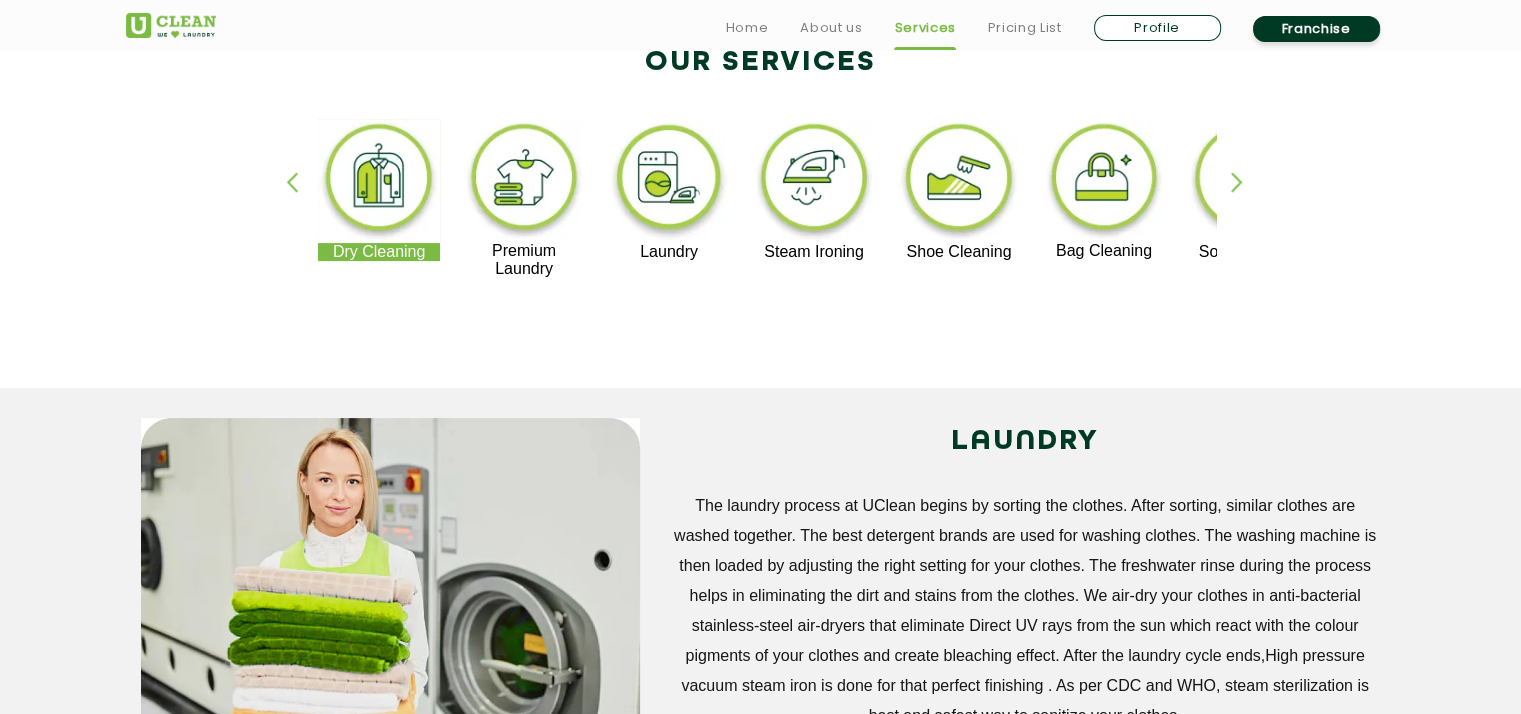 scroll, scrollTop: 942, scrollLeft: 0, axis: vertical 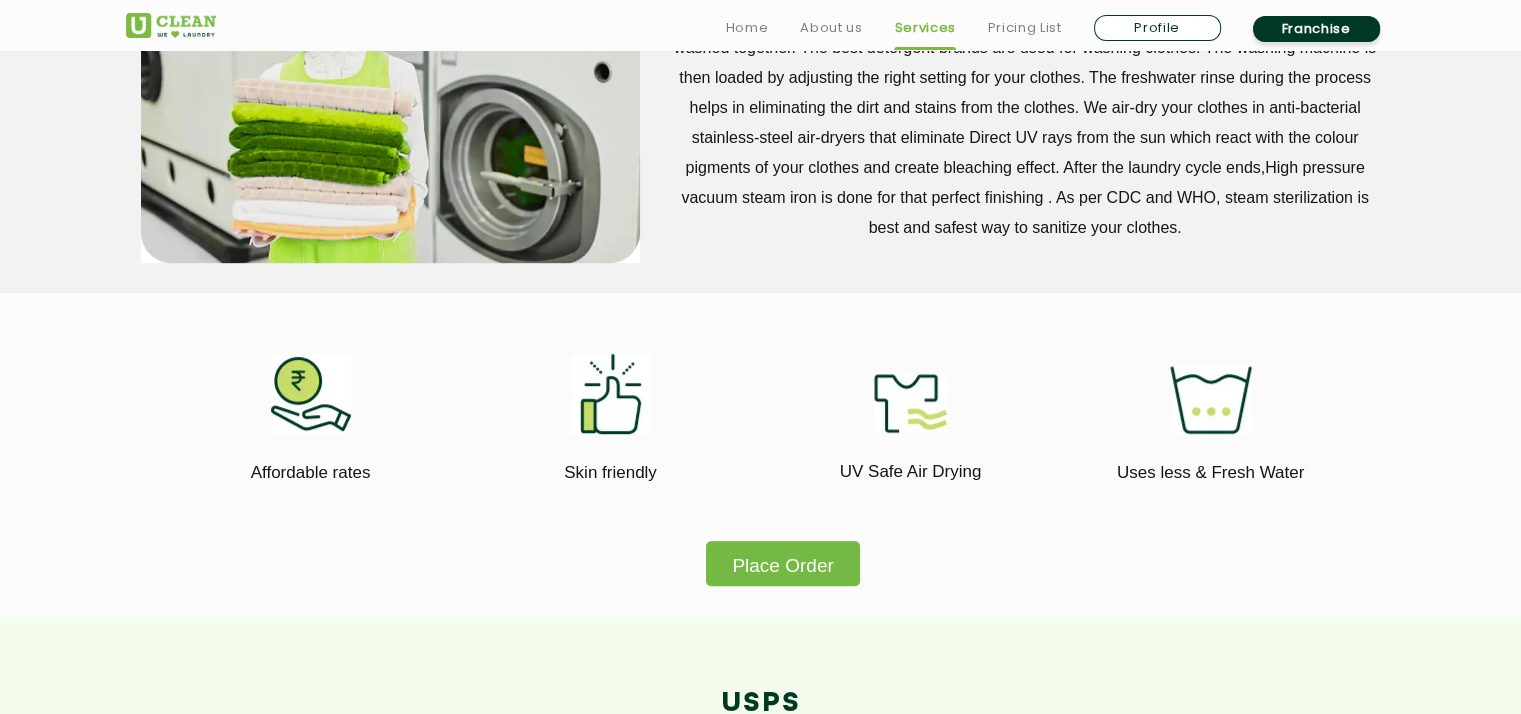 click on "Profile" at bounding box center [1157, 28] 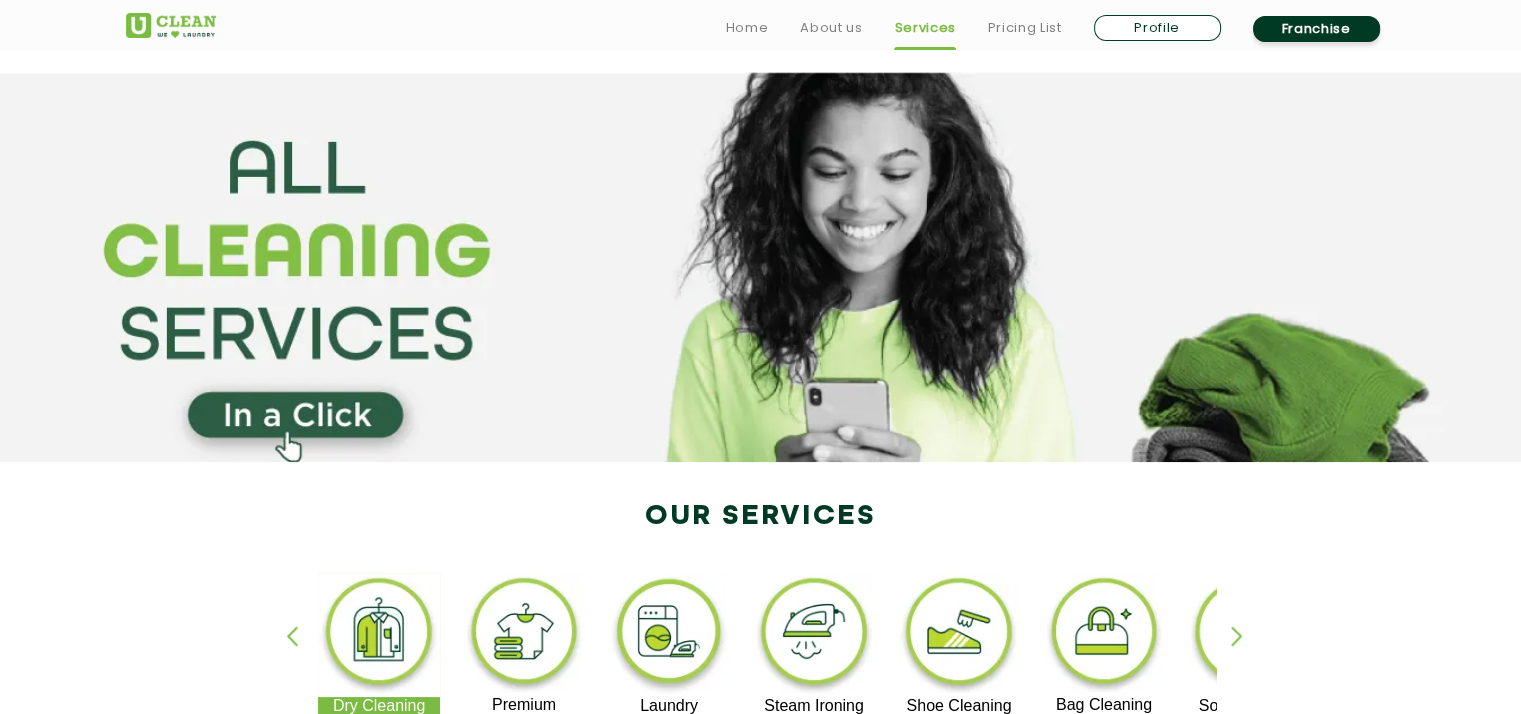 select 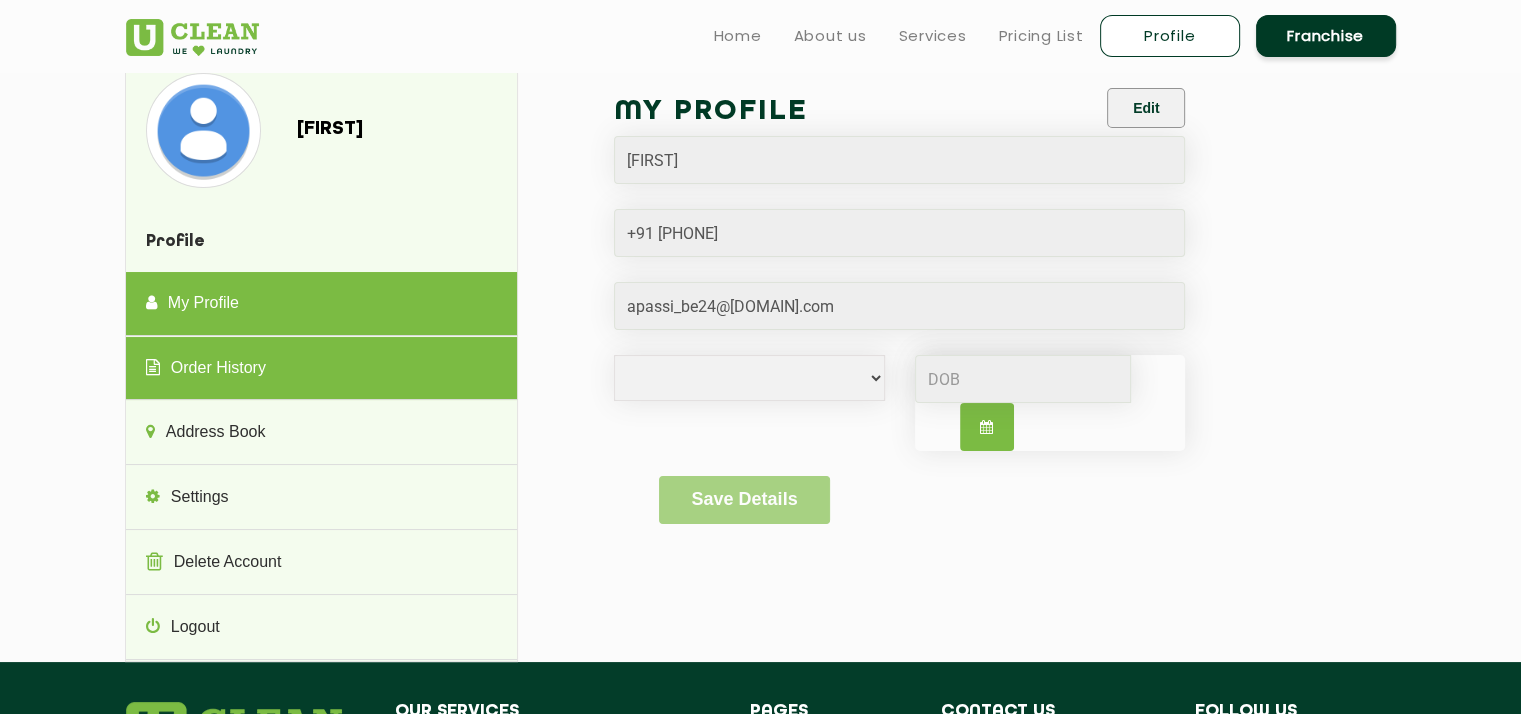 click on "Order History" at bounding box center [321, 369] 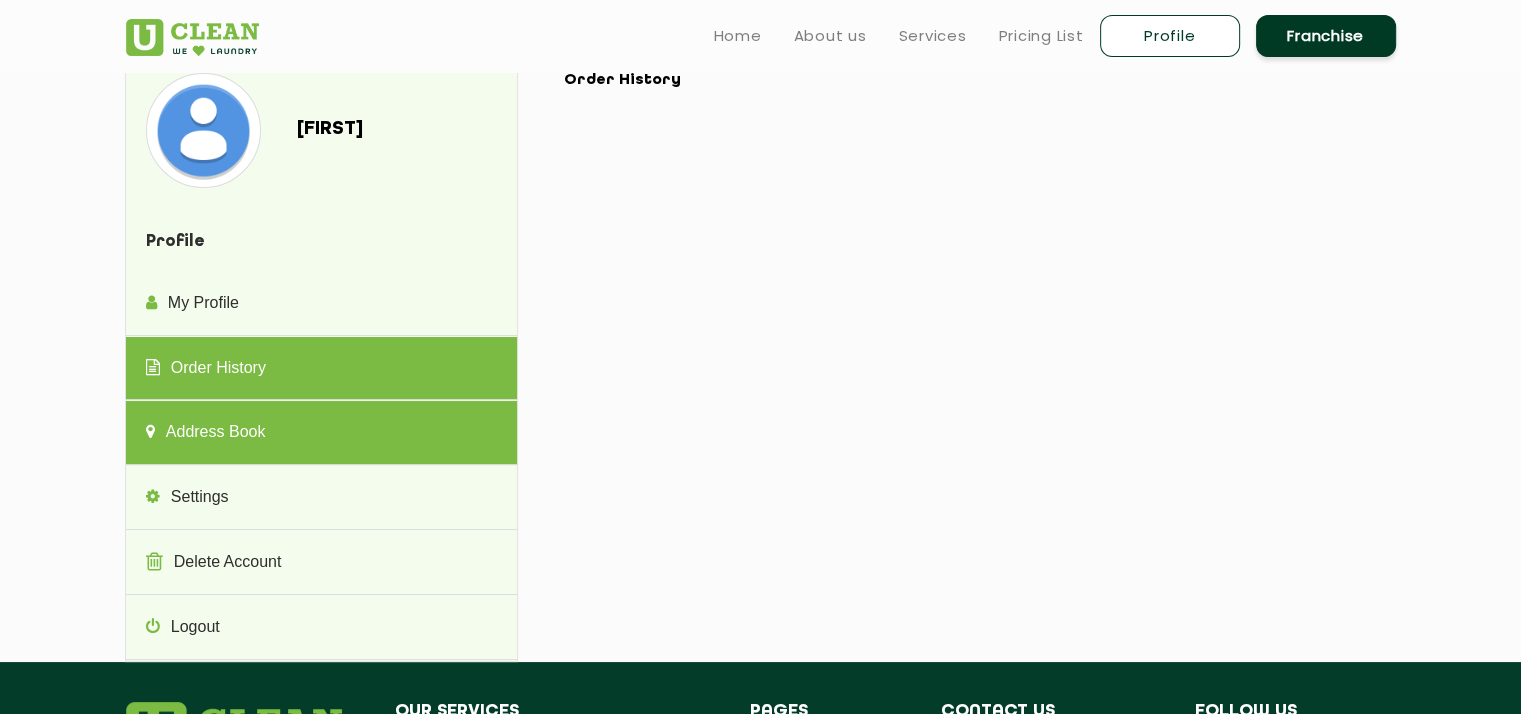 click on "Address Book" at bounding box center (321, 433) 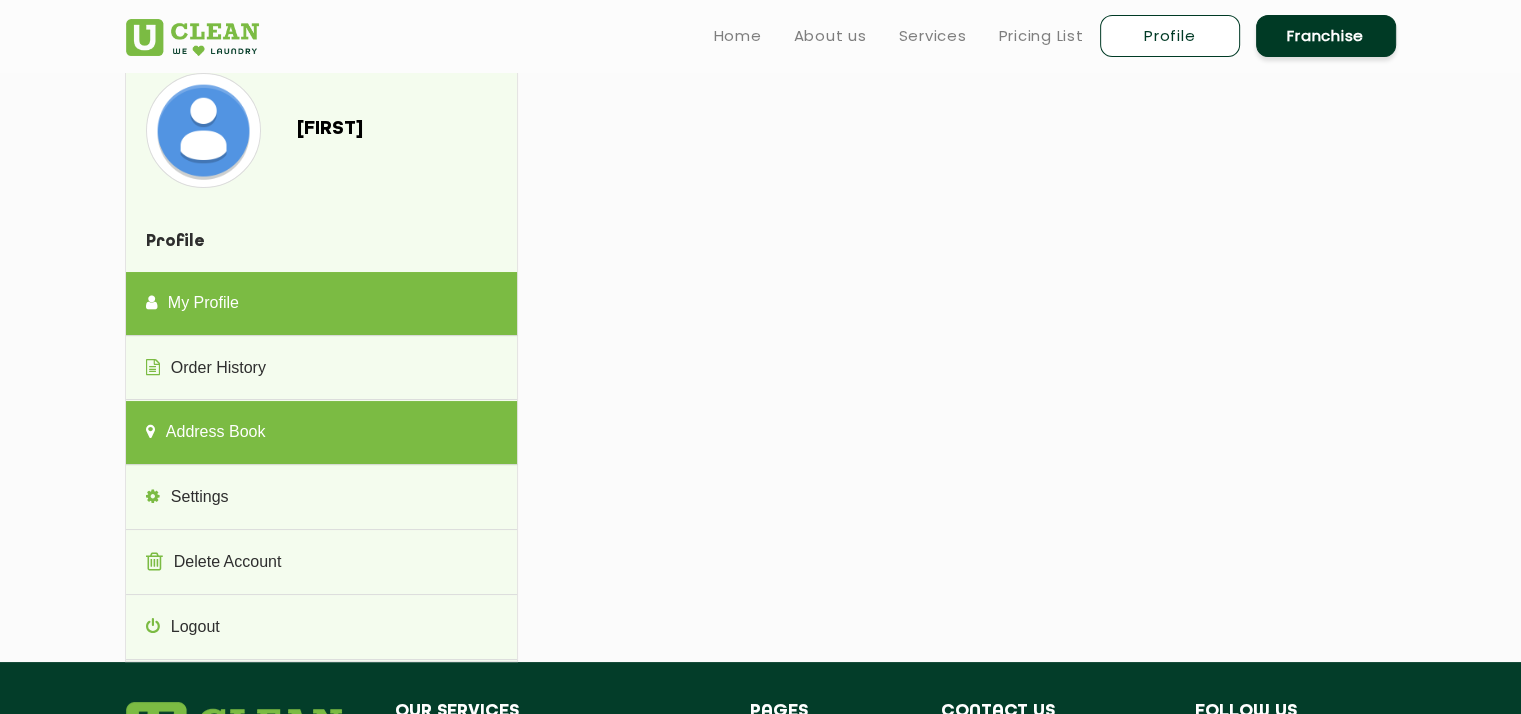 click on "My Profile" at bounding box center (321, 304) 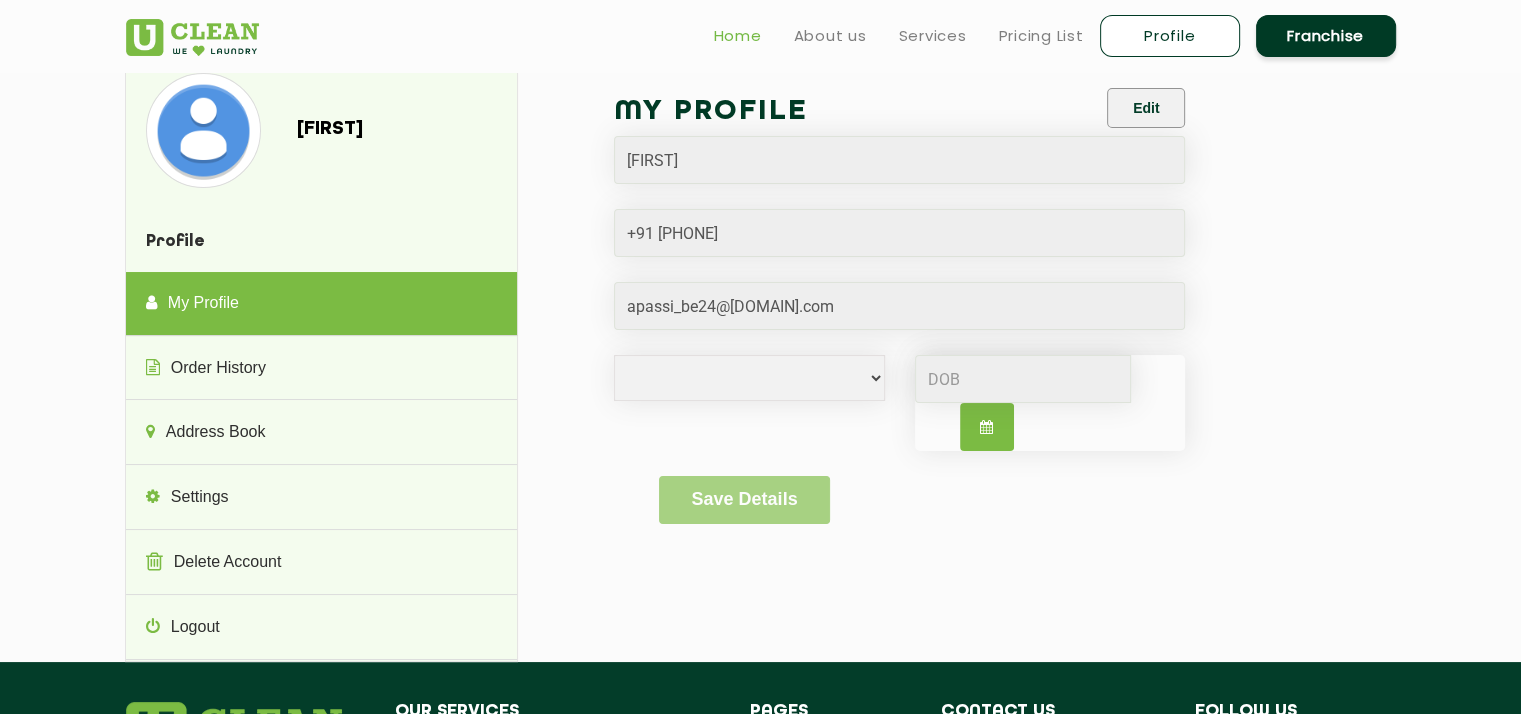 click on "Home" at bounding box center (738, 36) 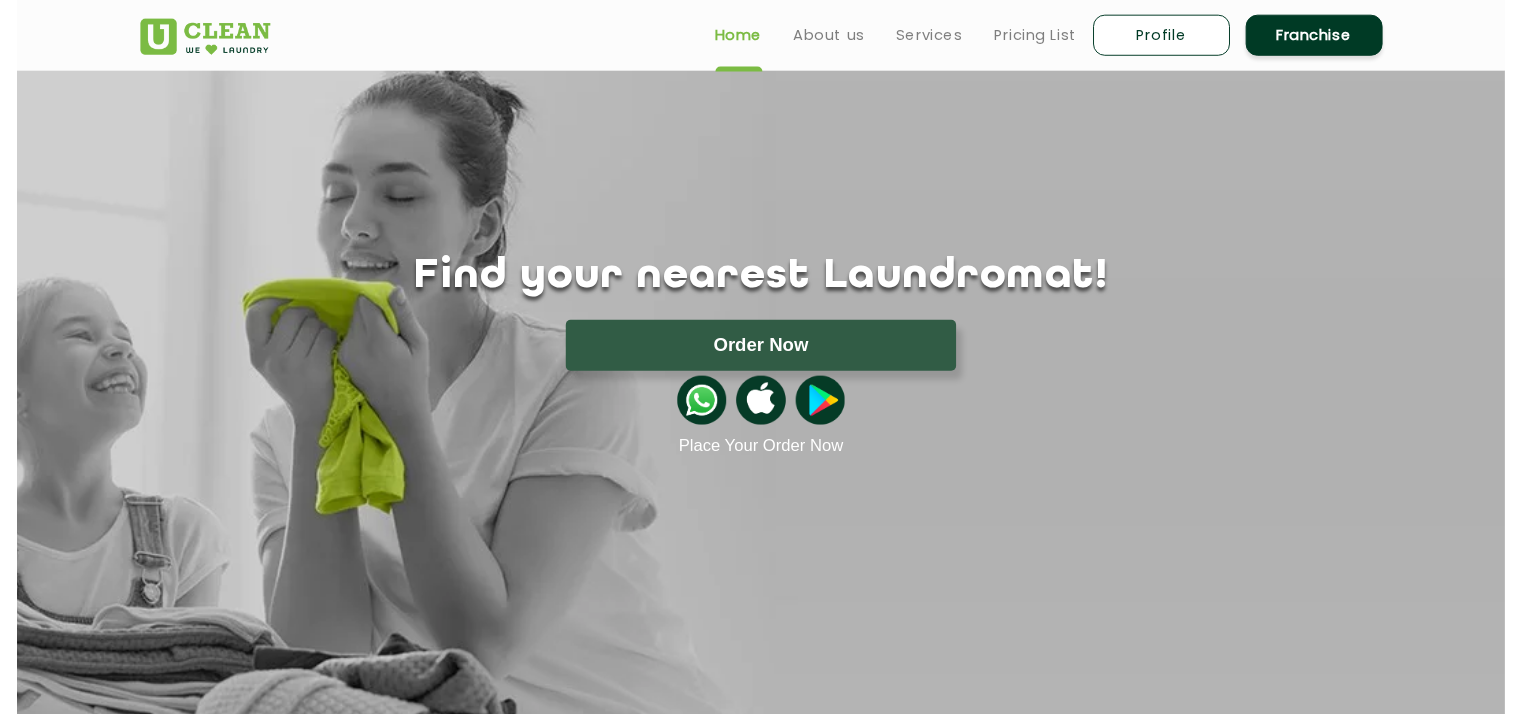 scroll, scrollTop: 0, scrollLeft: 0, axis: both 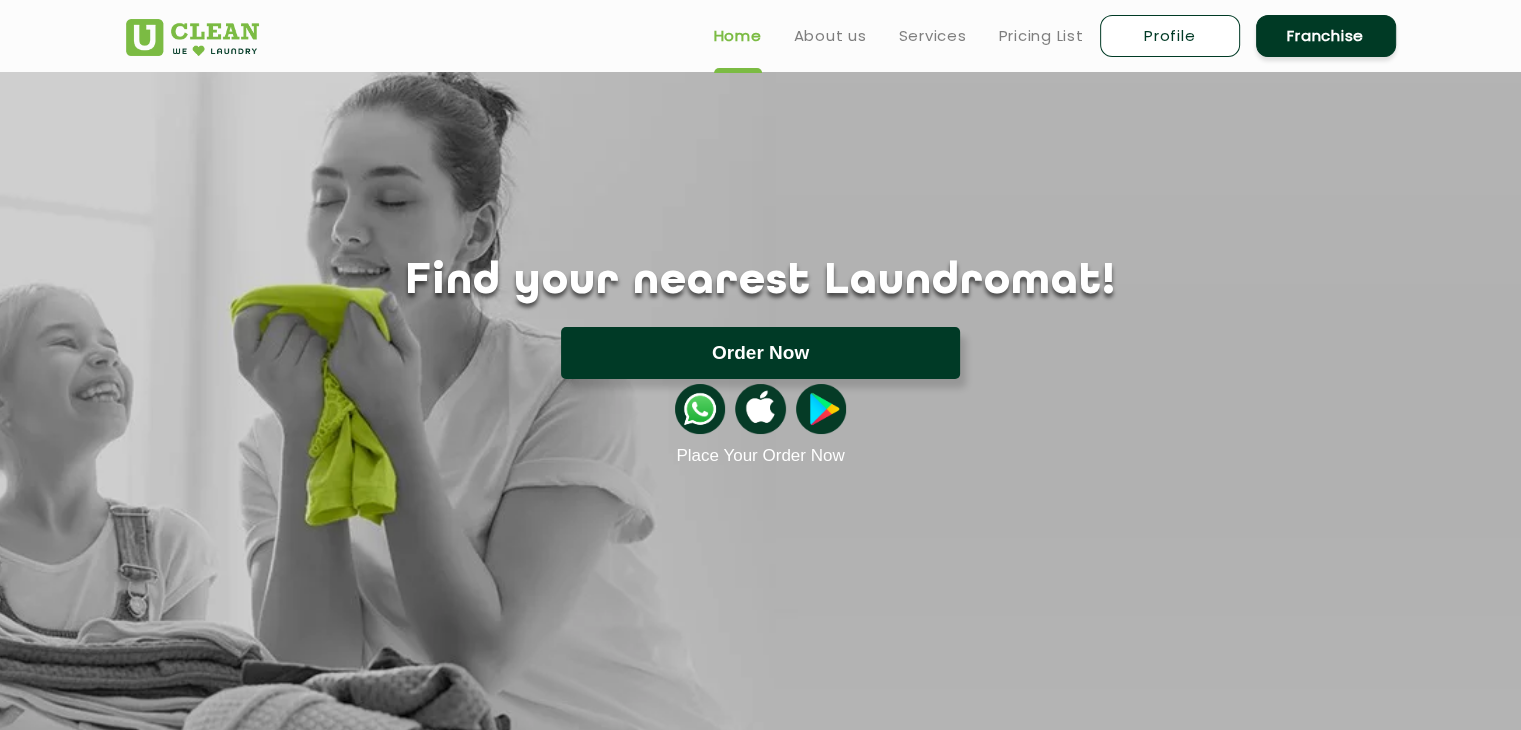 click on "Order Now" 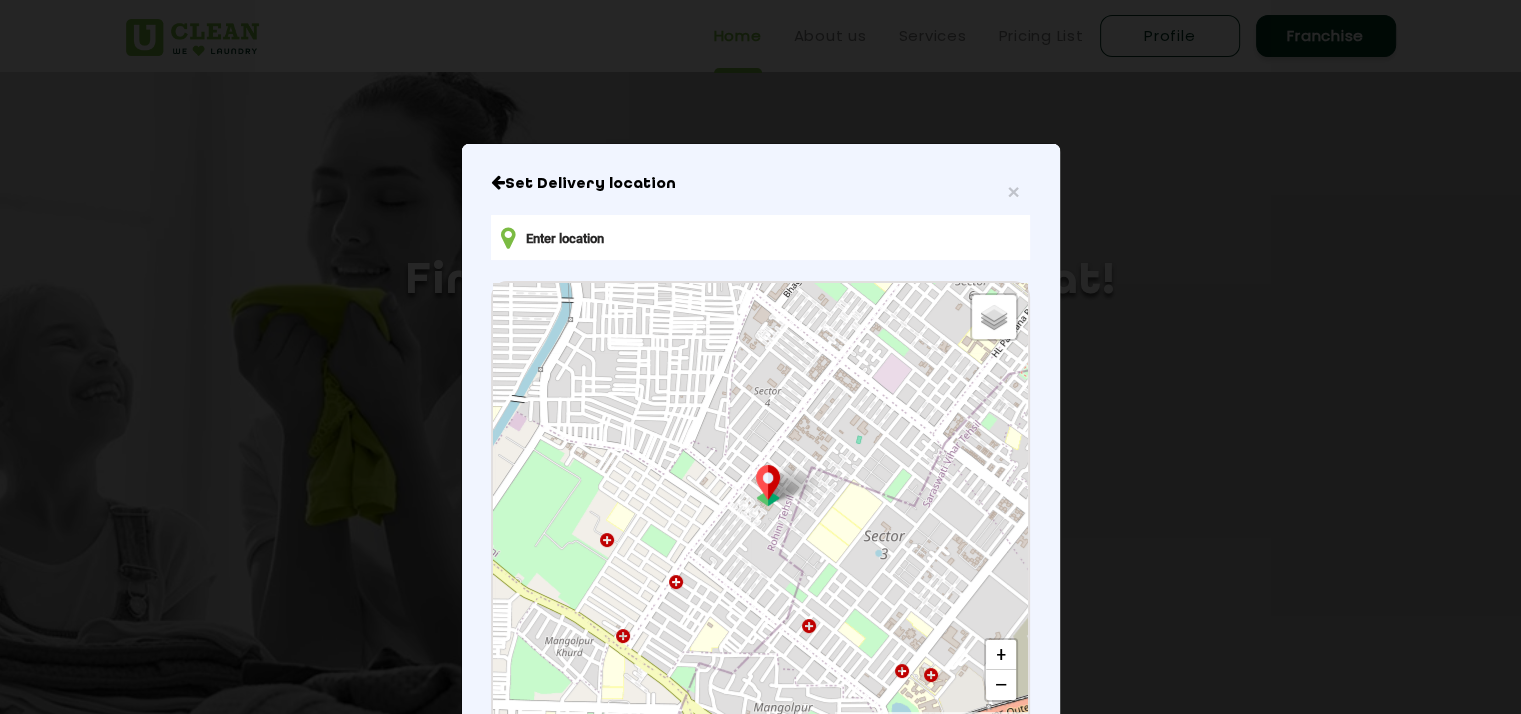 click at bounding box center [760, 237] 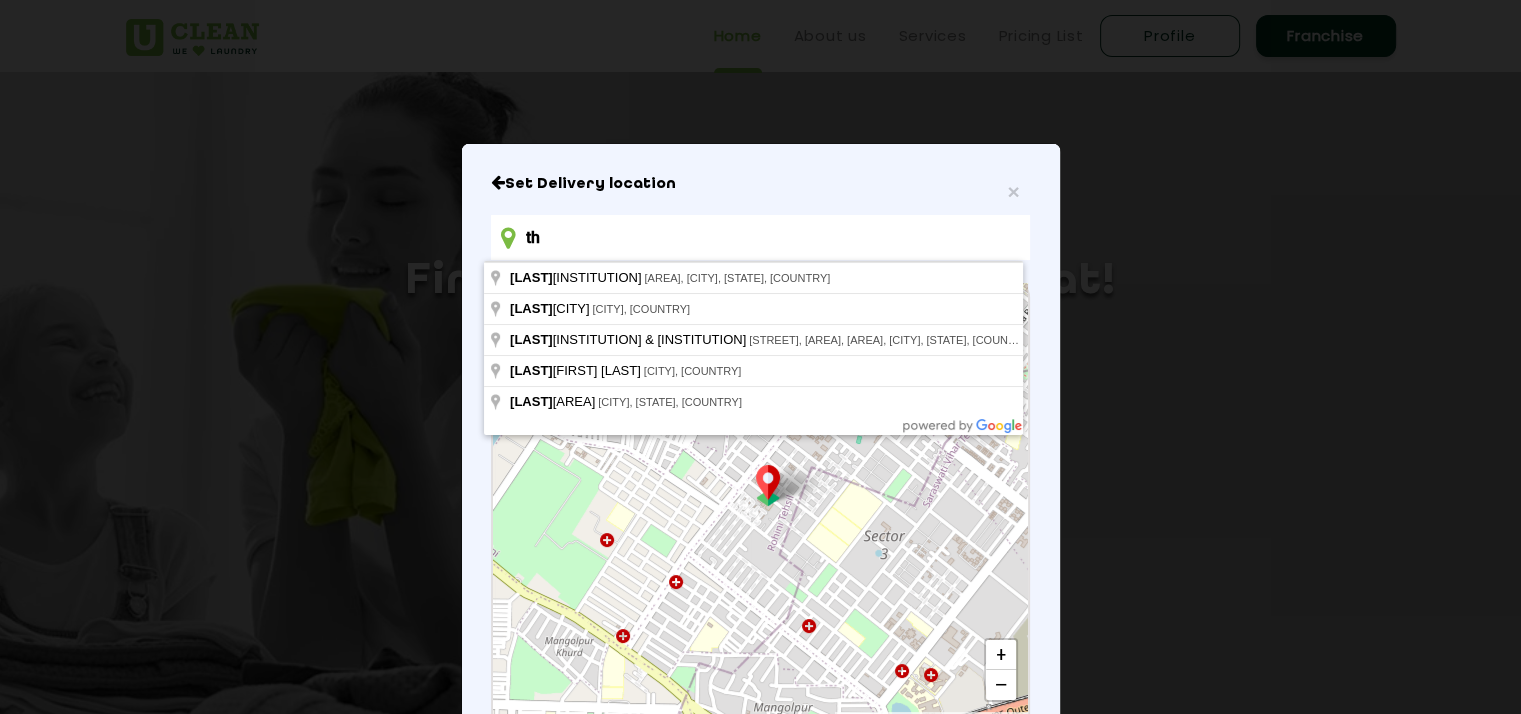 type on "t" 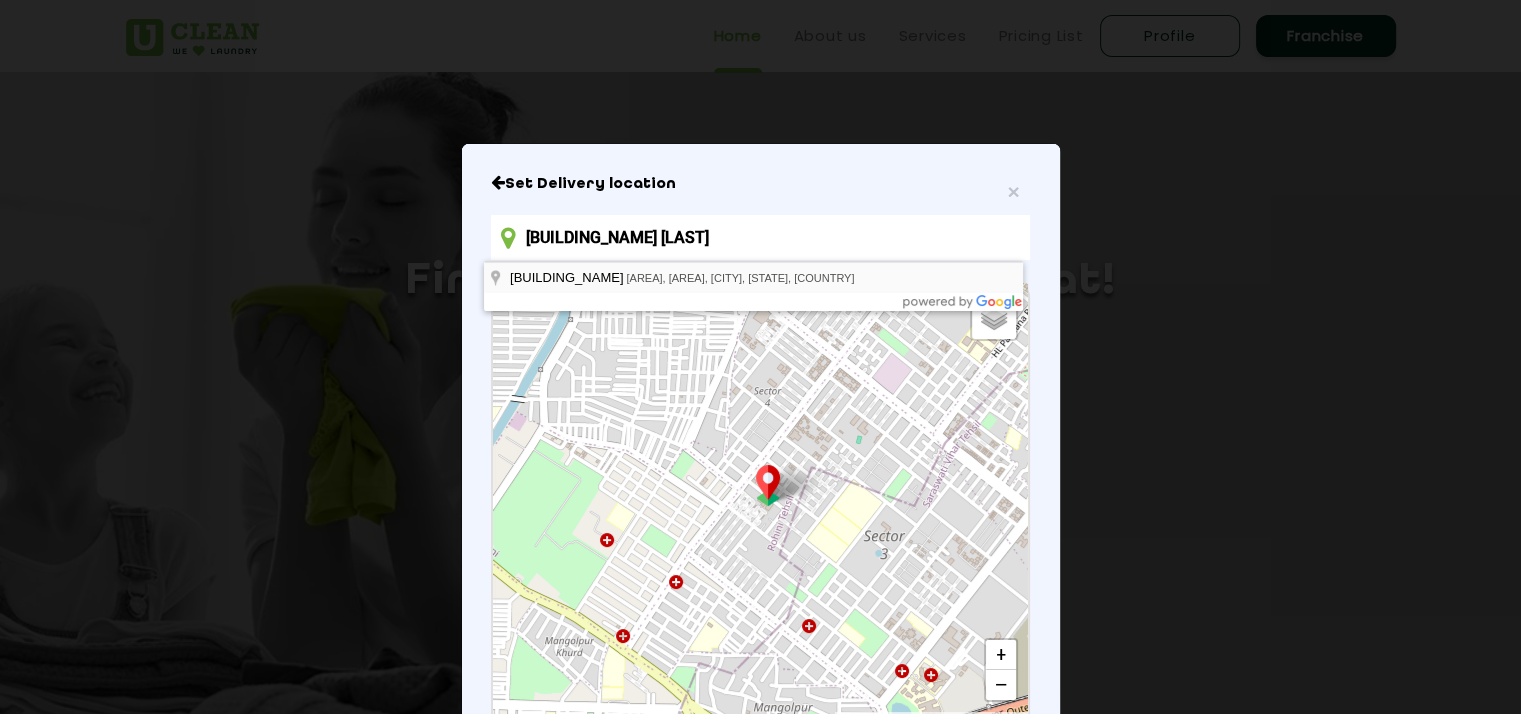 type on "[INSTITUTION], Adarsh Nagar, Prem Nagar, [CITY], [STATE], India" 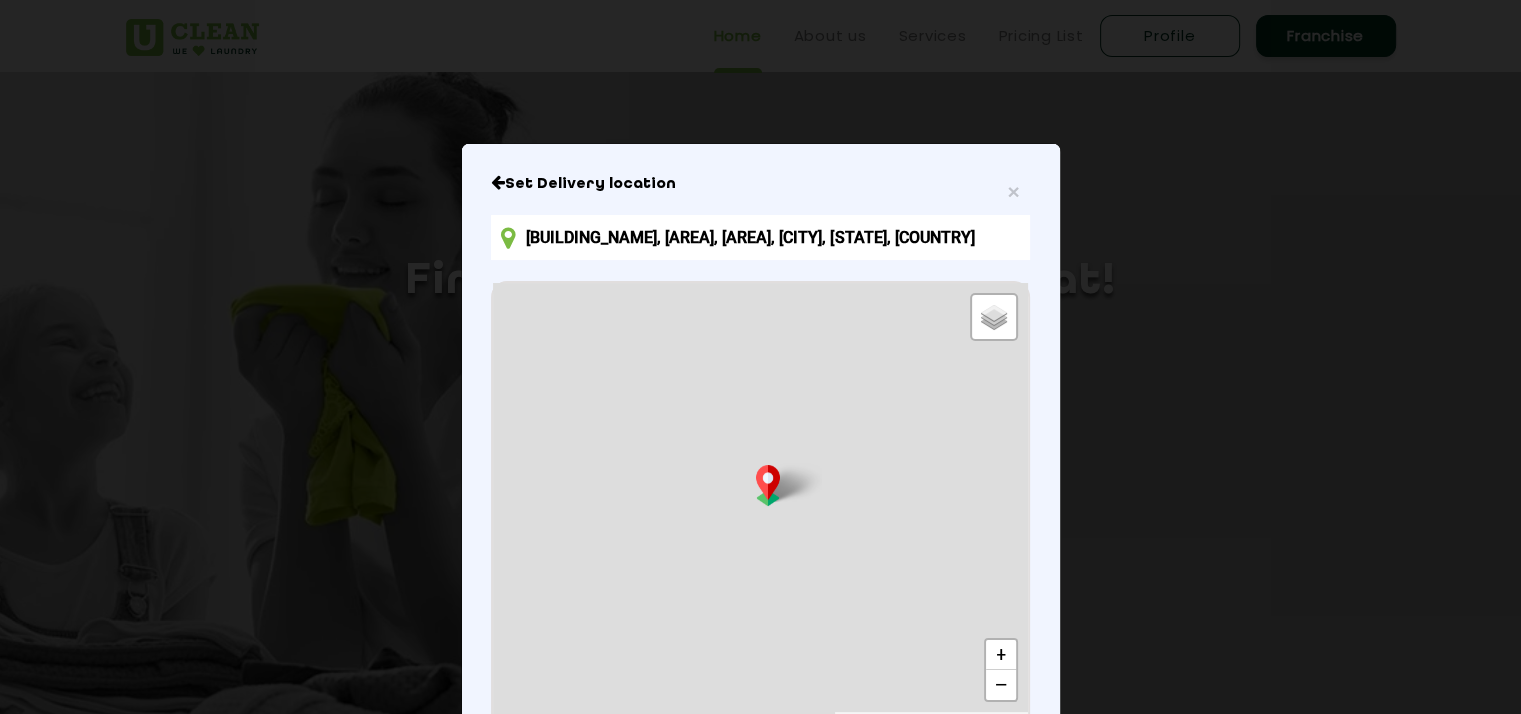 scroll, scrollTop: 214, scrollLeft: 0, axis: vertical 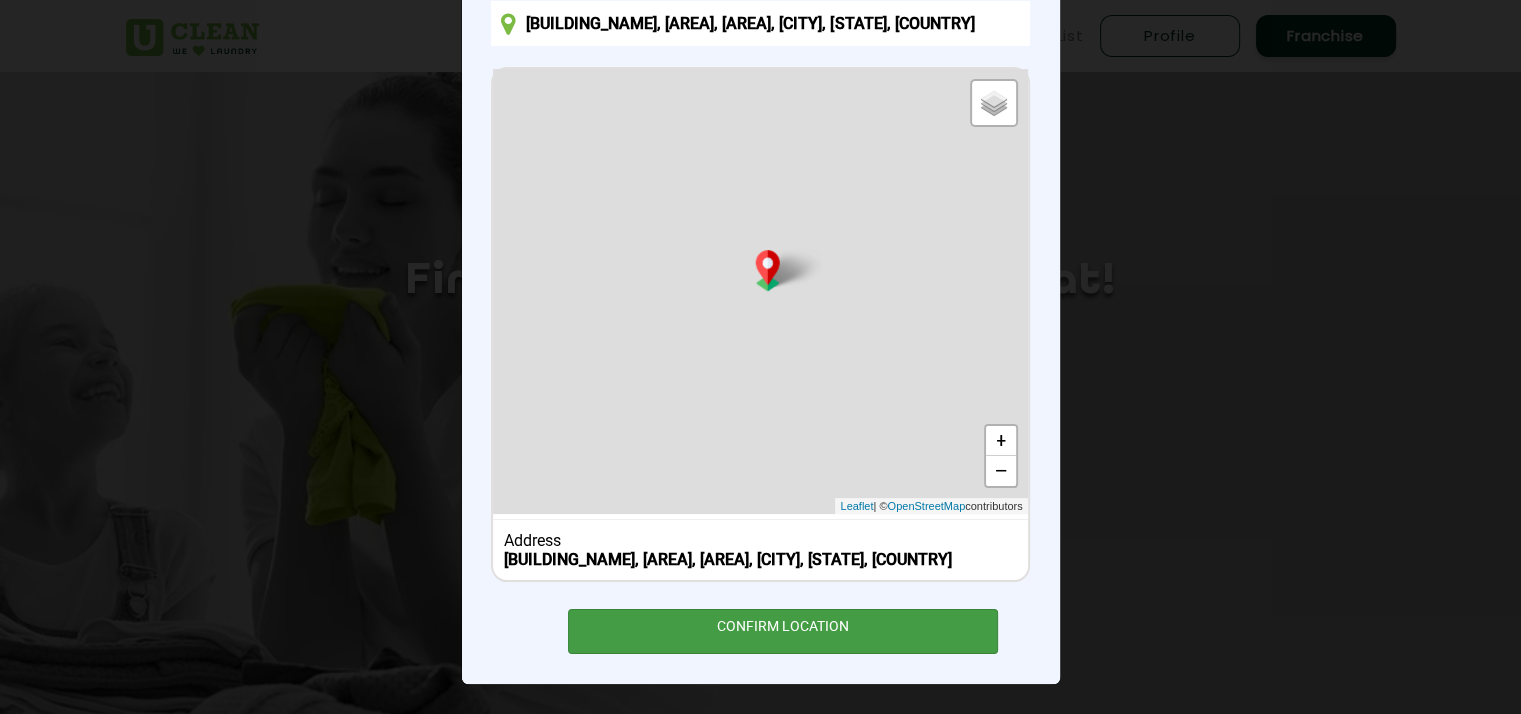 click on "CONFIRM LOCATION" at bounding box center (783, 631) 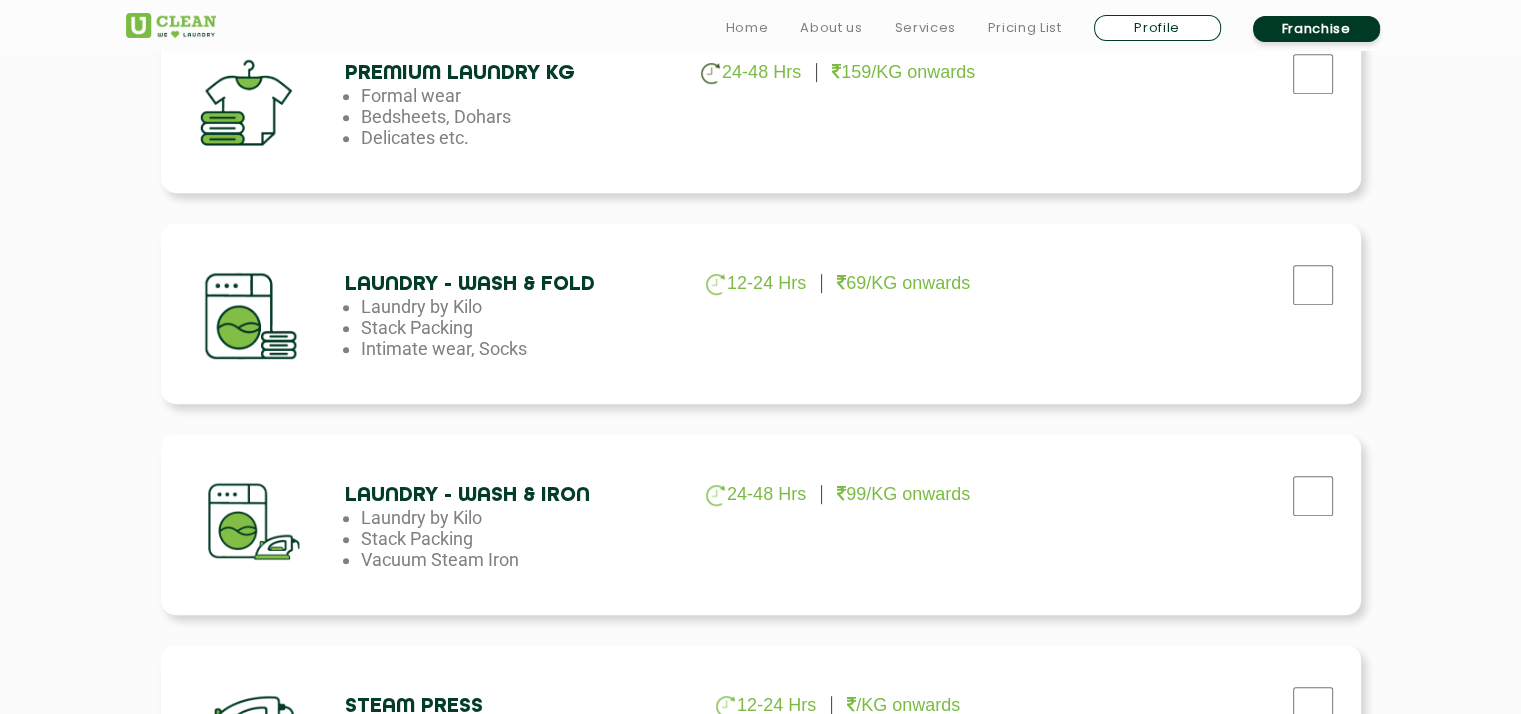 scroll, scrollTop: 982, scrollLeft: 0, axis: vertical 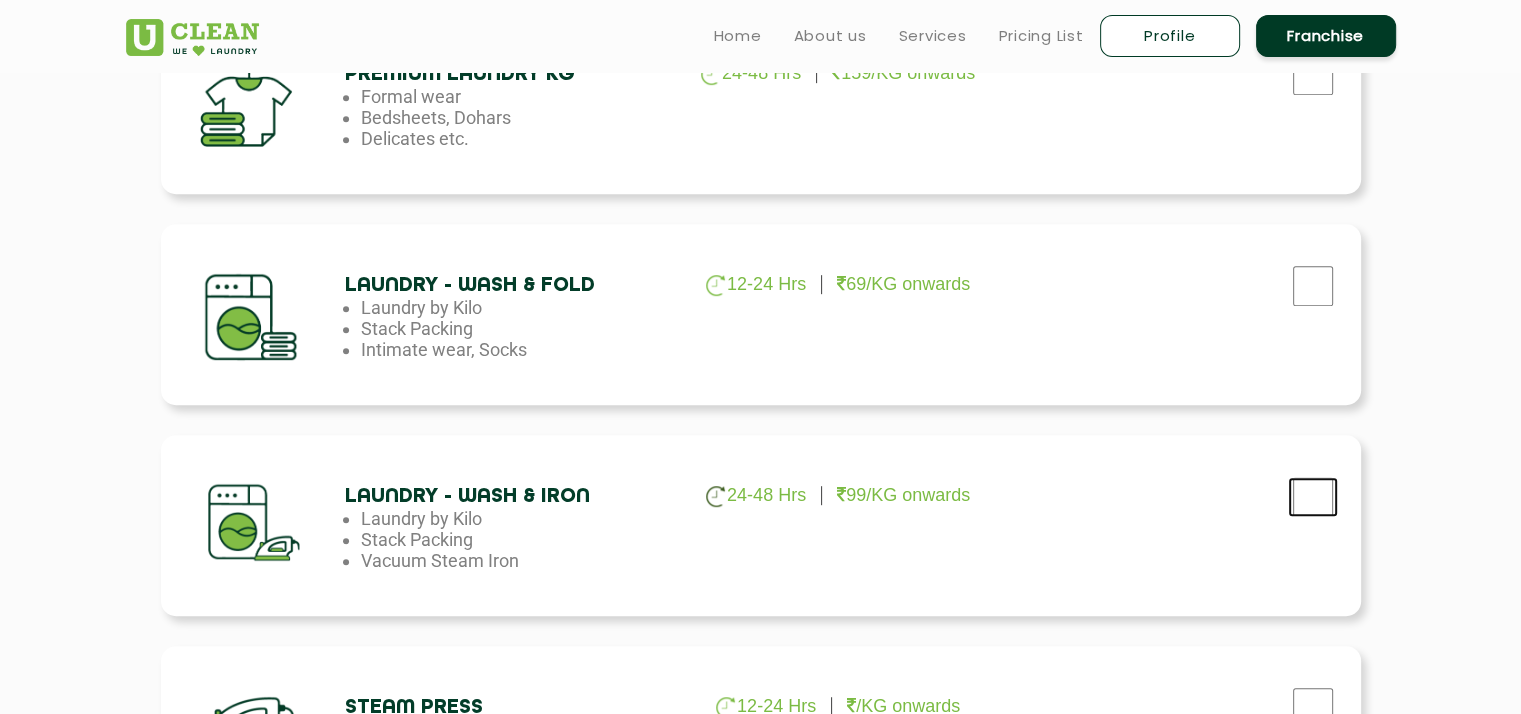 click at bounding box center [1313, -136] 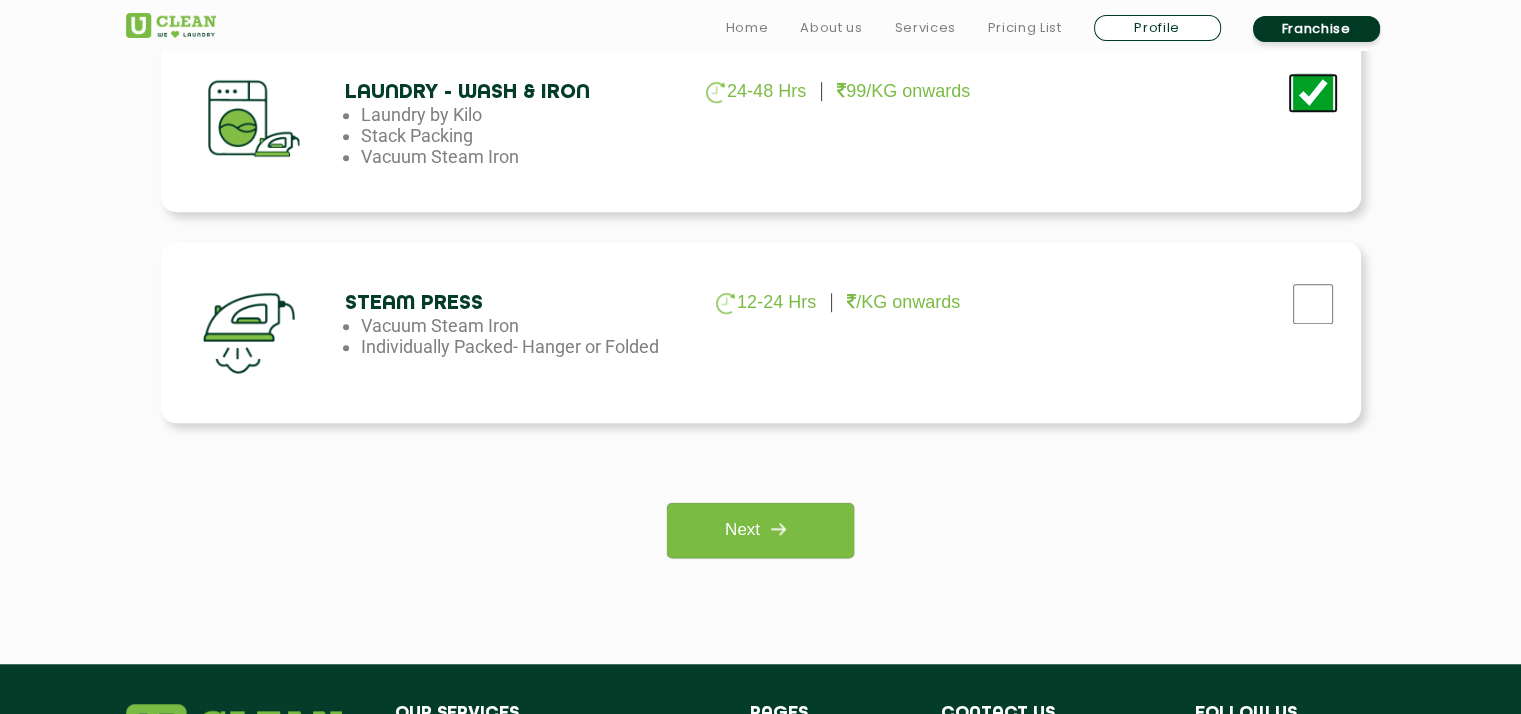 scroll, scrollTop: 1387, scrollLeft: 0, axis: vertical 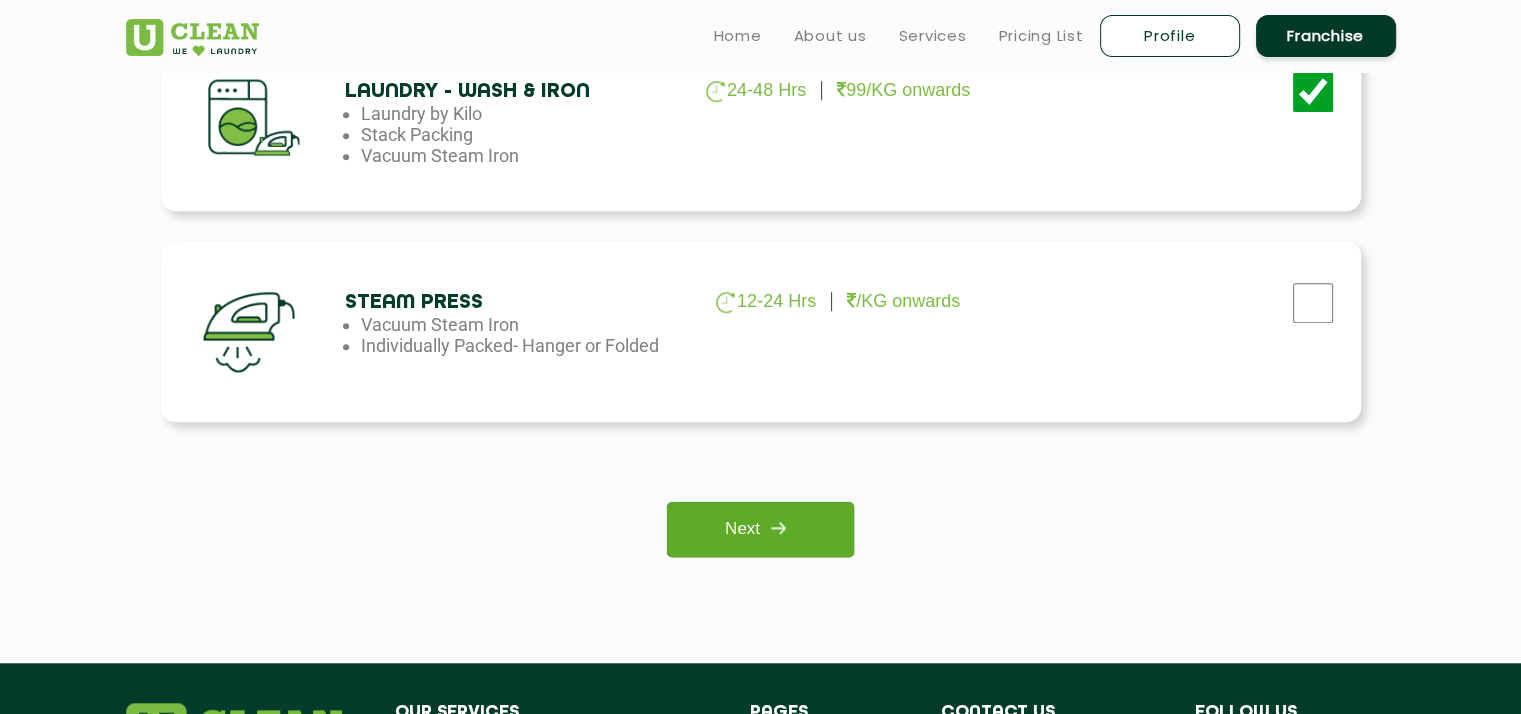 click on "Next" at bounding box center (760, 529) 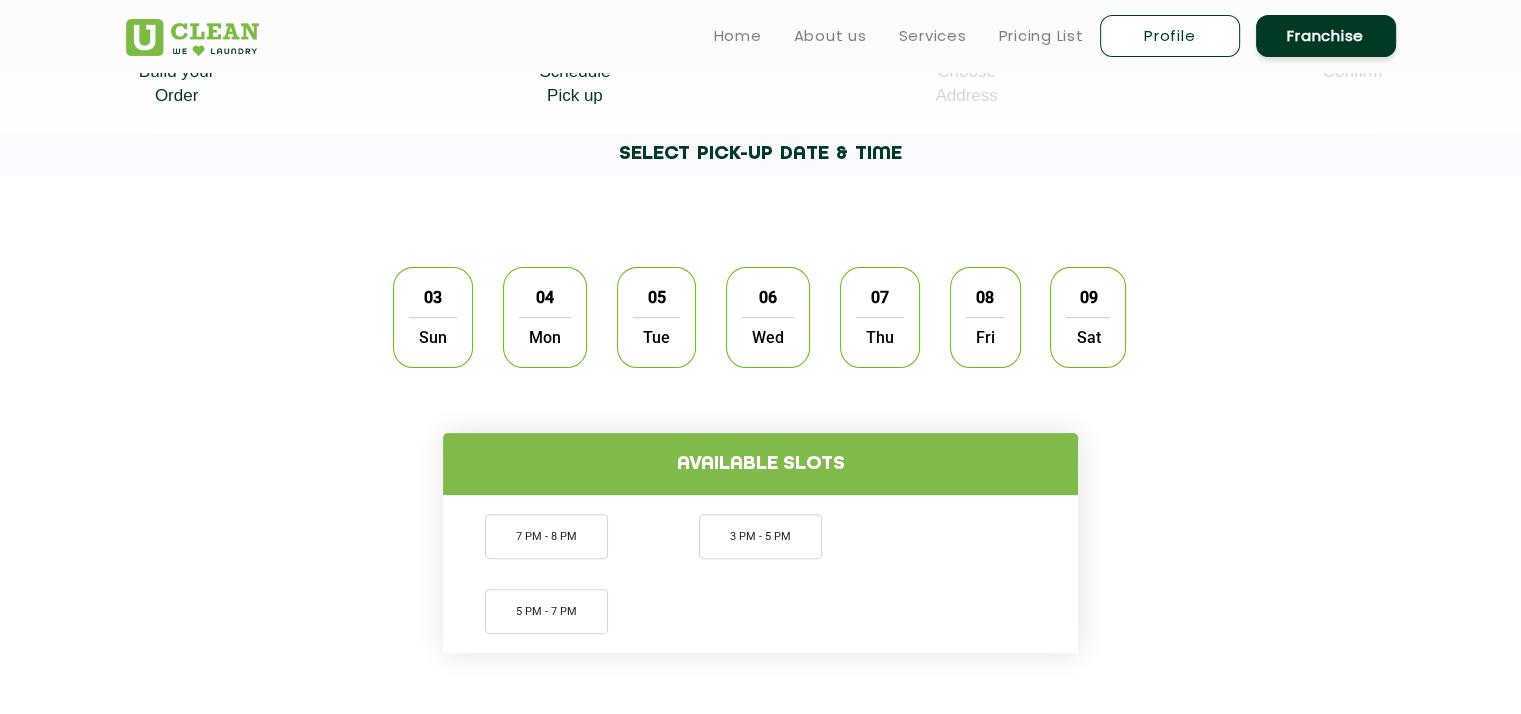 scroll, scrollTop: 466, scrollLeft: 0, axis: vertical 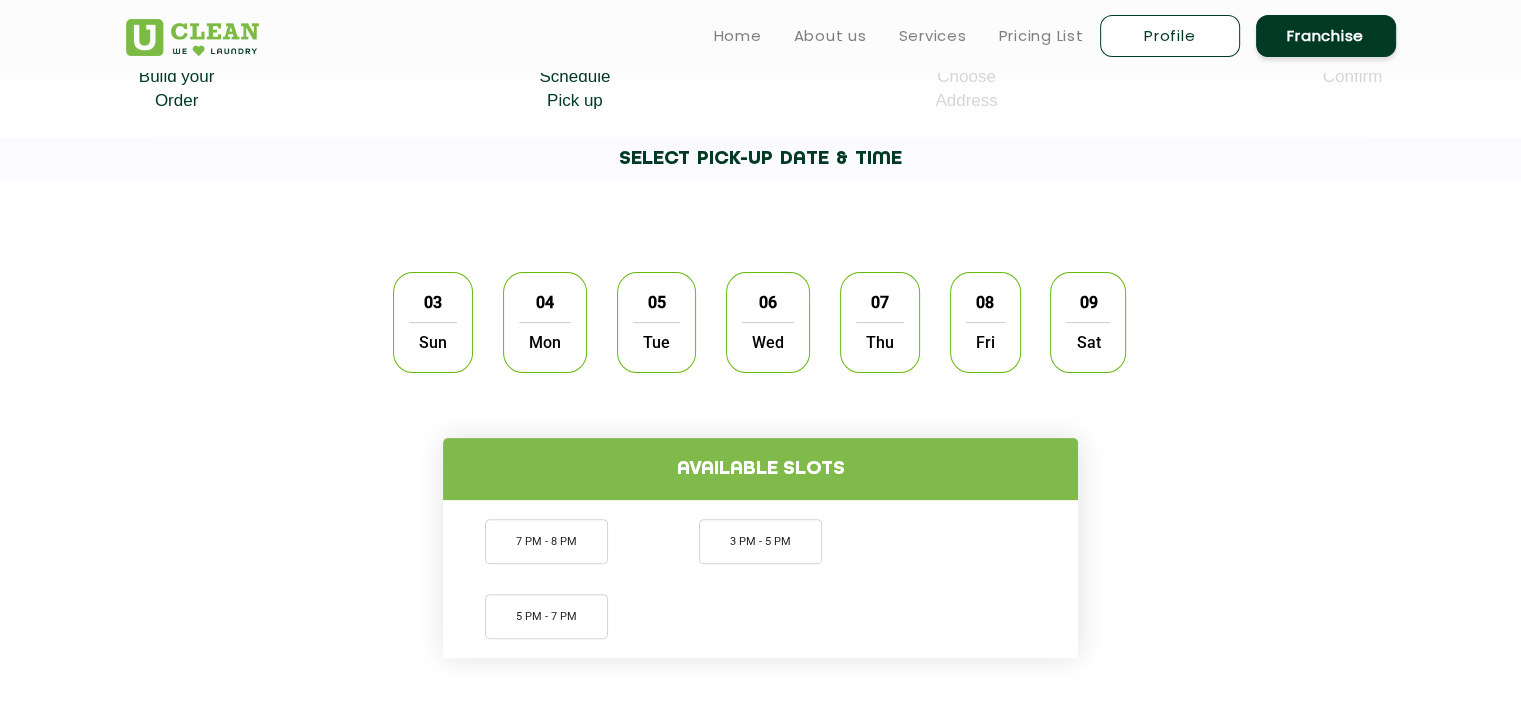 click on "Sun" 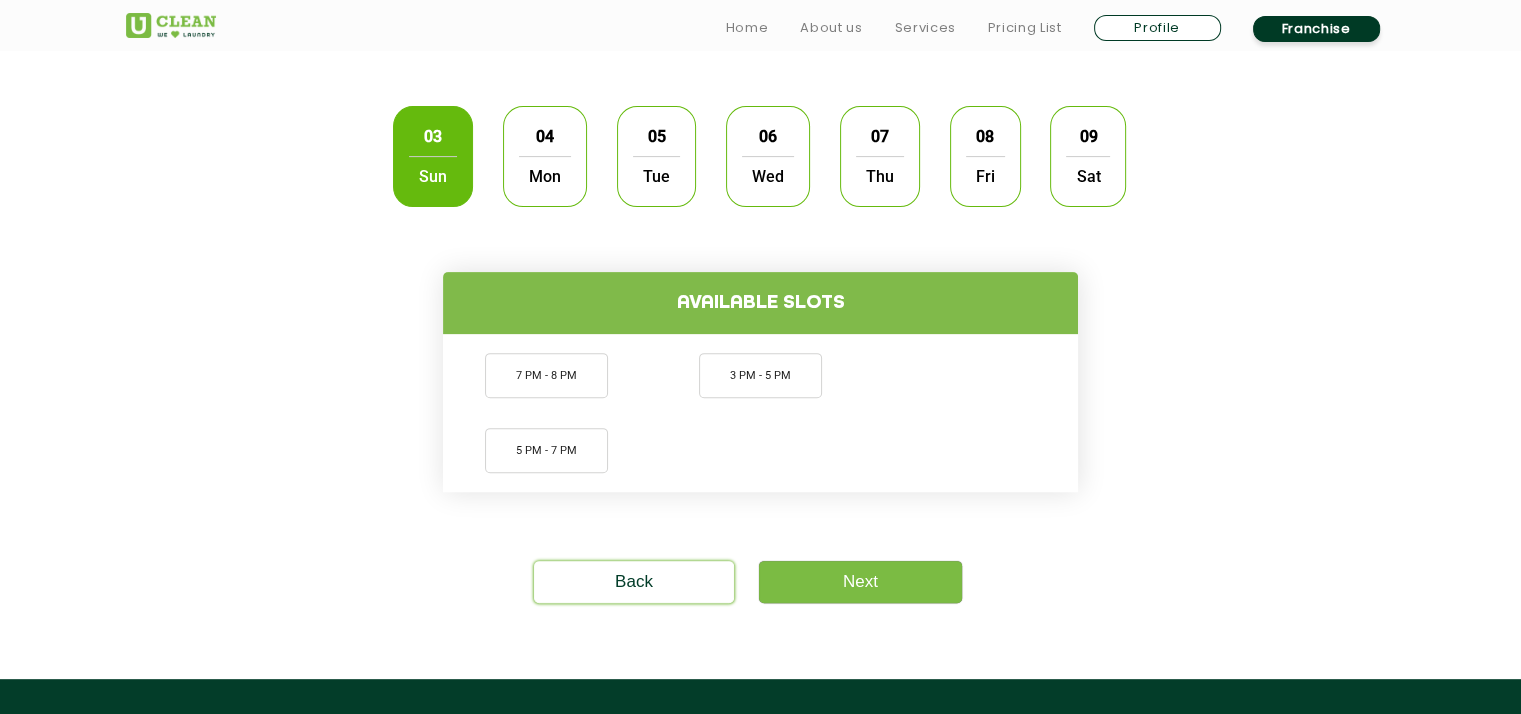 scroll, scrollTop: 634, scrollLeft: 0, axis: vertical 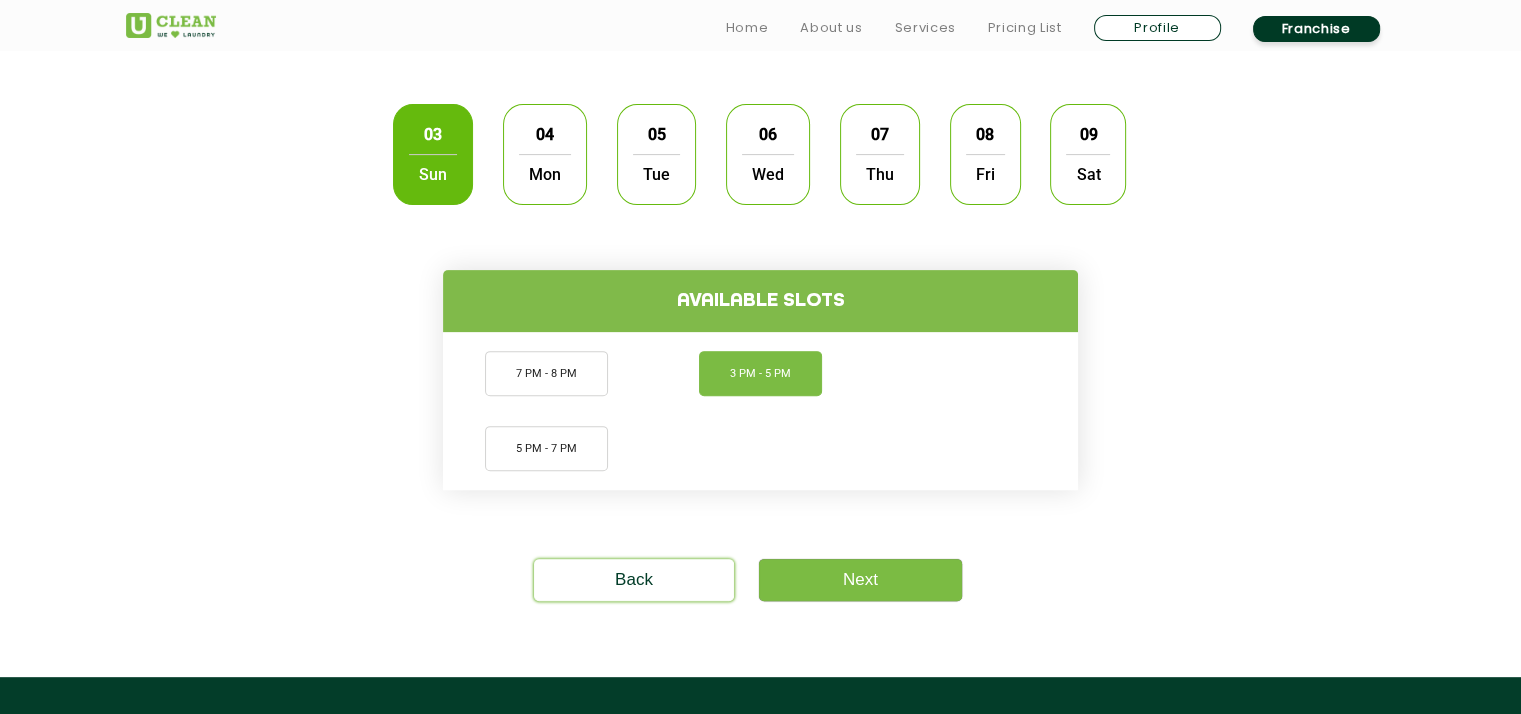 click on "3 PM - 5 PM" 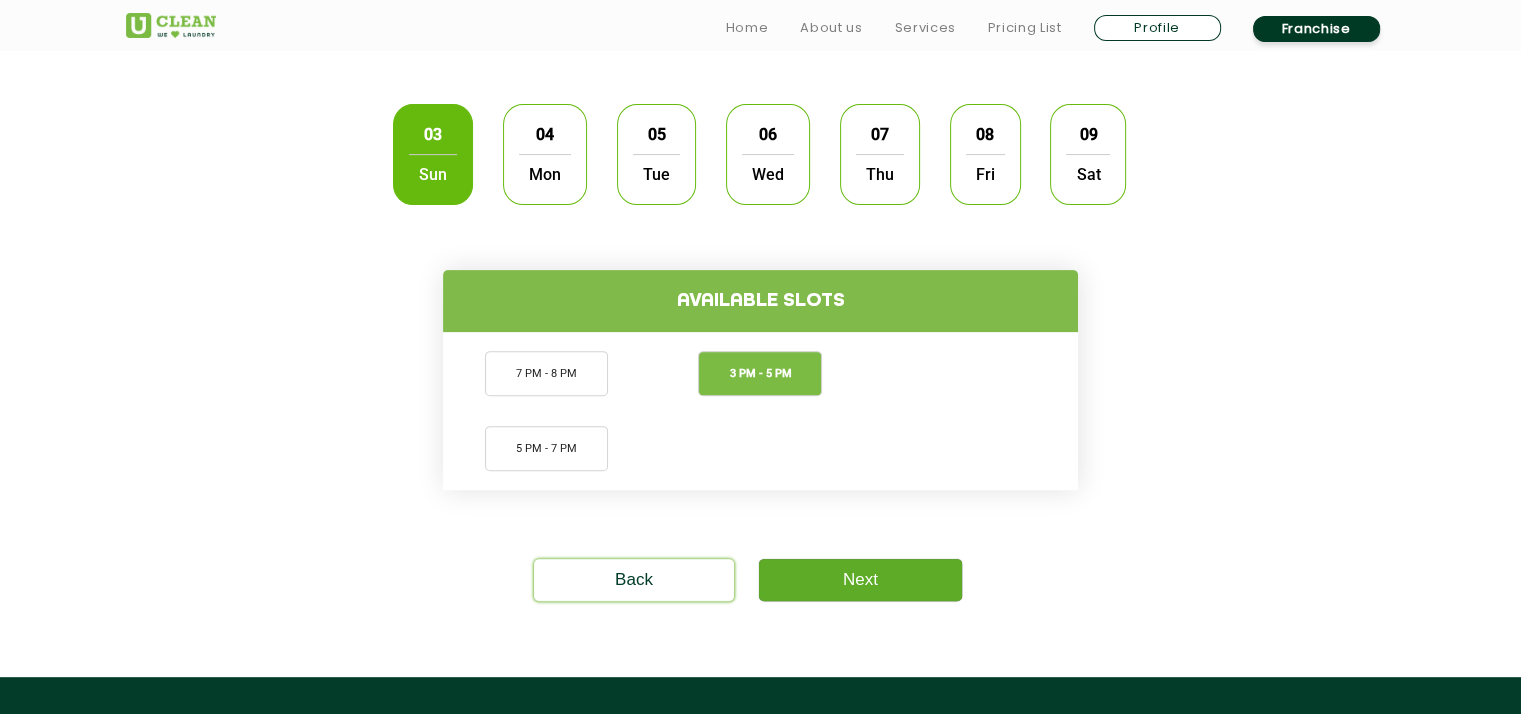 click on "Next" 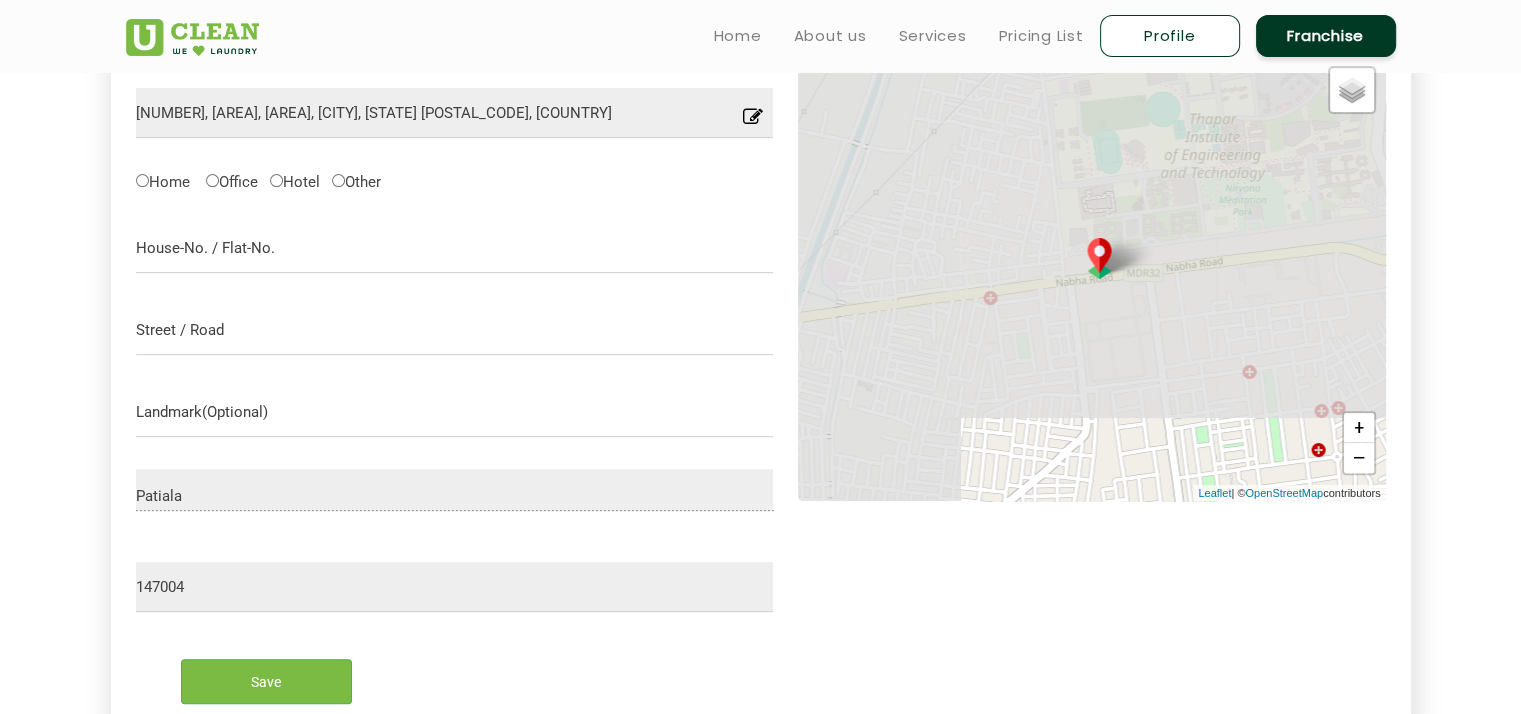 scroll, scrollTop: 644, scrollLeft: 0, axis: vertical 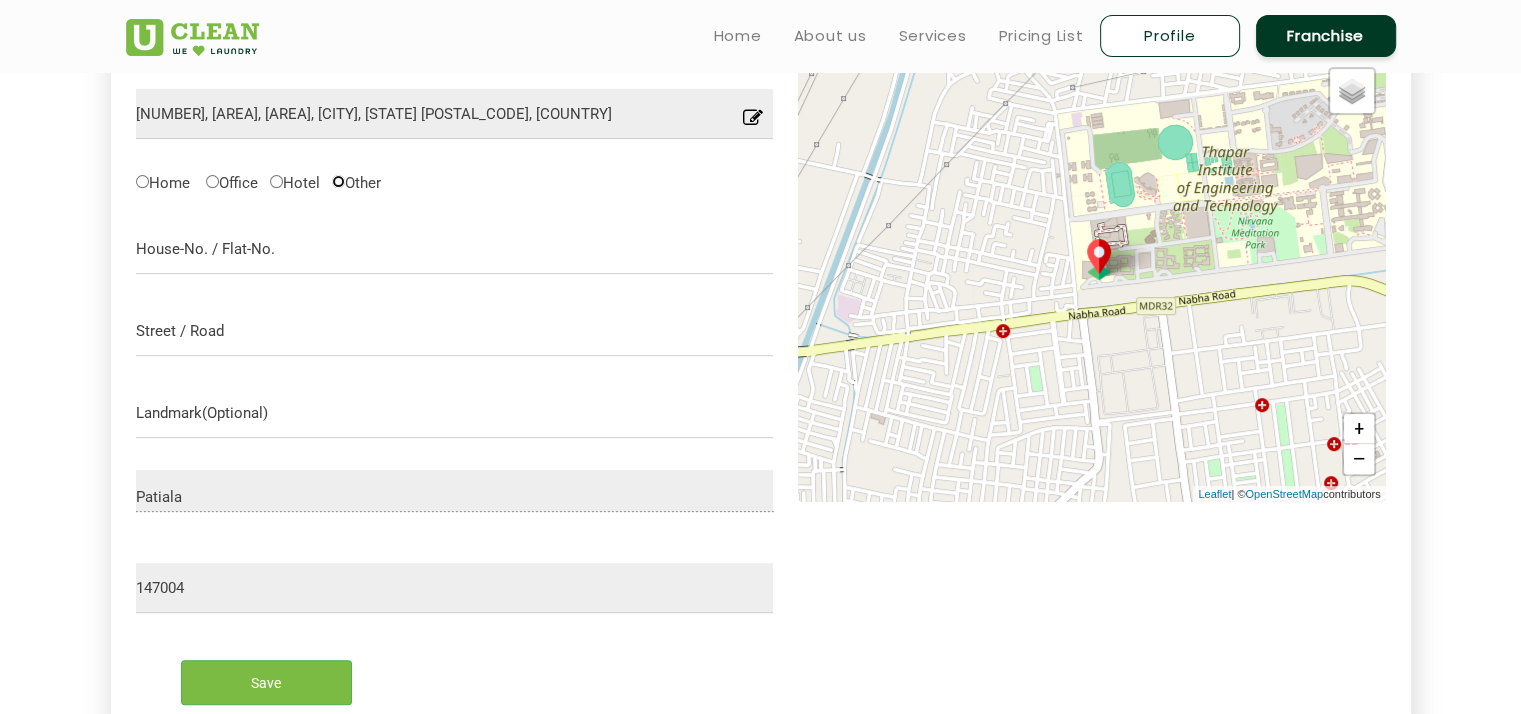 click on "Other" at bounding box center (338, 181) 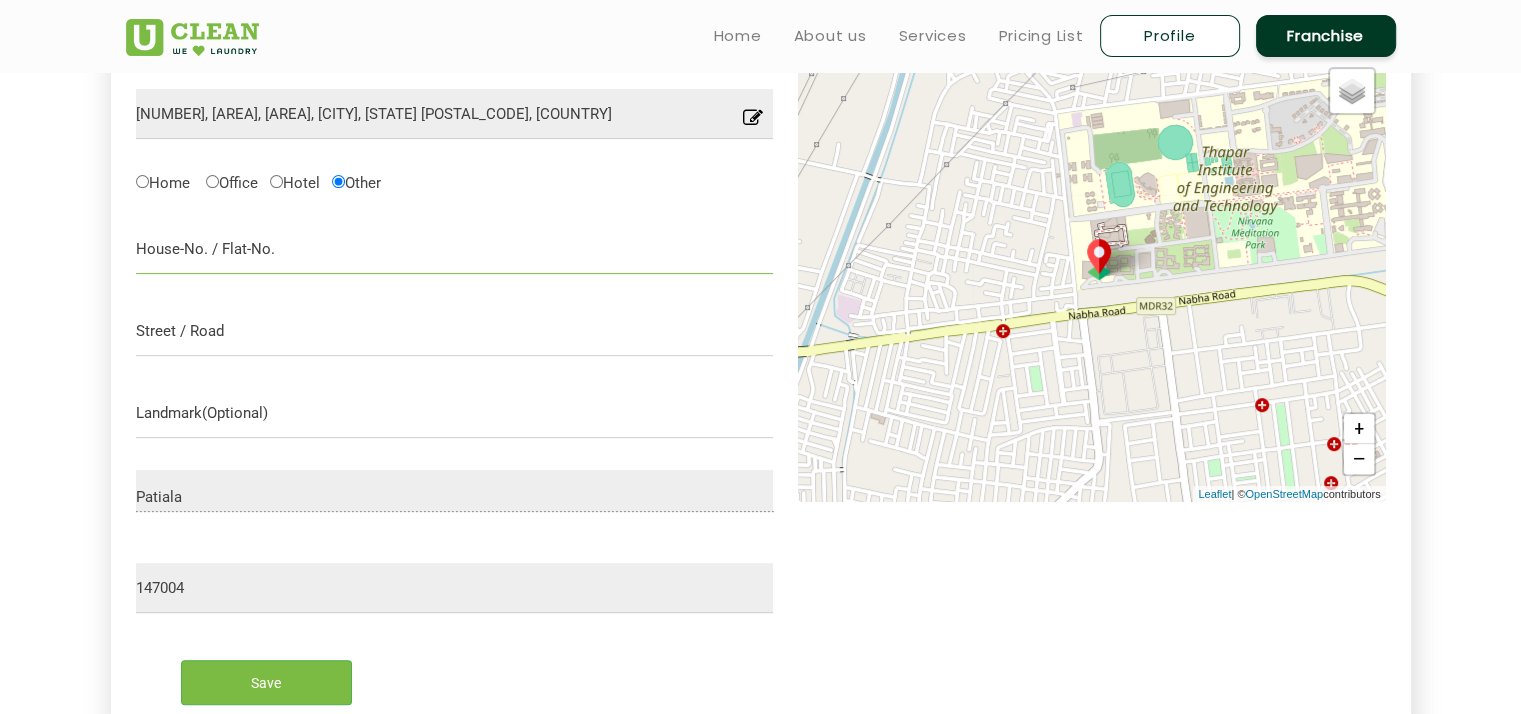 click at bounding box center (455, 249) 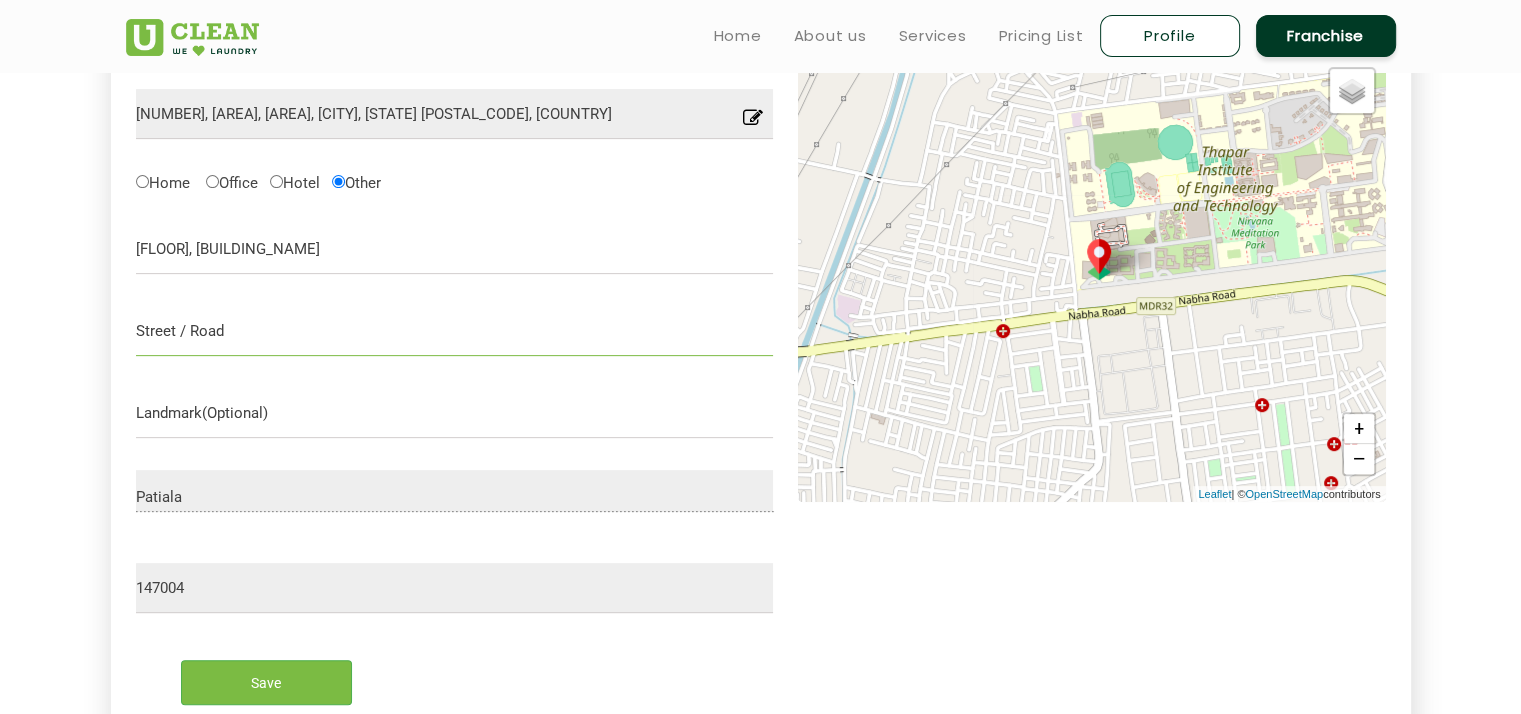 click at bounding box center (455, 331) 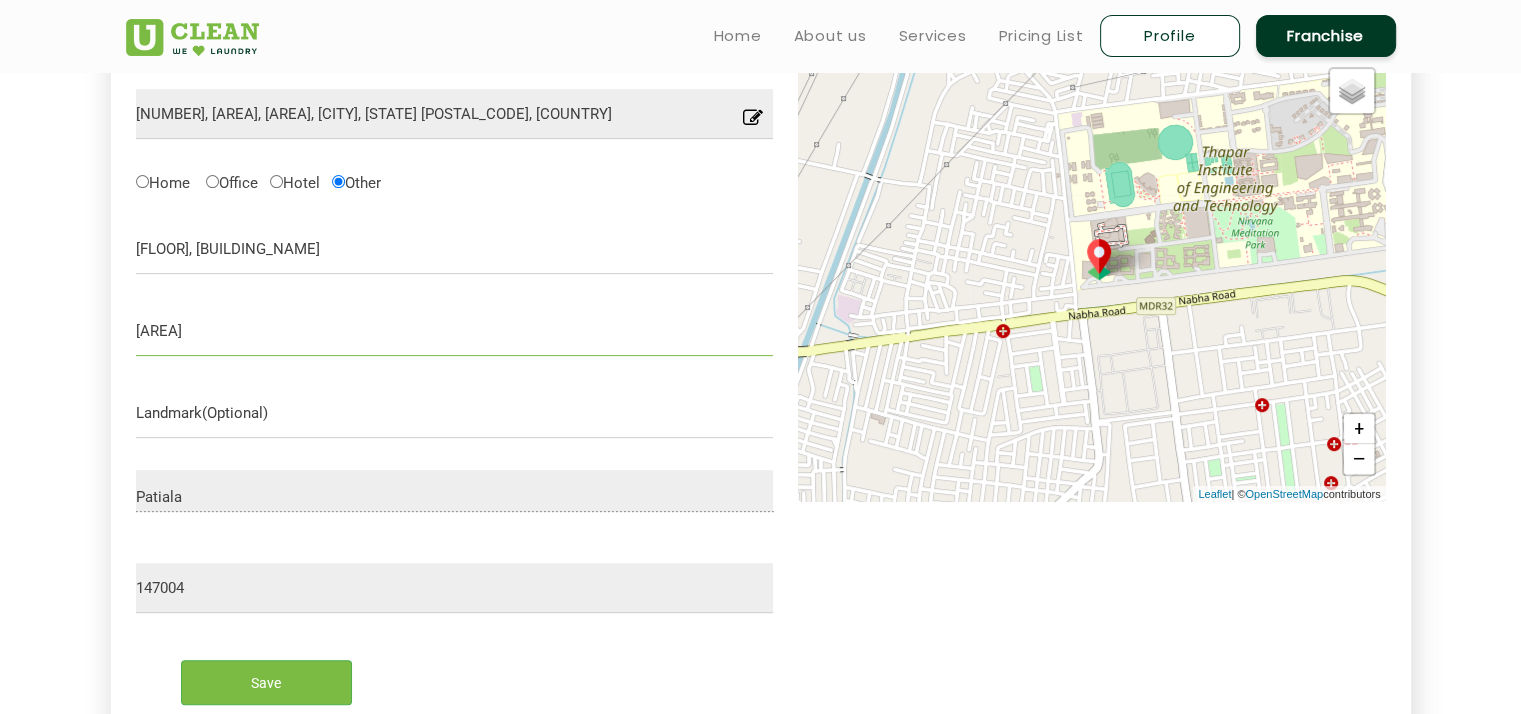 type on "prem nagar" 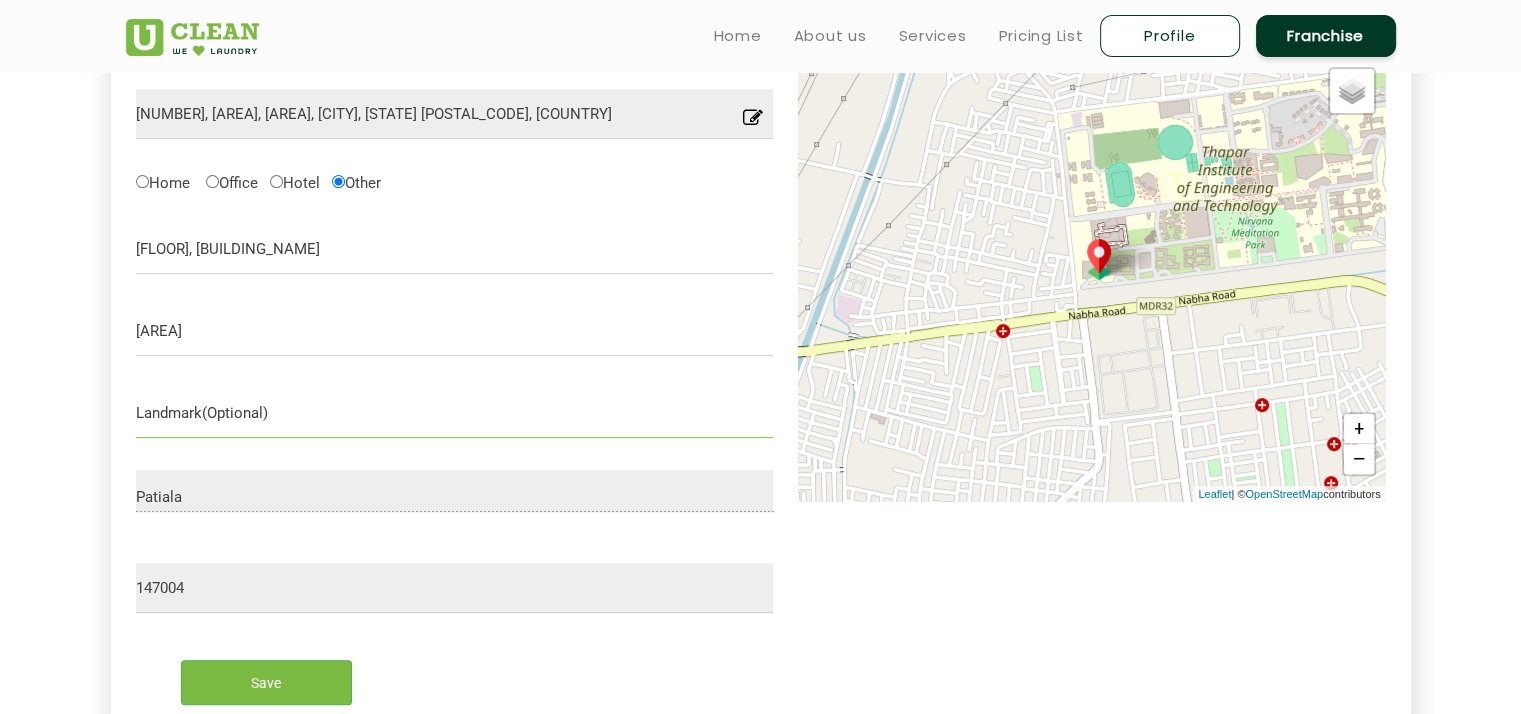 click at bounding box center (455, 413) 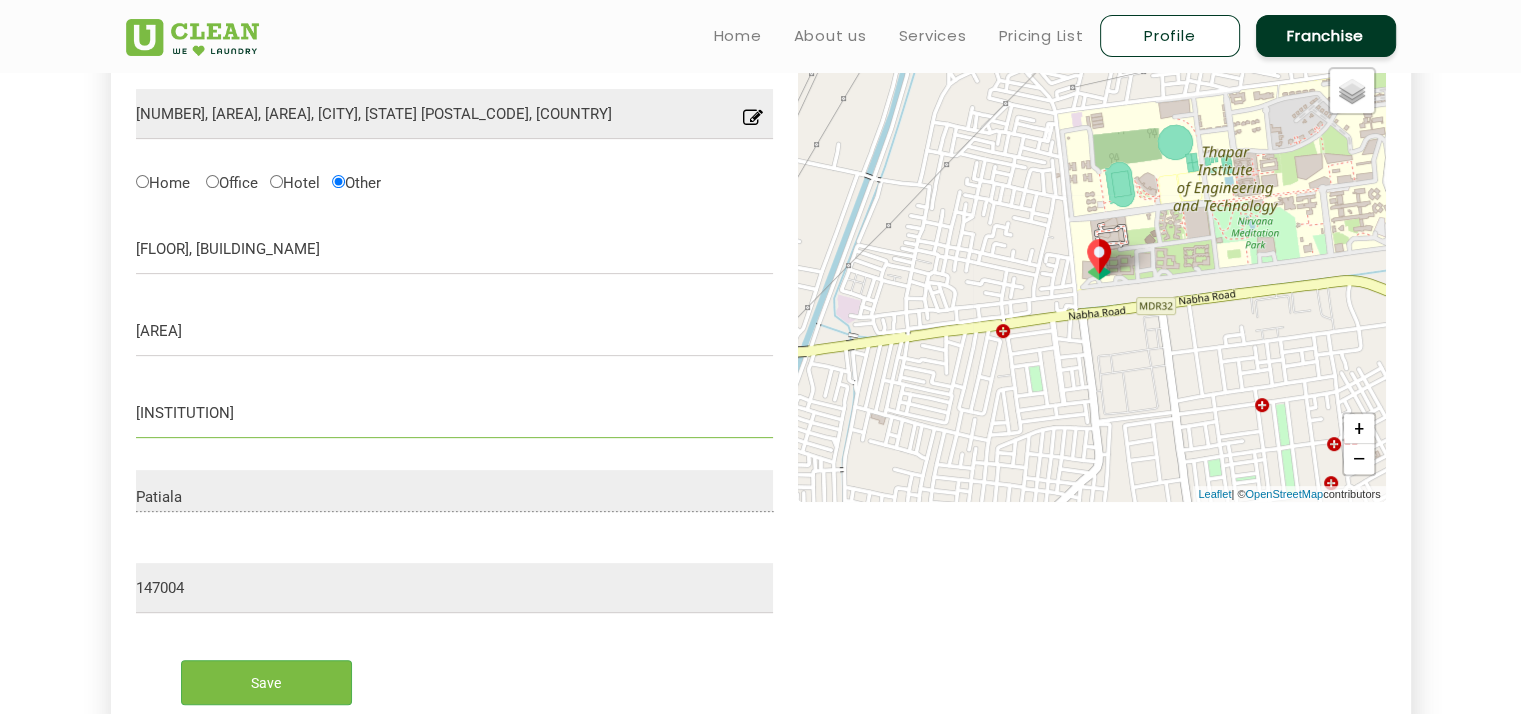 scroll, scrollTop: 0, scrollLeft: 0, axis: both 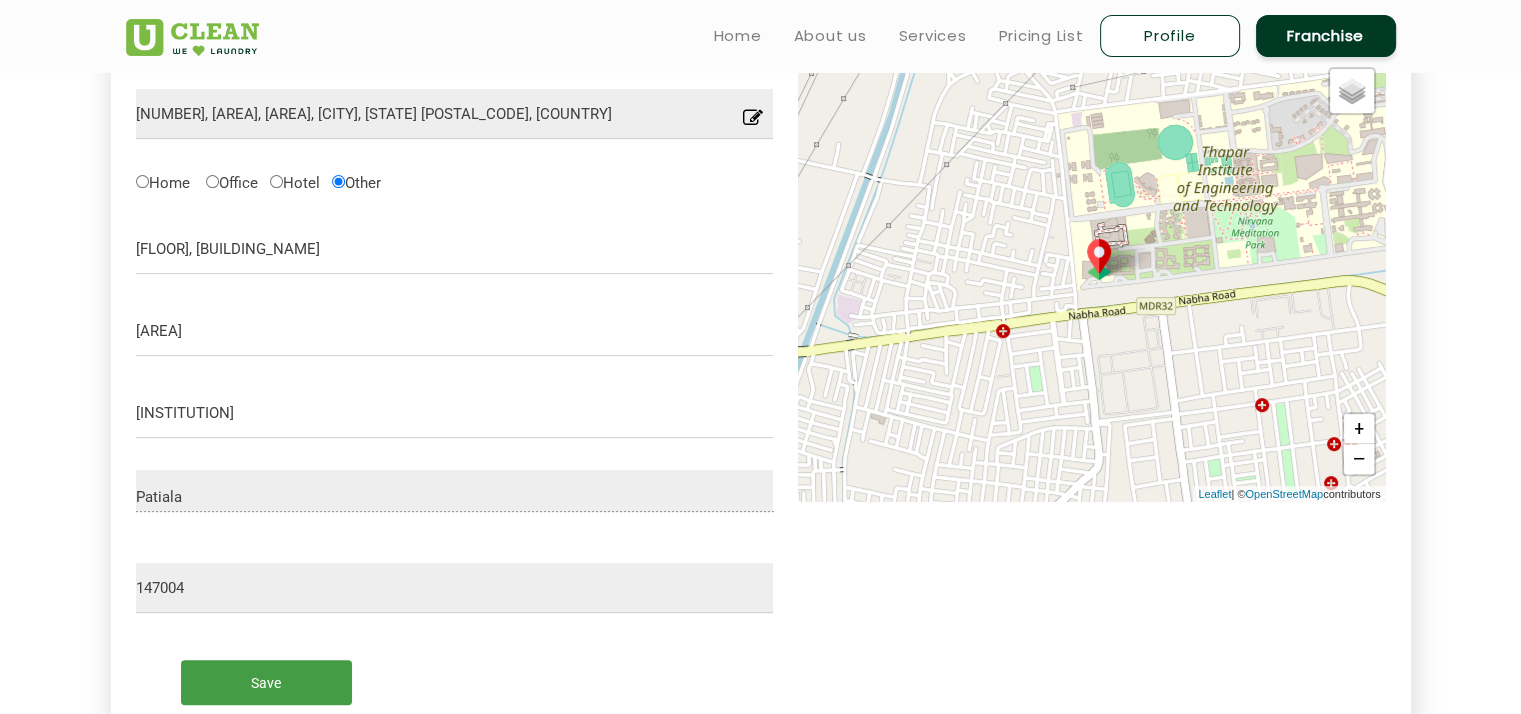 click on "Save" at bounding box center [266, 682] 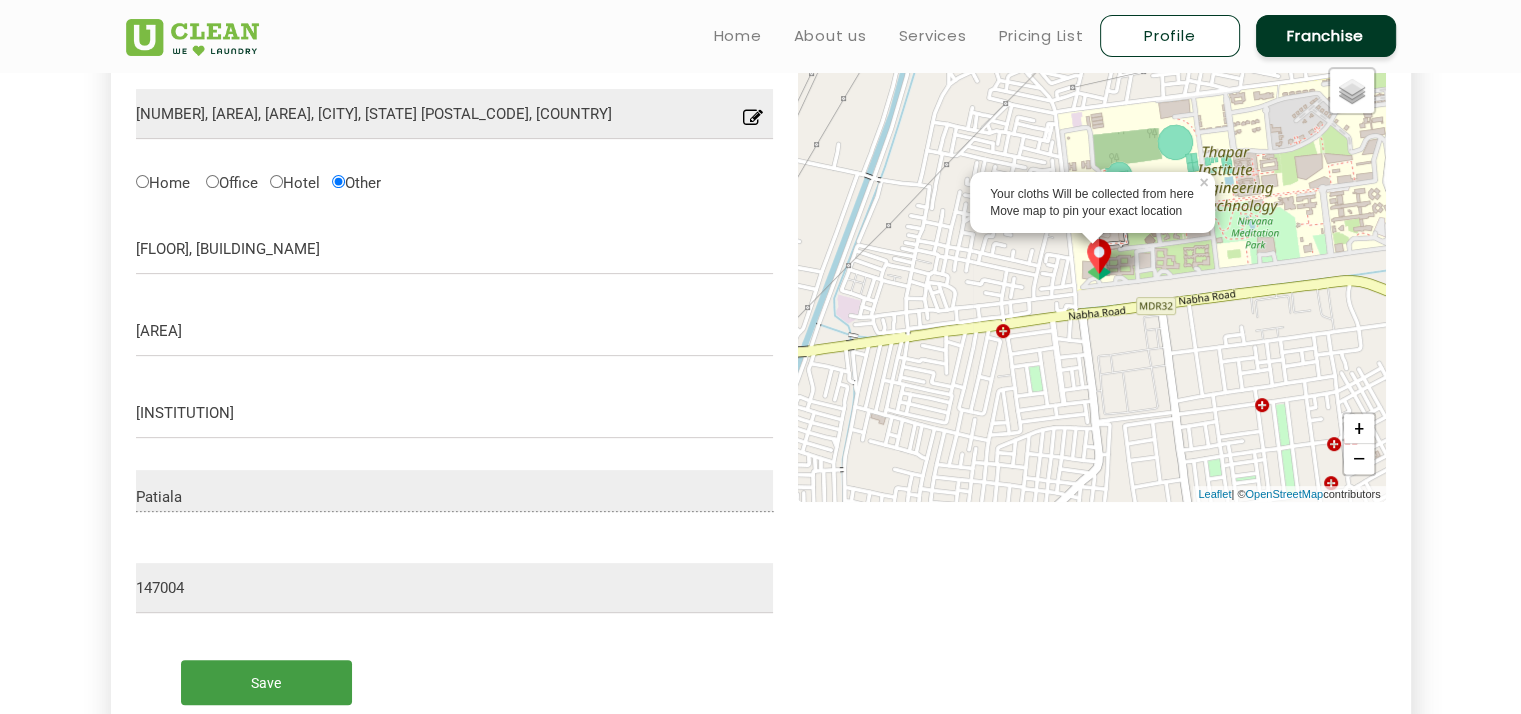 click on "Save" at bounding box center [266, 682] 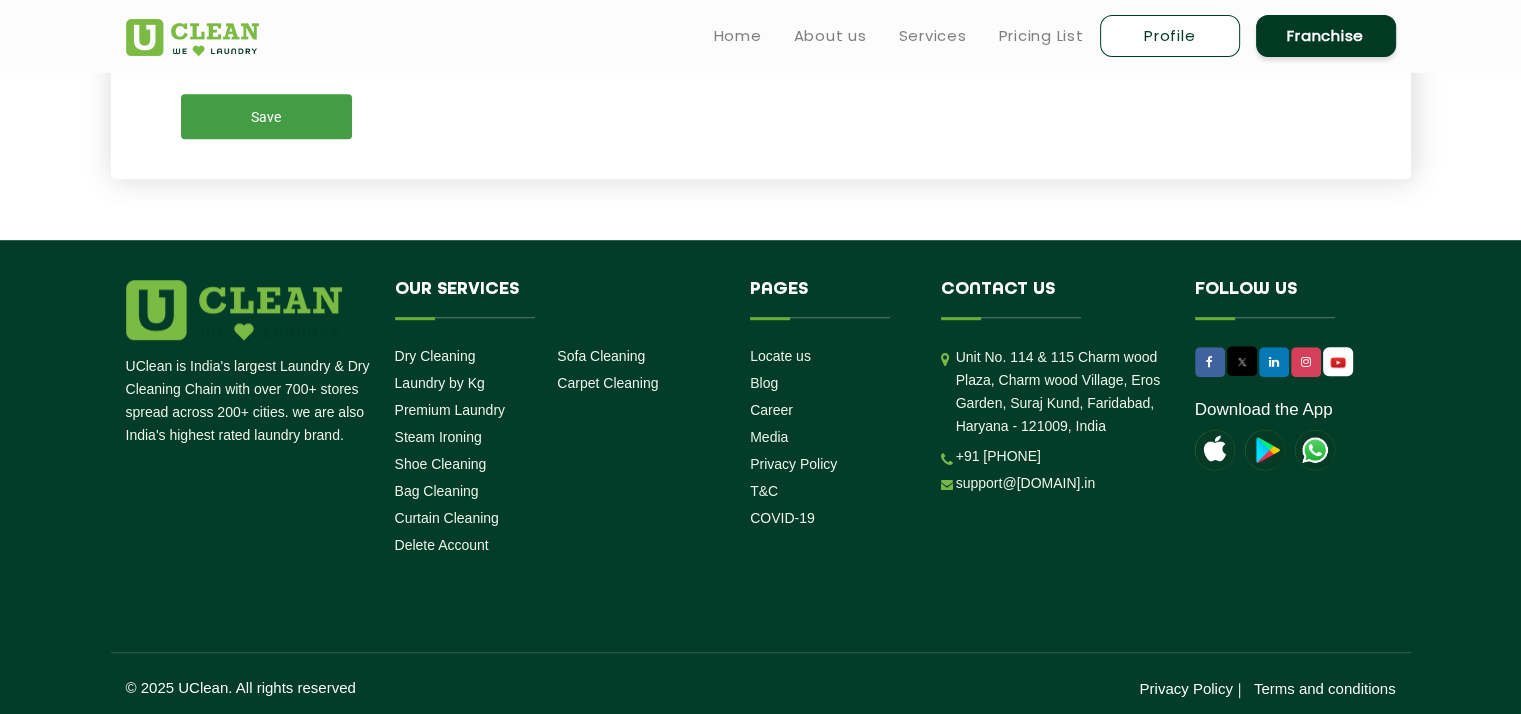 scroll, scrollTop: 1216, scrollLeft: 0, axis: vertical 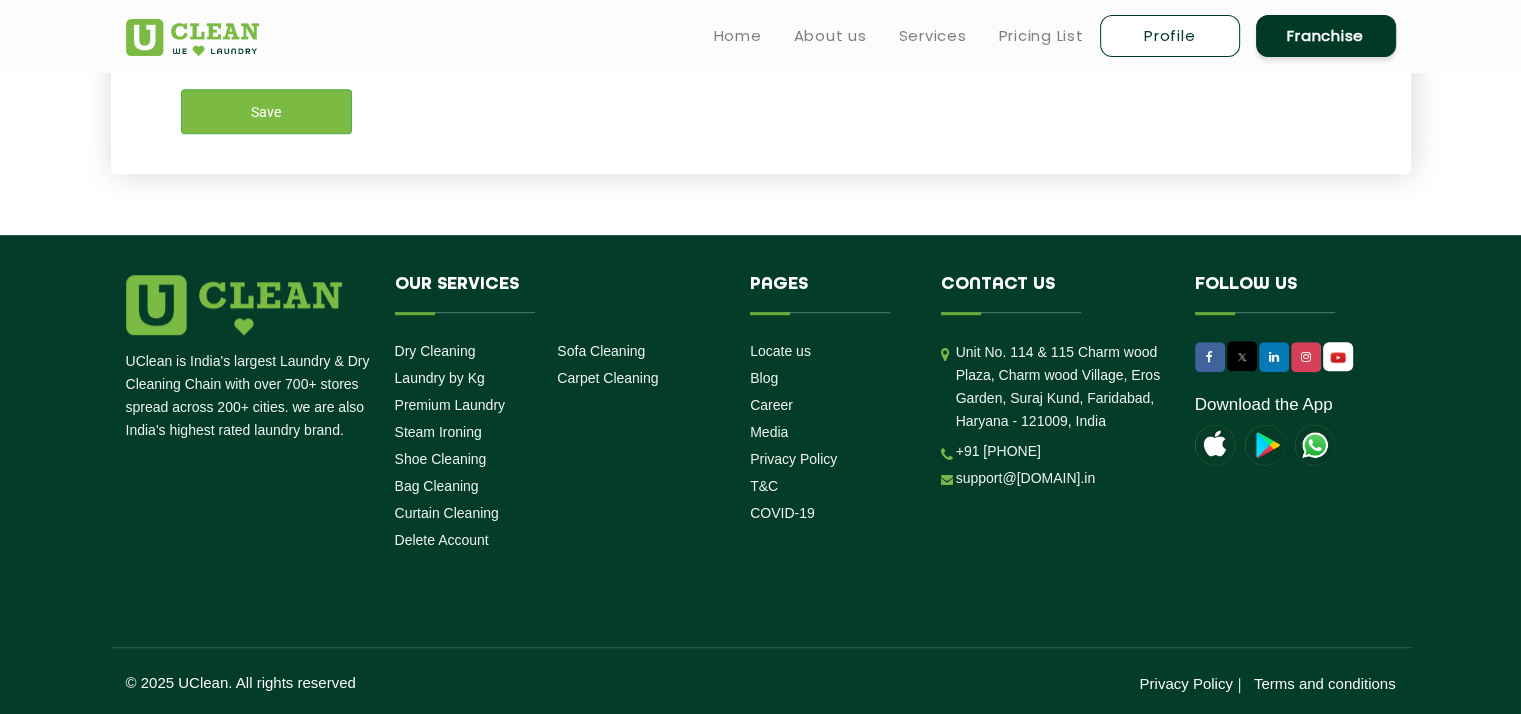 click on "Dry Cleaning Laundry by Kg Premium Laundry Steam Ironing Shoe Cleaning Bag Cleaning Curtain Cleaning Delete Account" at bounding box center [476, 449] 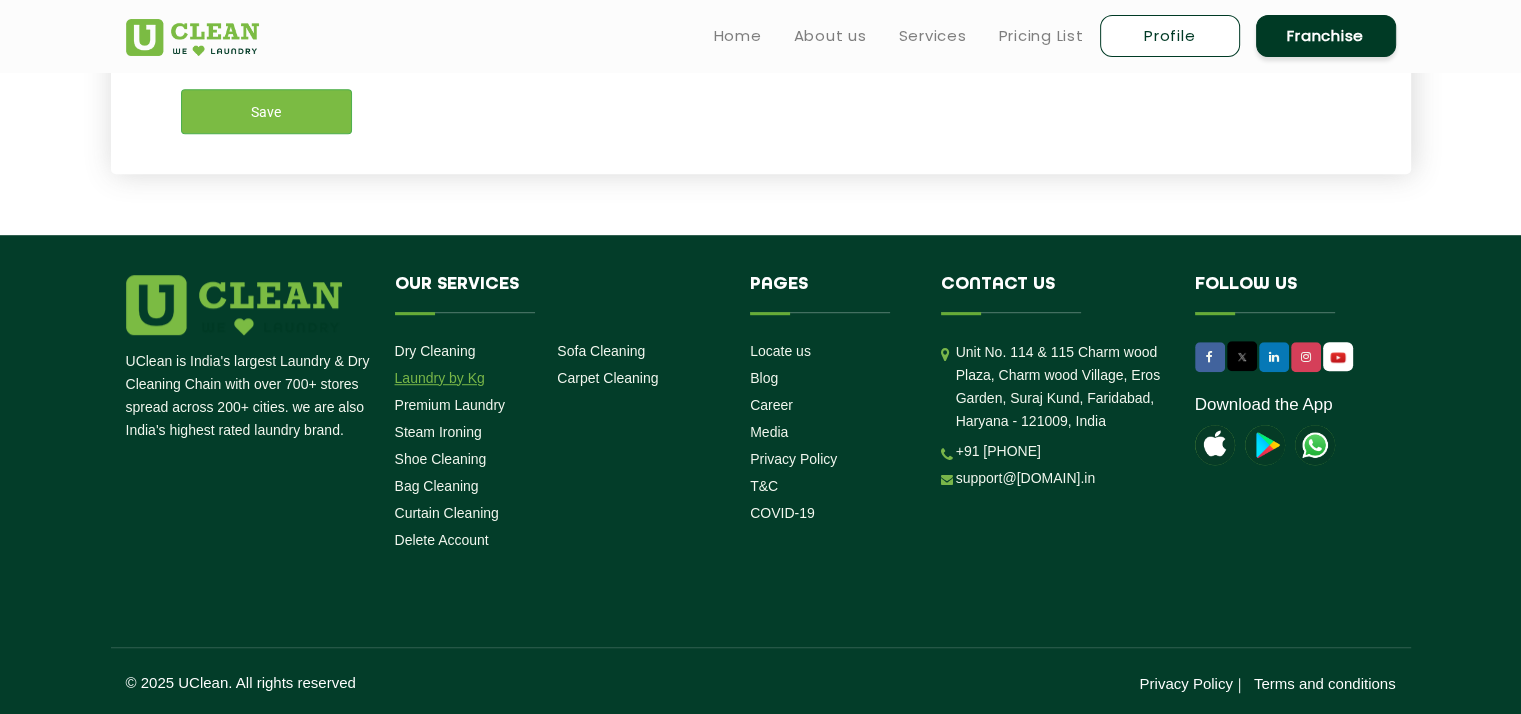 click on "Laundry by Kg" at bounding box center (440, 378) 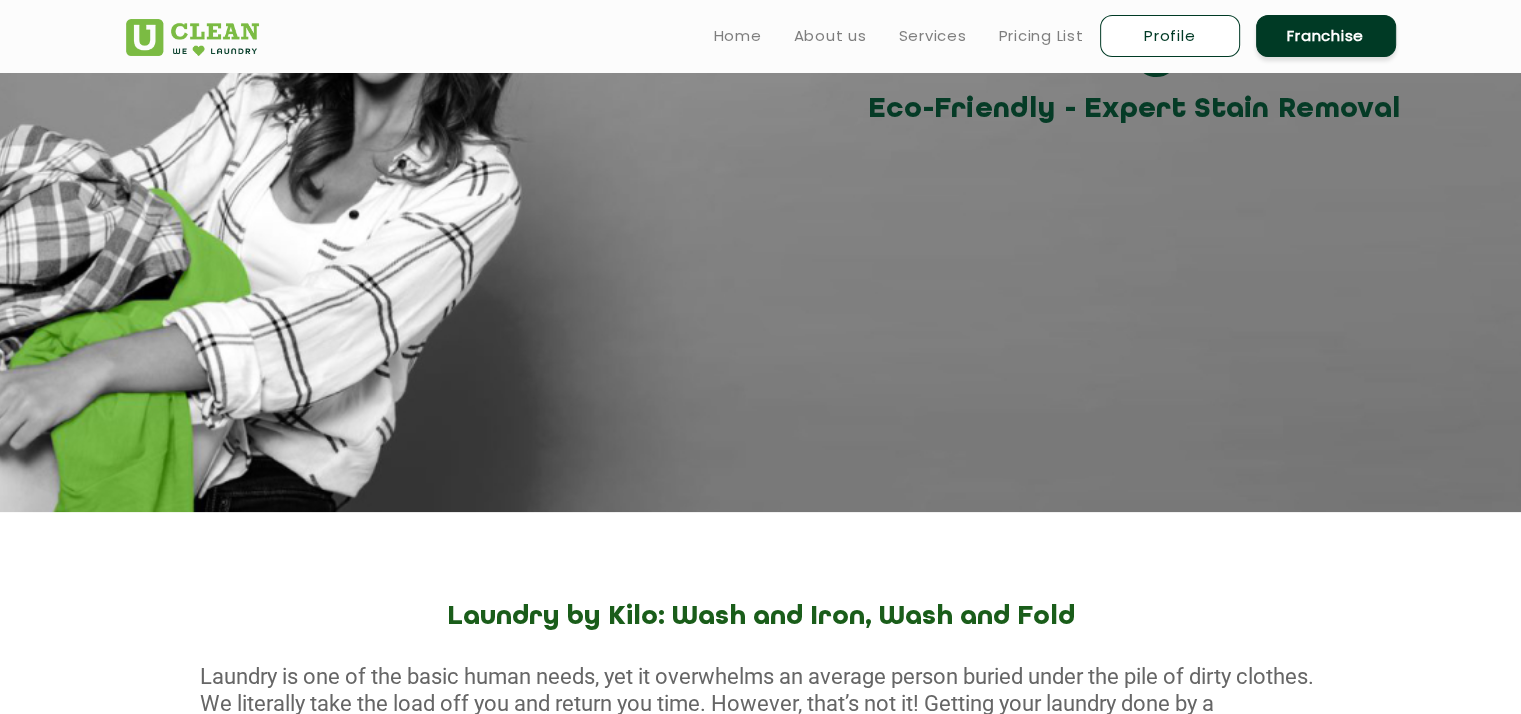 scroll, scrollTop: 0, scrollLeft: 0, axis: both 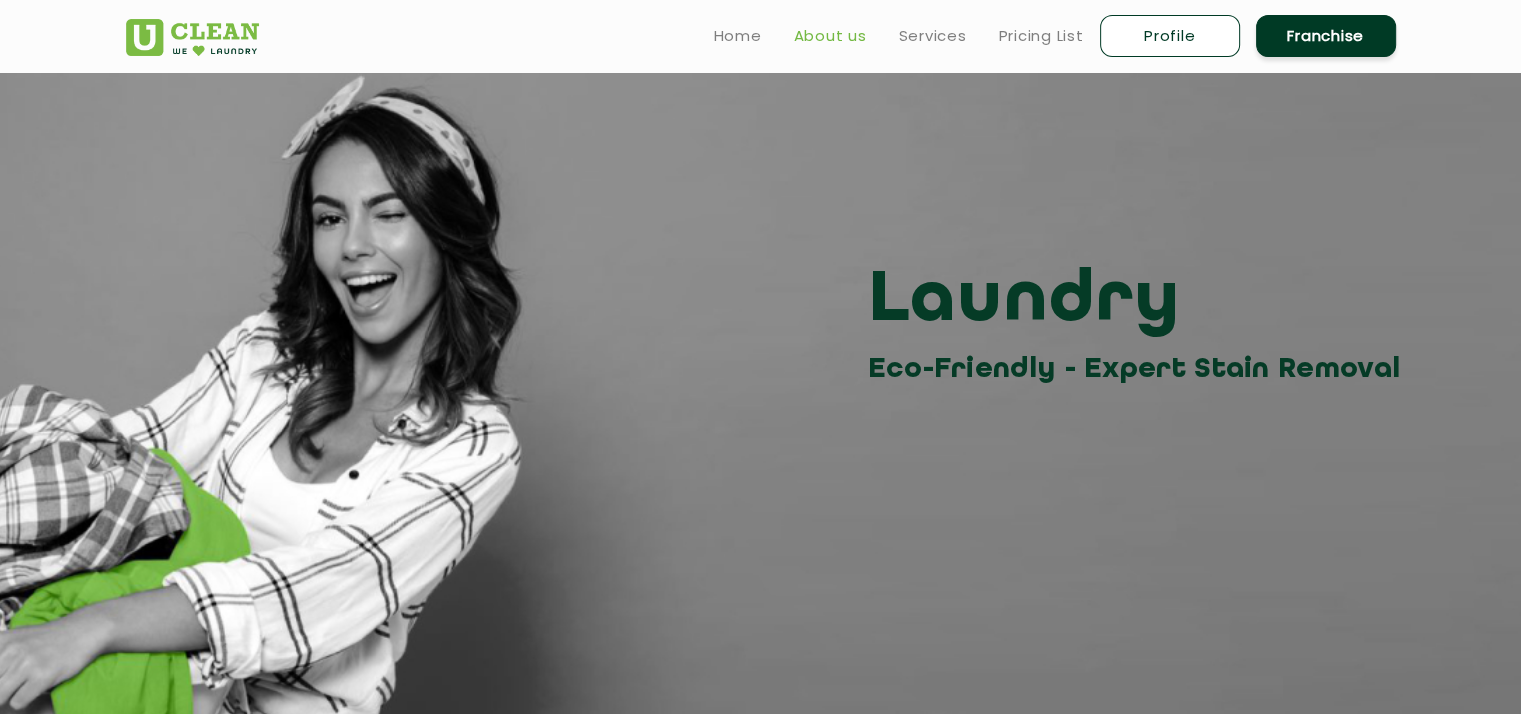 click on "About us" at bounding box center (830, 36) 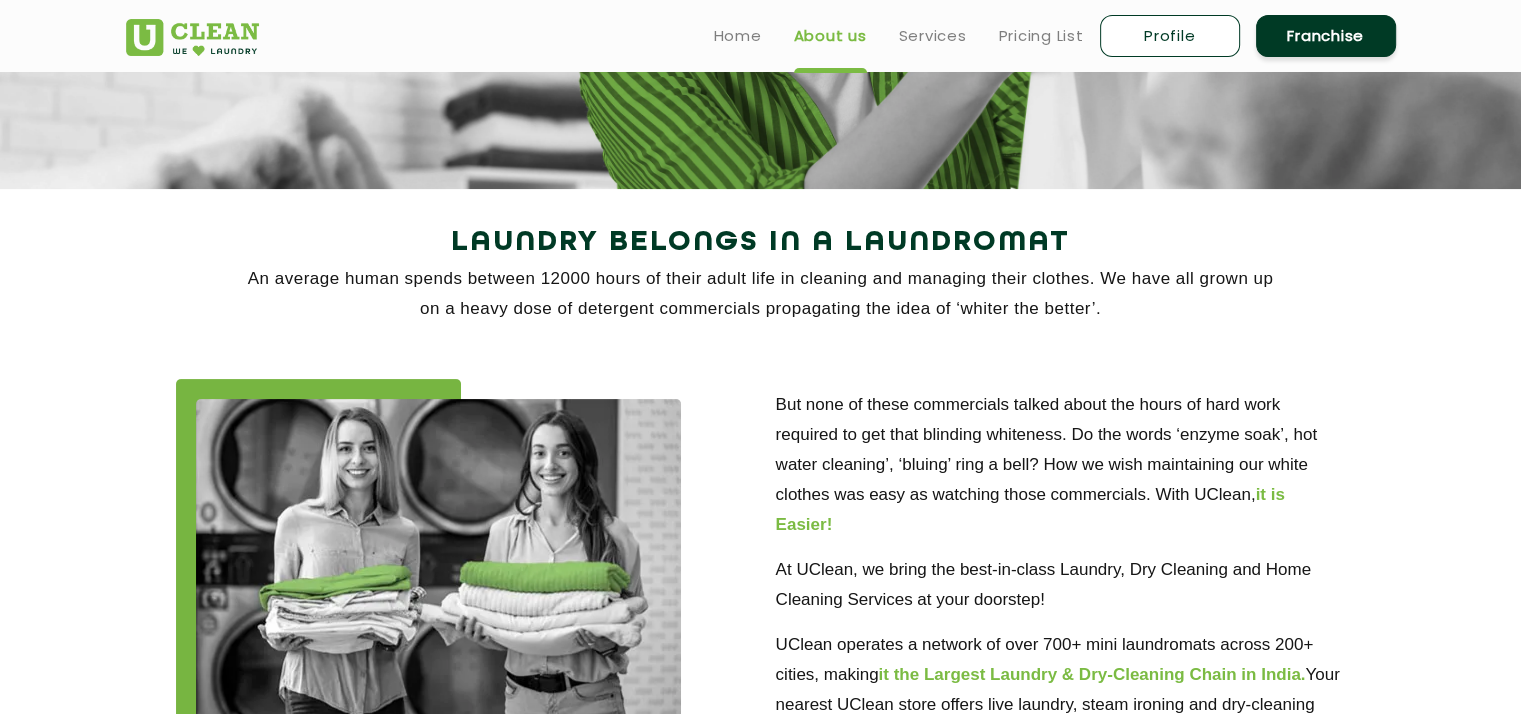 scroll, scrollTop: 0, scrollLeft: 0, axis: both 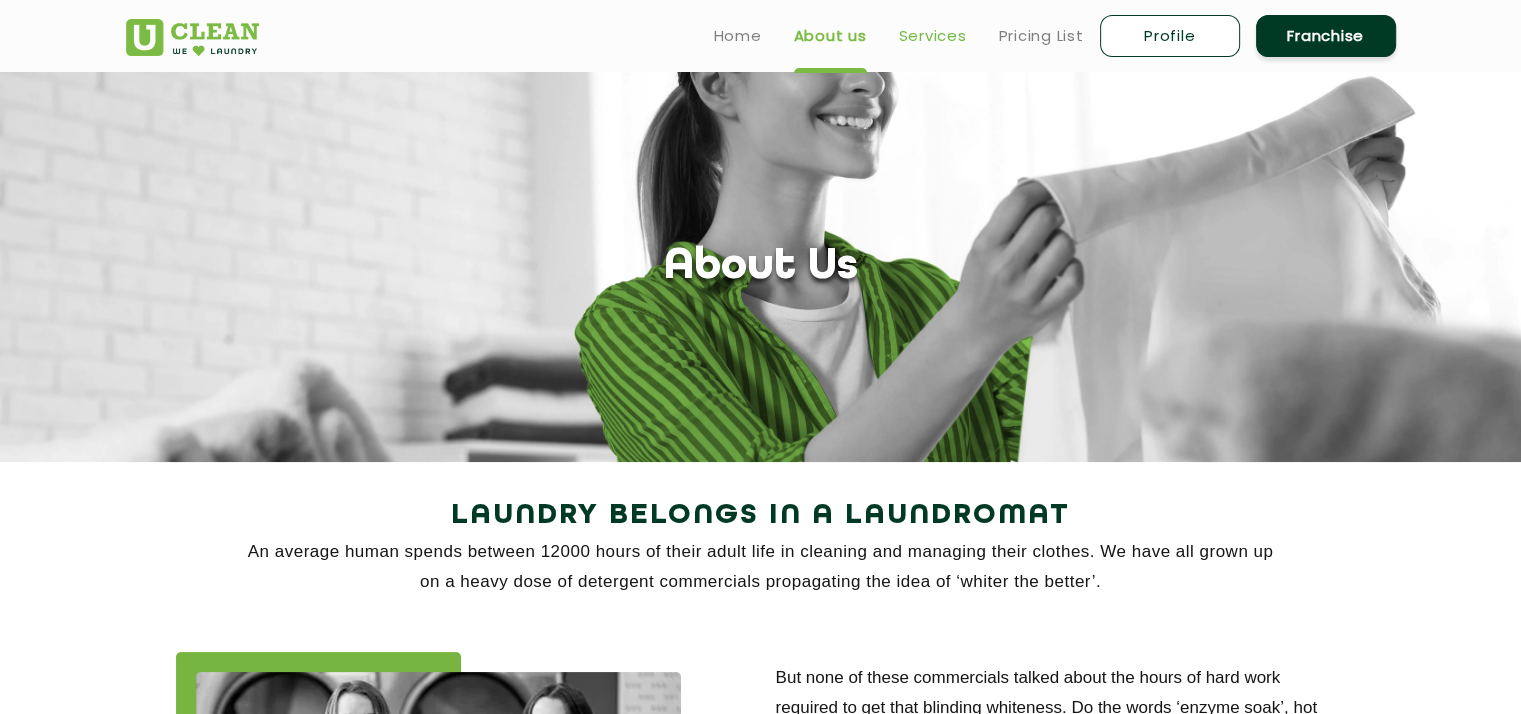 click on "Services" at bounding box center [933, 36] 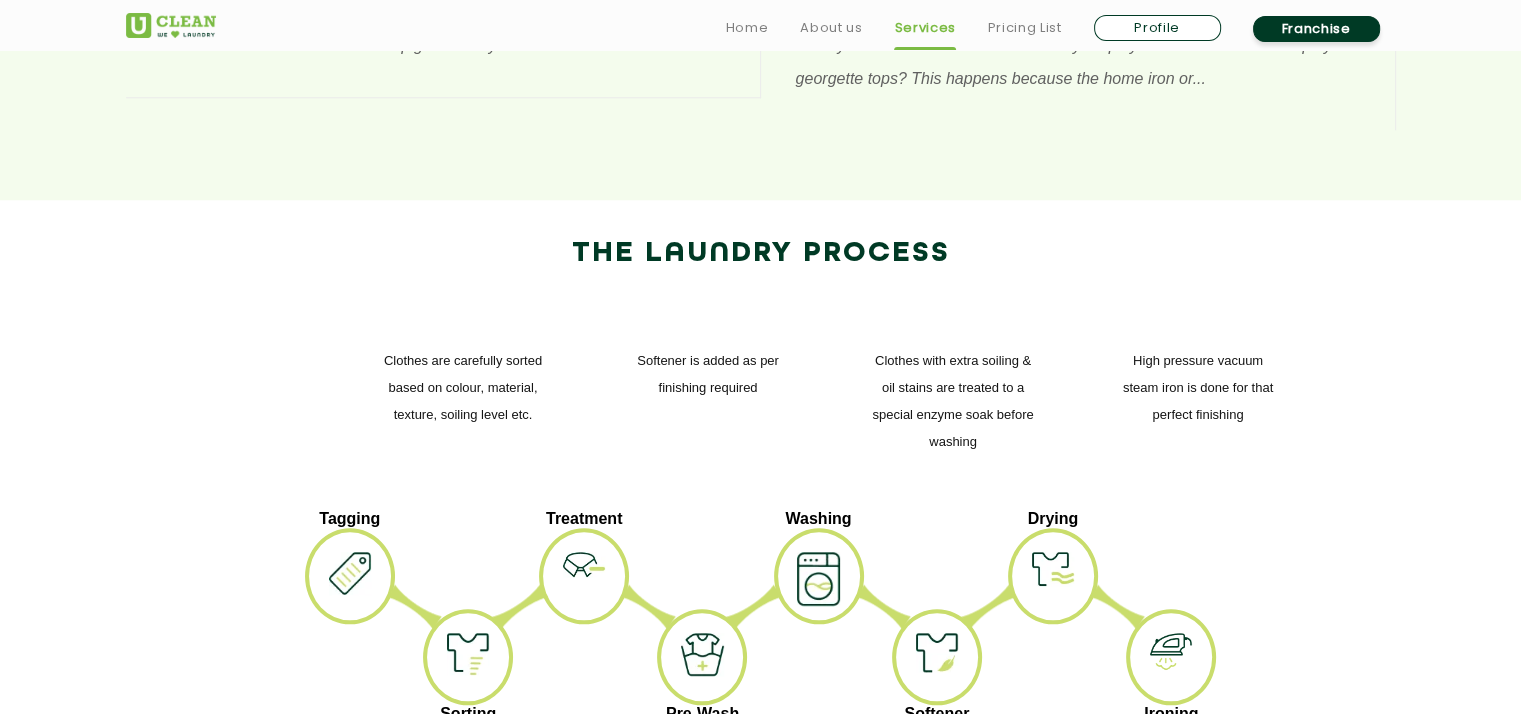 scroll, scrollTop: 2098, scrollLeft: 0, axis: vertical 